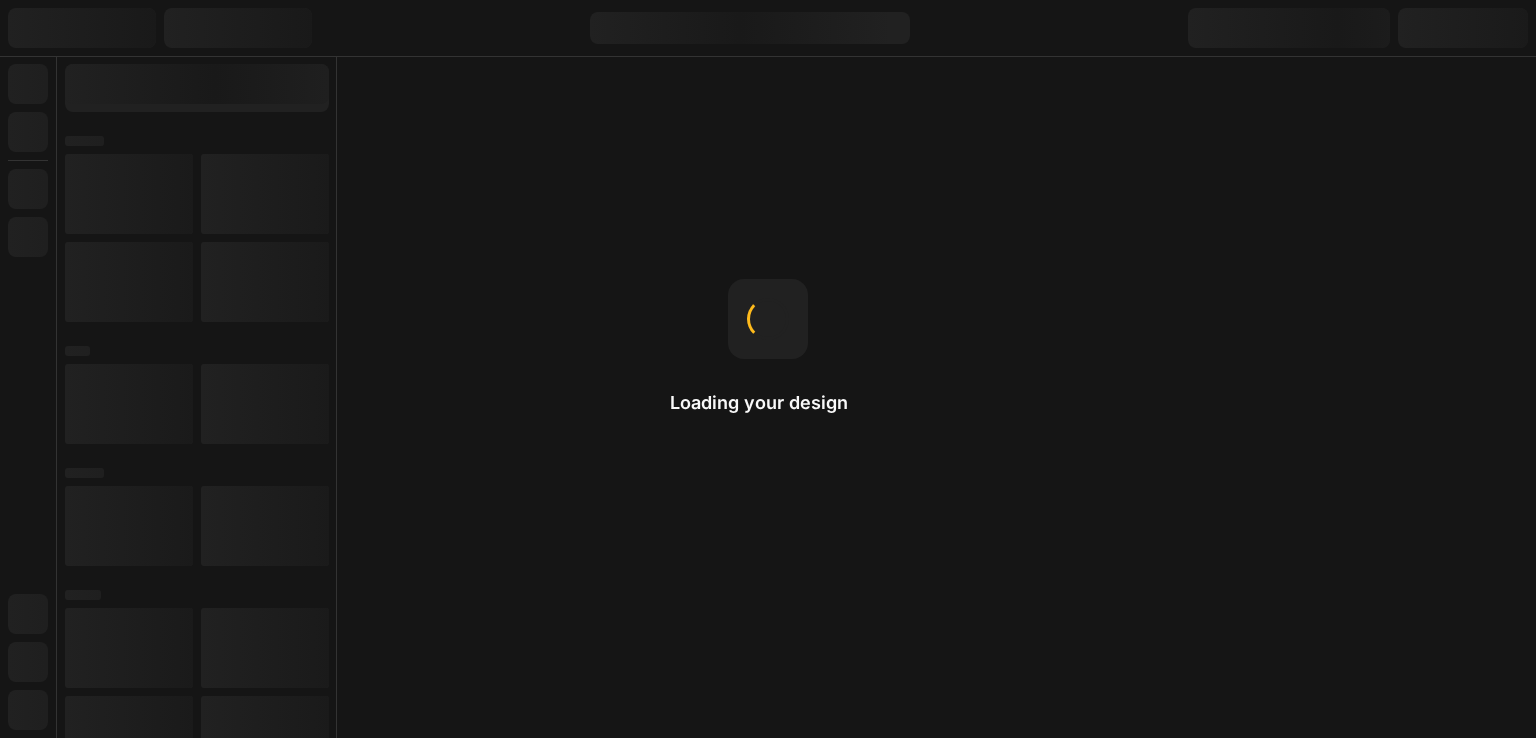 scroll, scrollTop: 0, scrollLeft: 0, axis: both 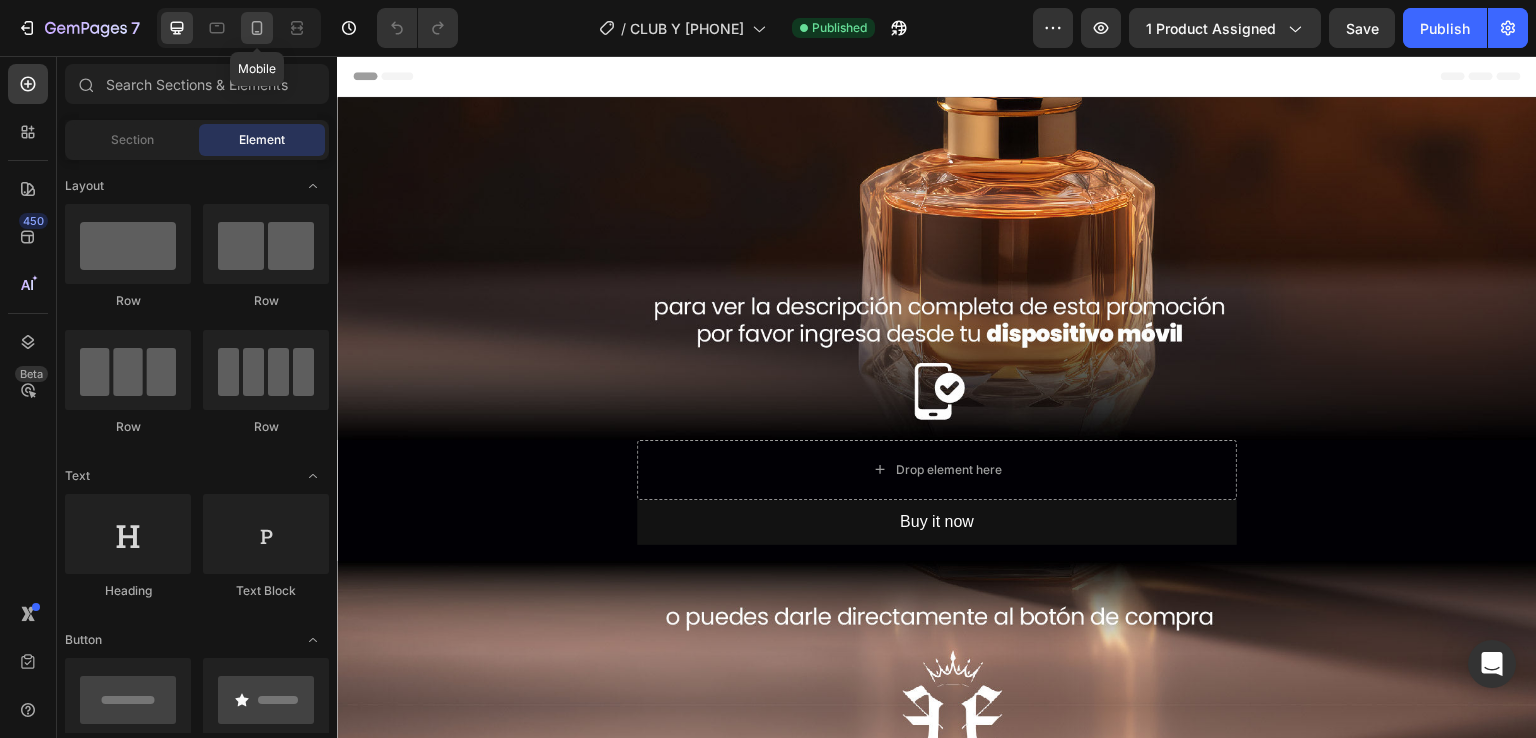 click 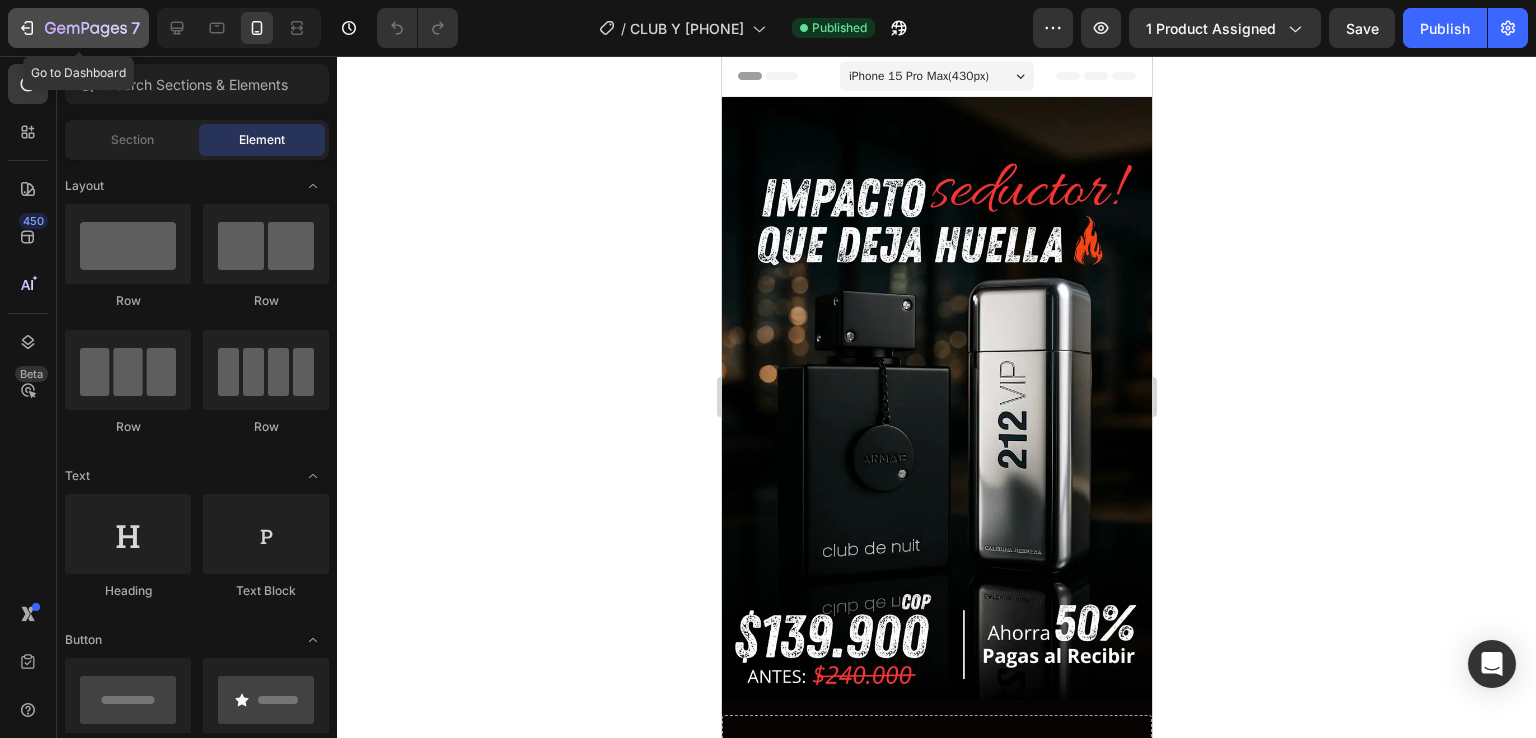 click on "7" 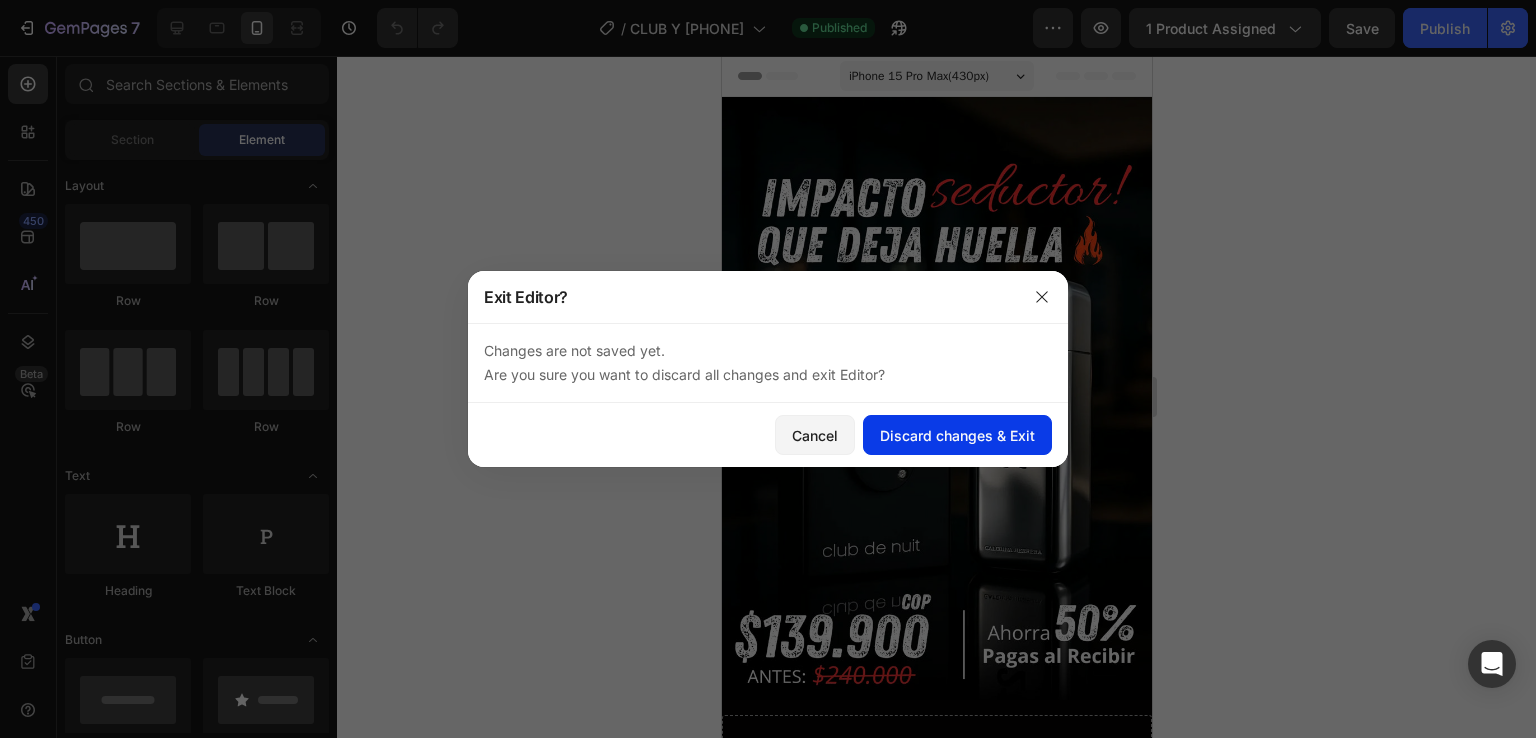 click on "Discard changes & Exit" at bounding box center (957, 435) 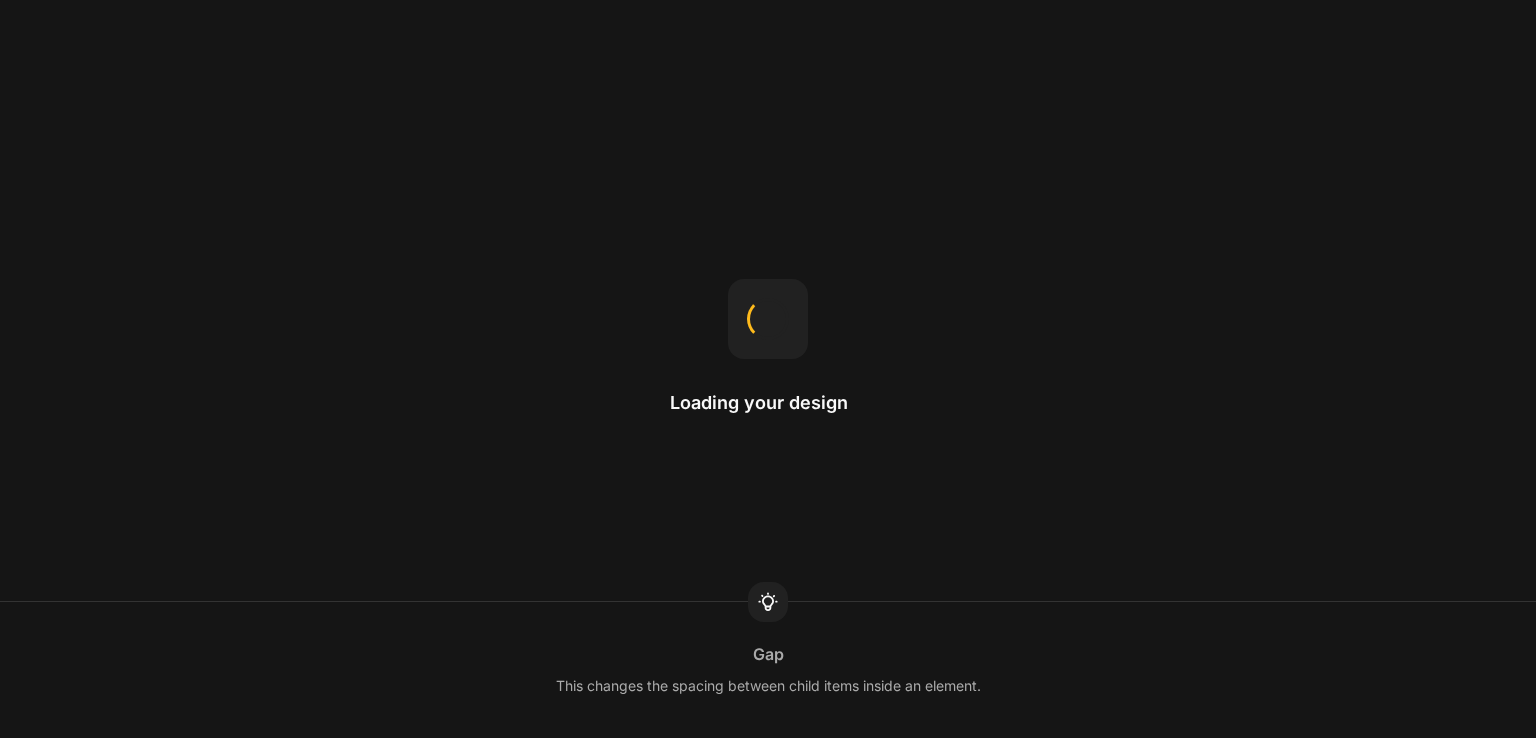 scroll, scrollTop: 0, scrollLeft: 0, axis: both 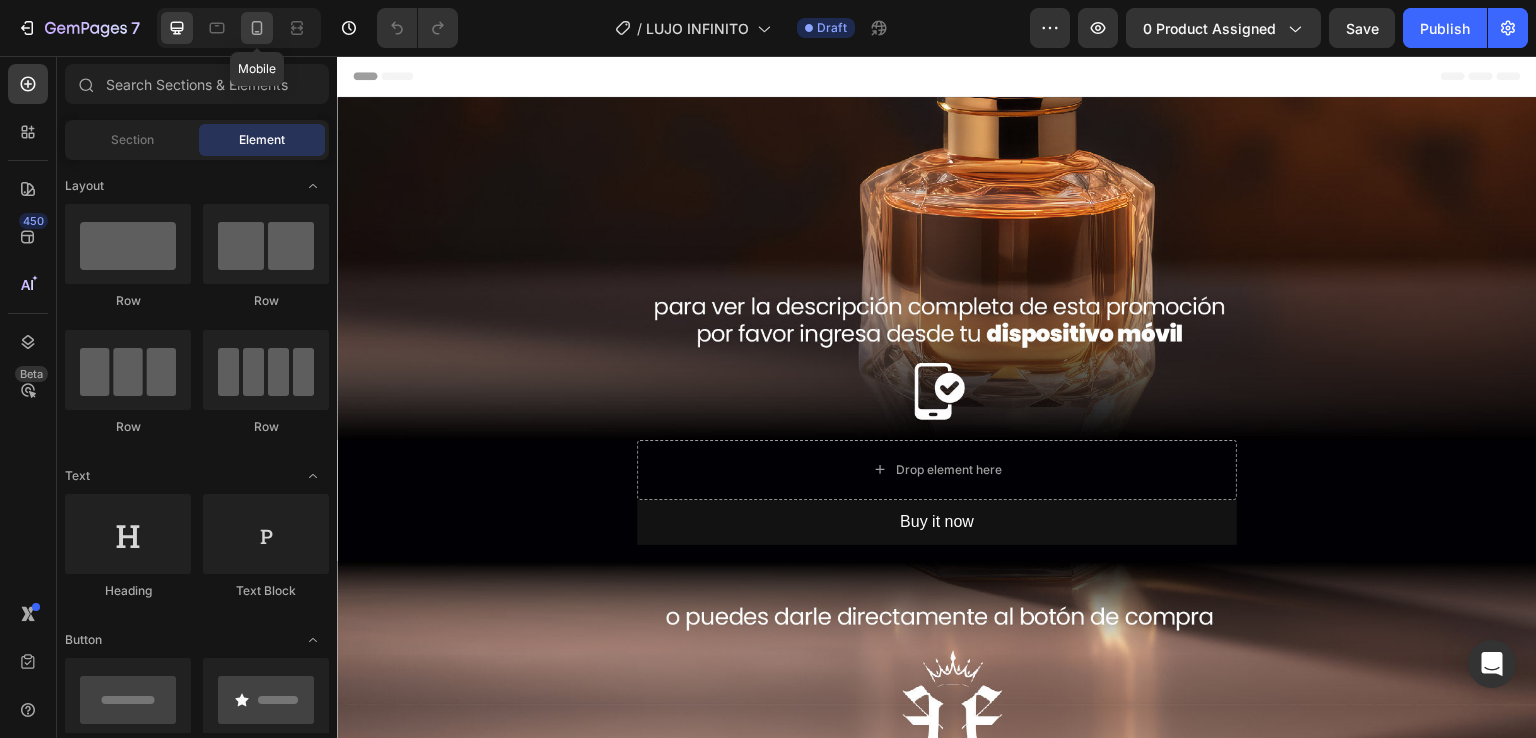 click 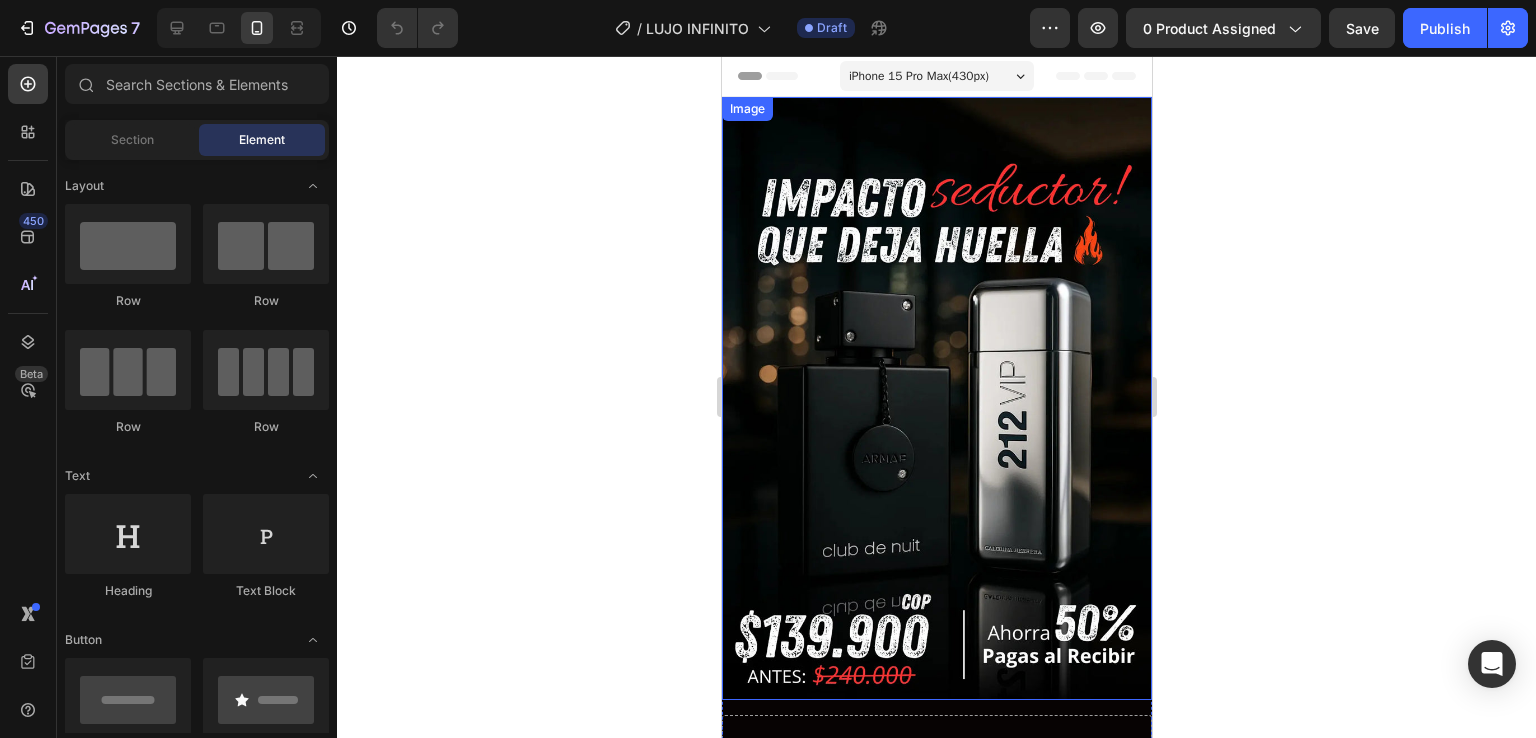 click at bounding box center [936, 398] 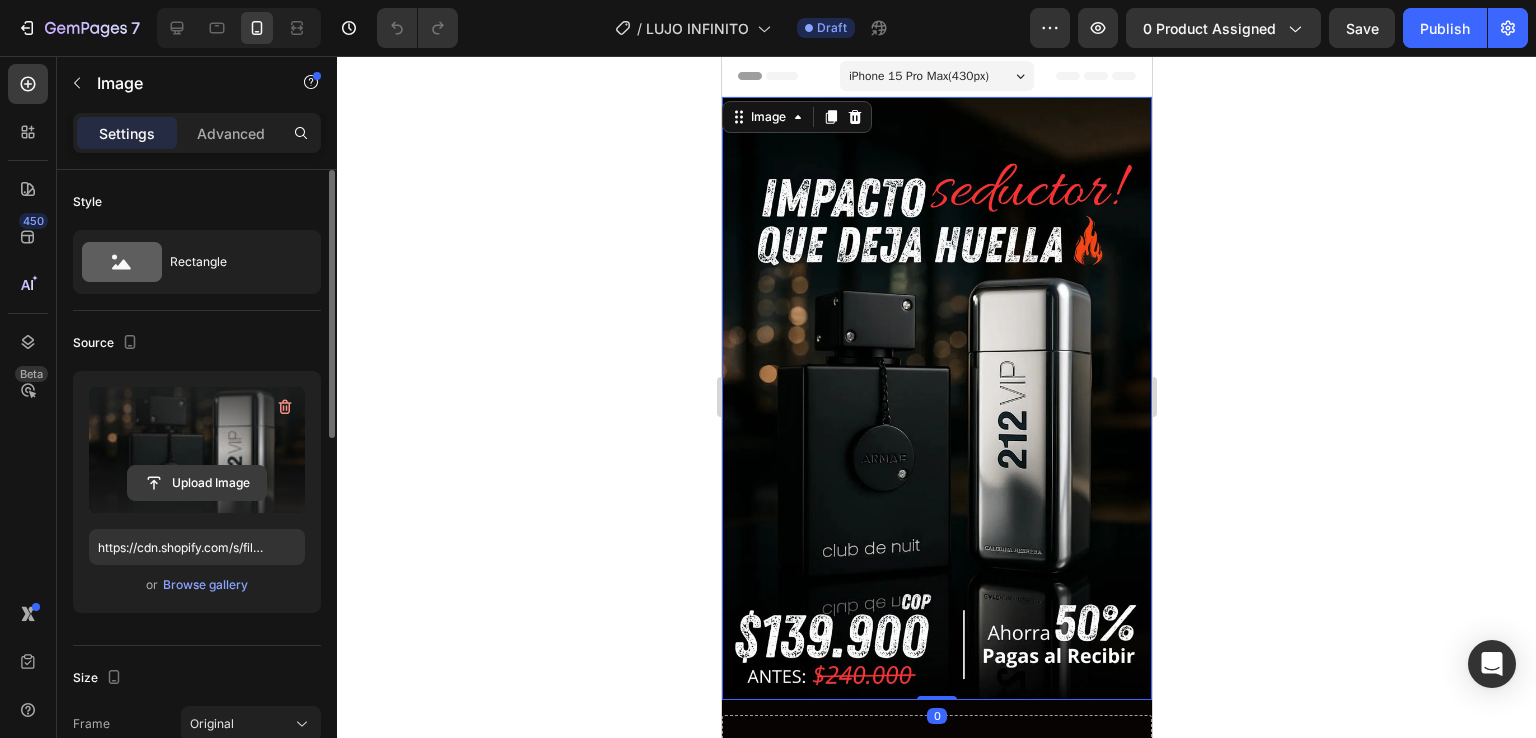 click 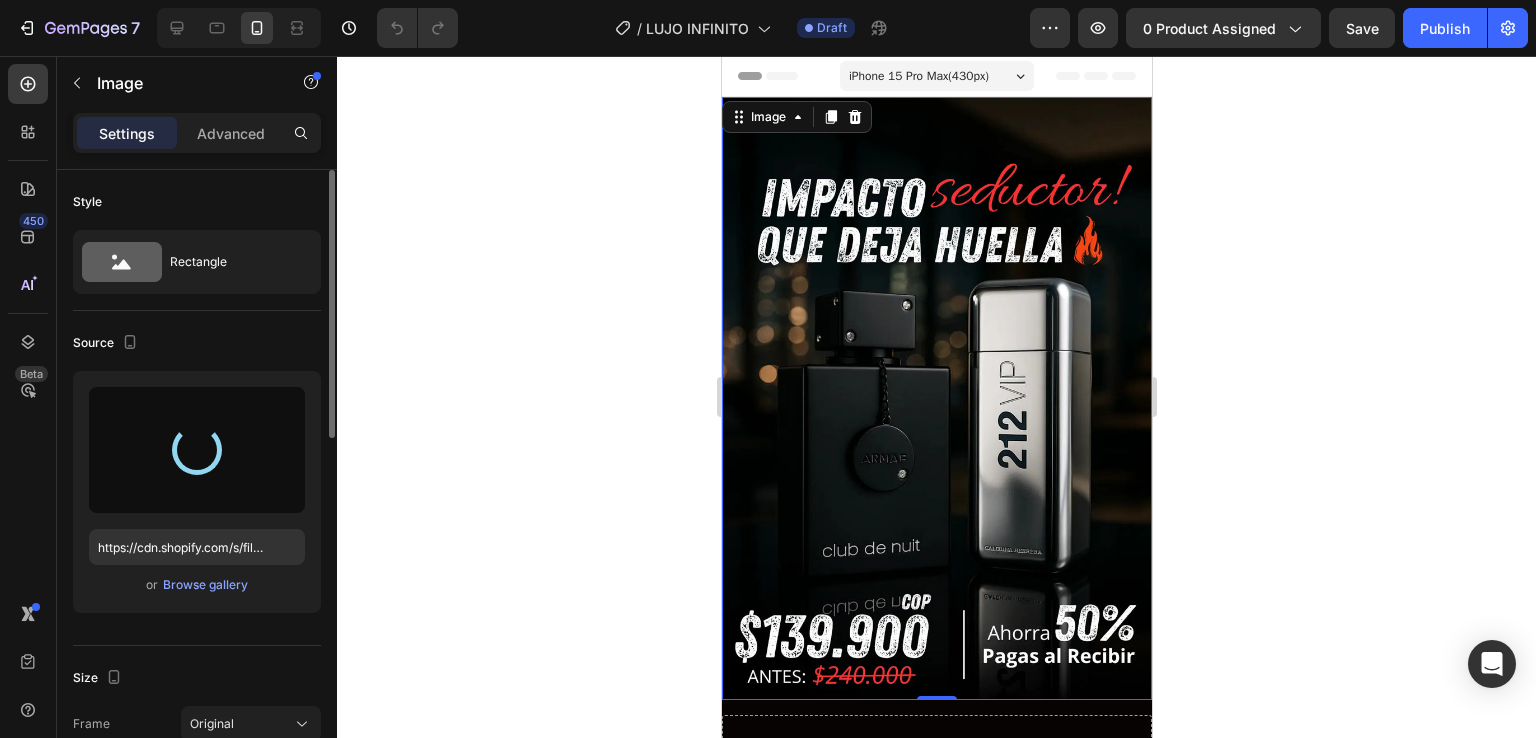 type on "https://cdn.shopify.com/s/files/1/0602/2981/2301/files/gempages_527017610294854678-9069e310-b4b4-4feb-ac91-7880c0919d67.webp" 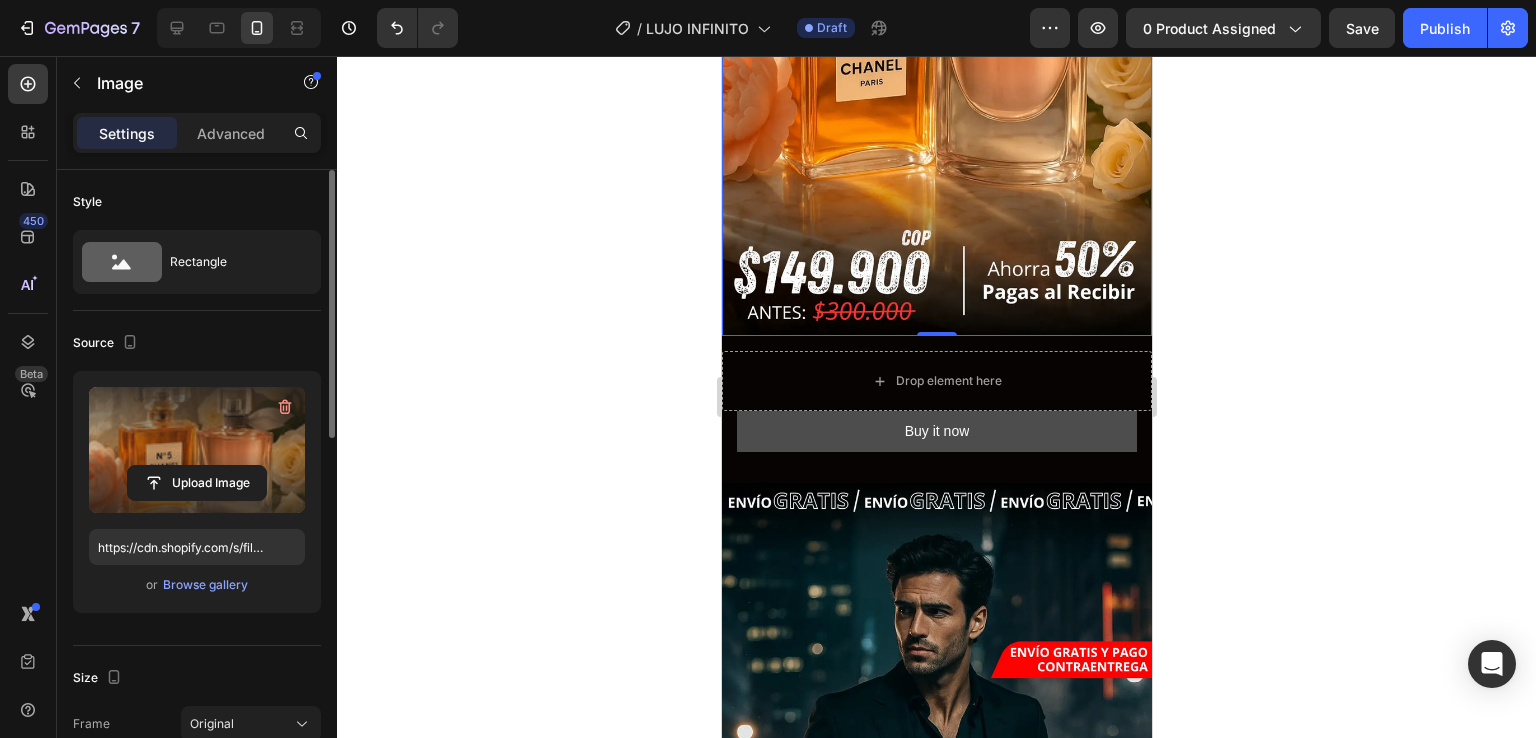 scroll, scrollTop: 400, scrollLeft: 0, axis: vertical 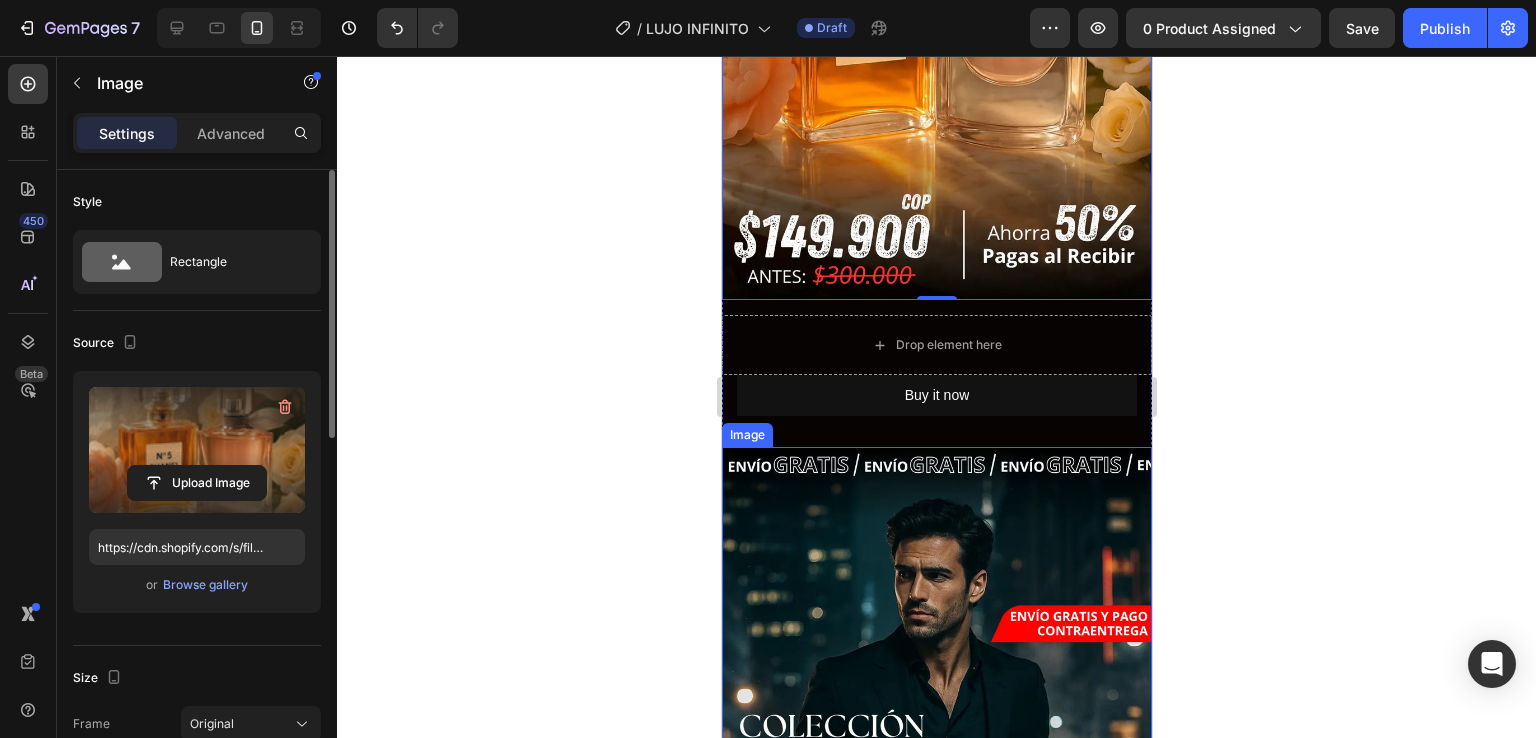 click at bounding box center [936, 807] 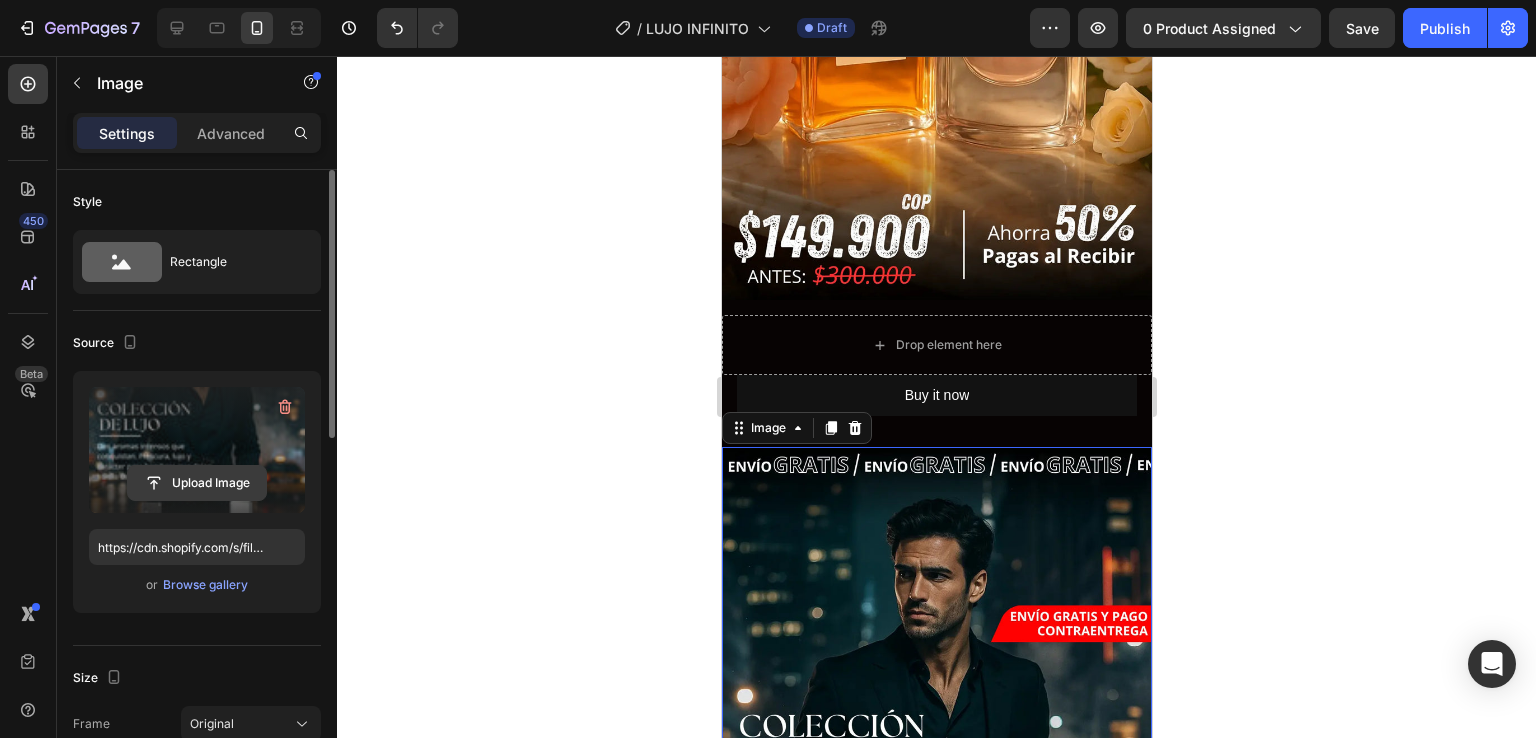 click 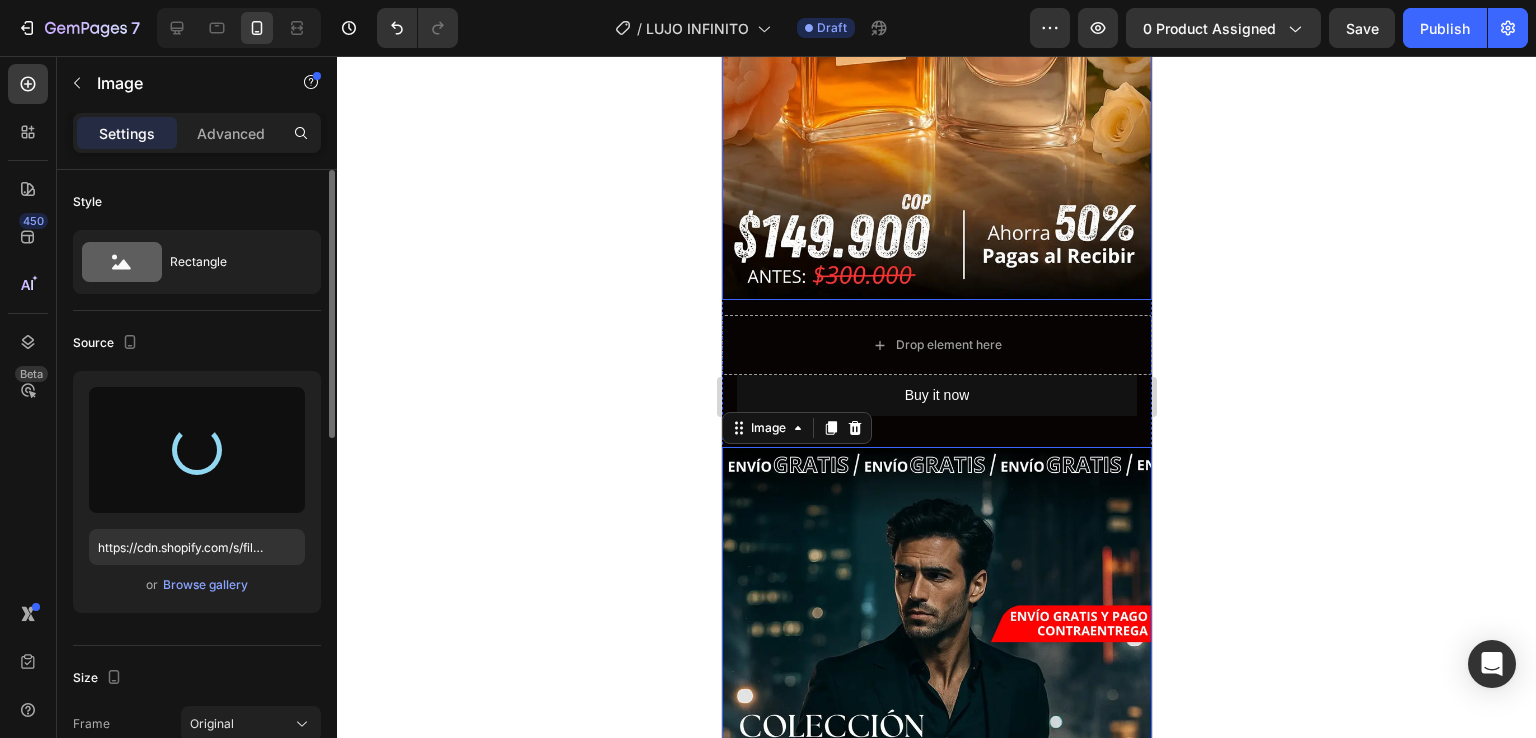 type on "https://cdn.shopify.com/s/files/1/0602/2981/2301/files/gempages_527017610294854678-adbde495-b605-4820-8549-7bb903c6890c.webp" 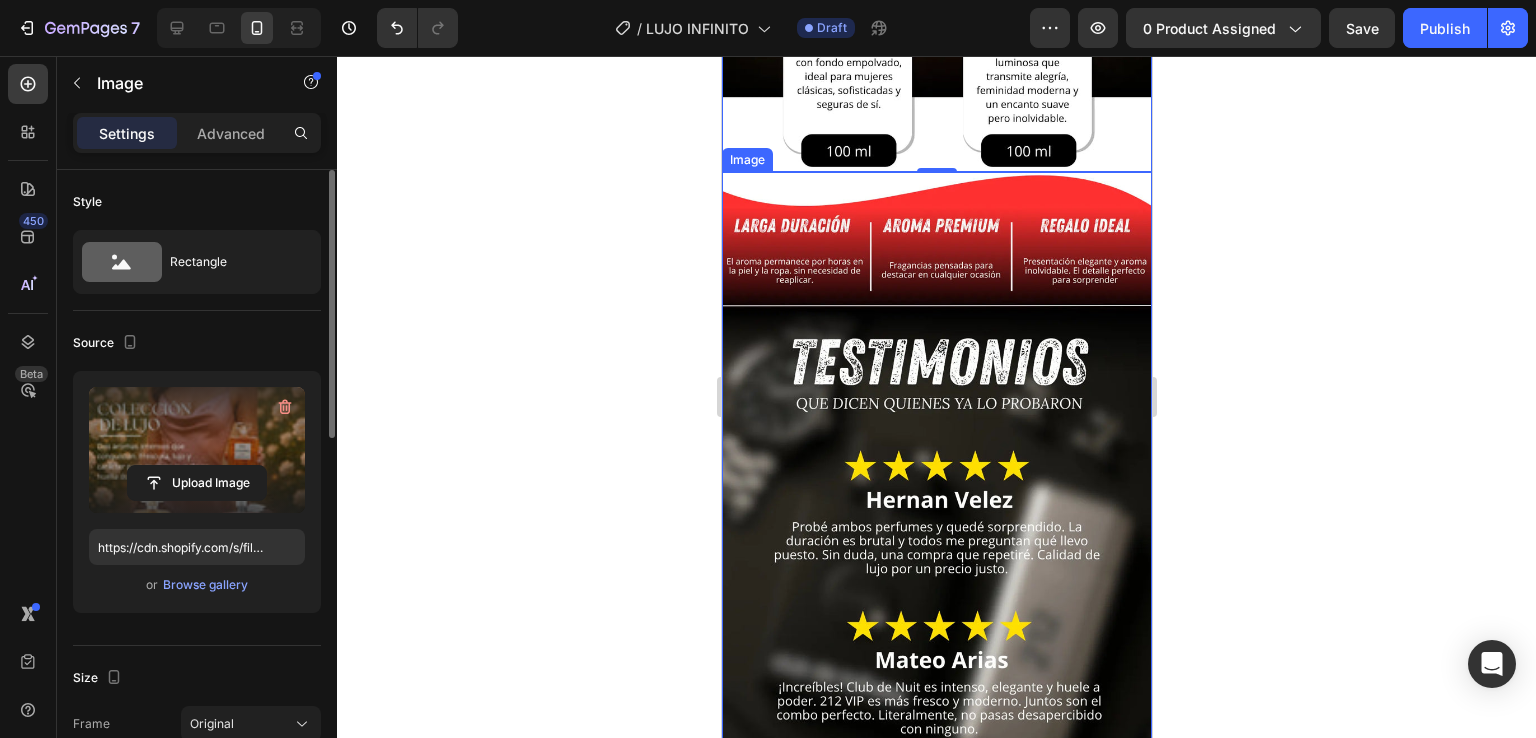 scroll, scrollTop: 1400, scrollLeft: 0, axis: vertical 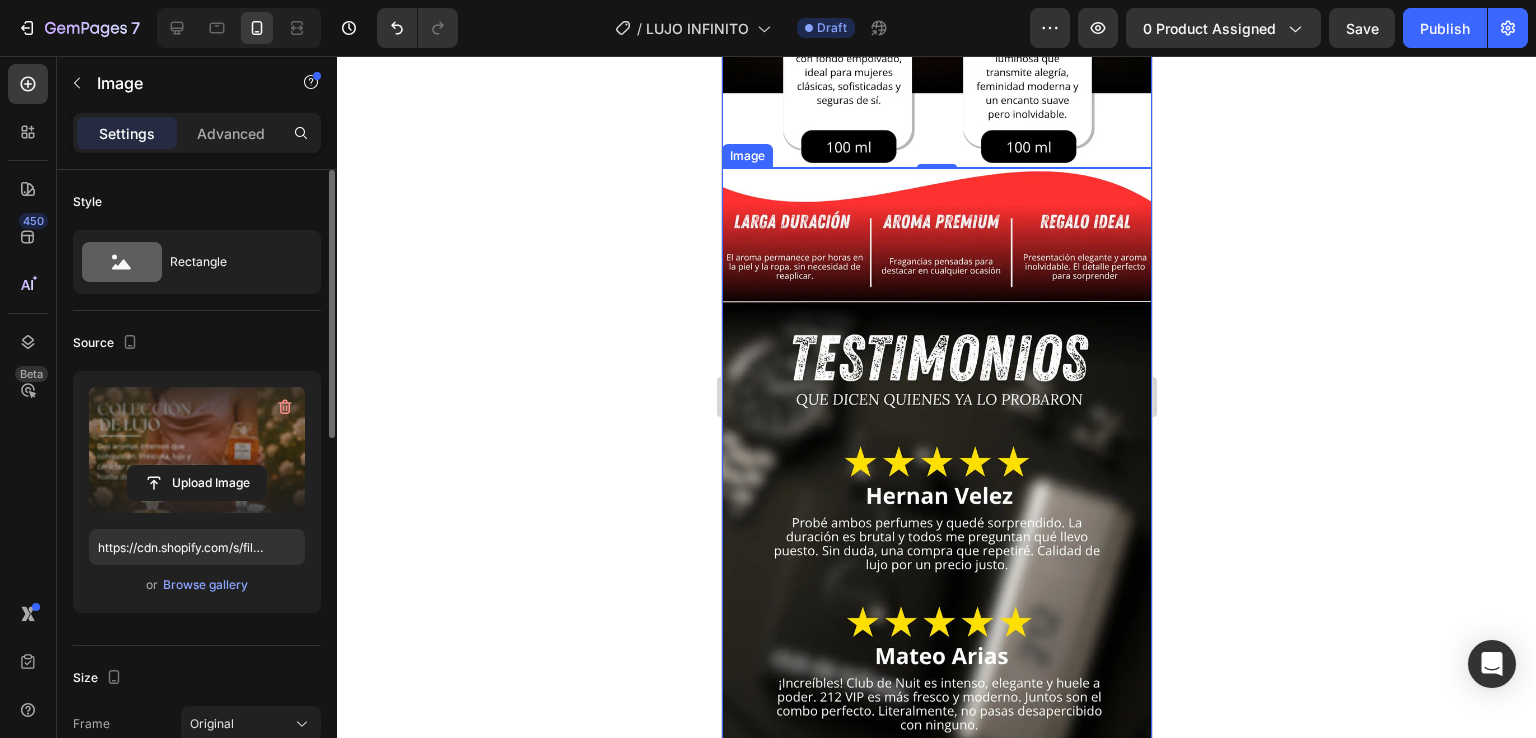 click at bounding box center [936, 550] 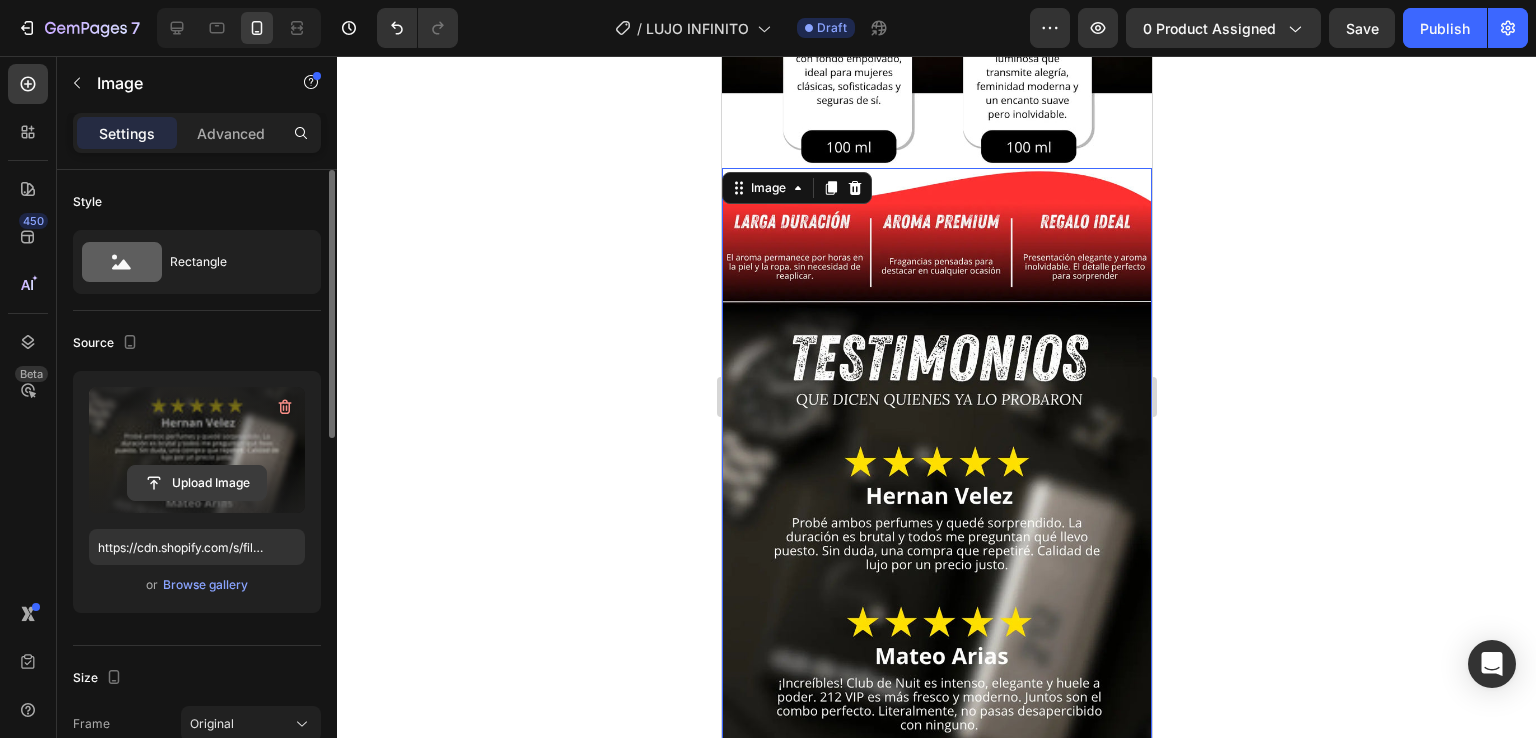 click 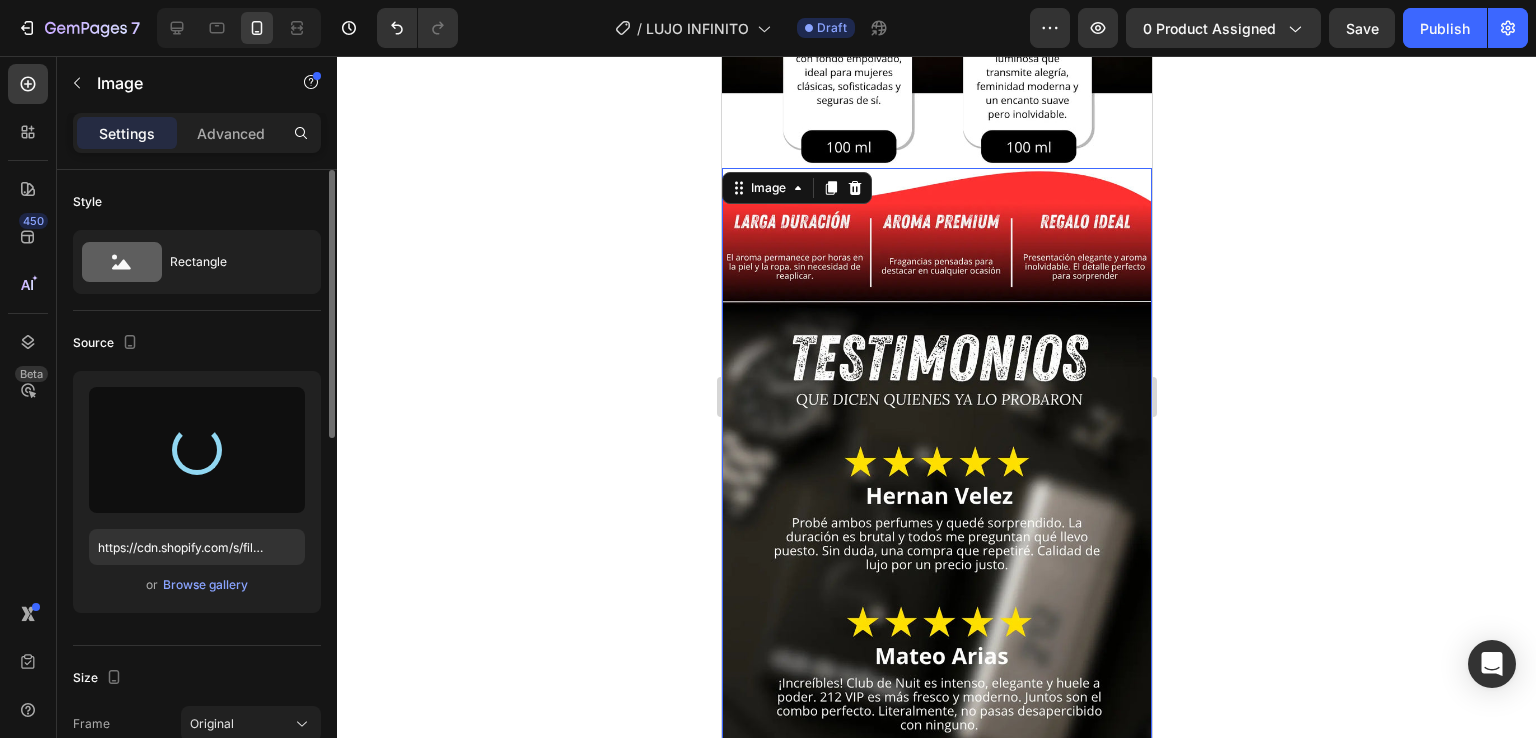 type on "https://cdn.shopify.com/s/files/1/0602/2981/2301/files/gempages_527017610294854678-e2cfc9c4-9bf5-4412-a7d1-7c611192670e.webp" 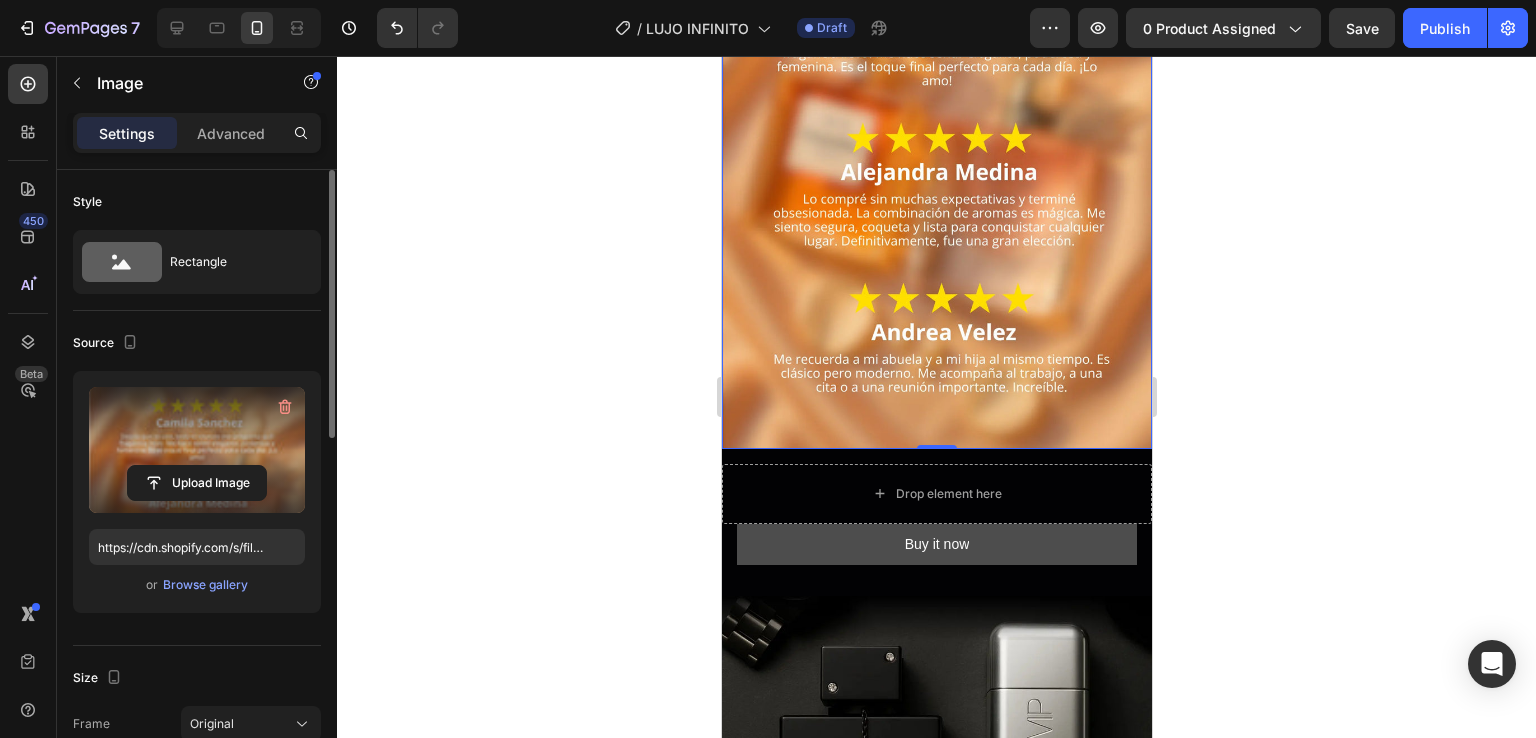 scroll, scrollTop: 2000, scrollLeft: 0, axis: vertical 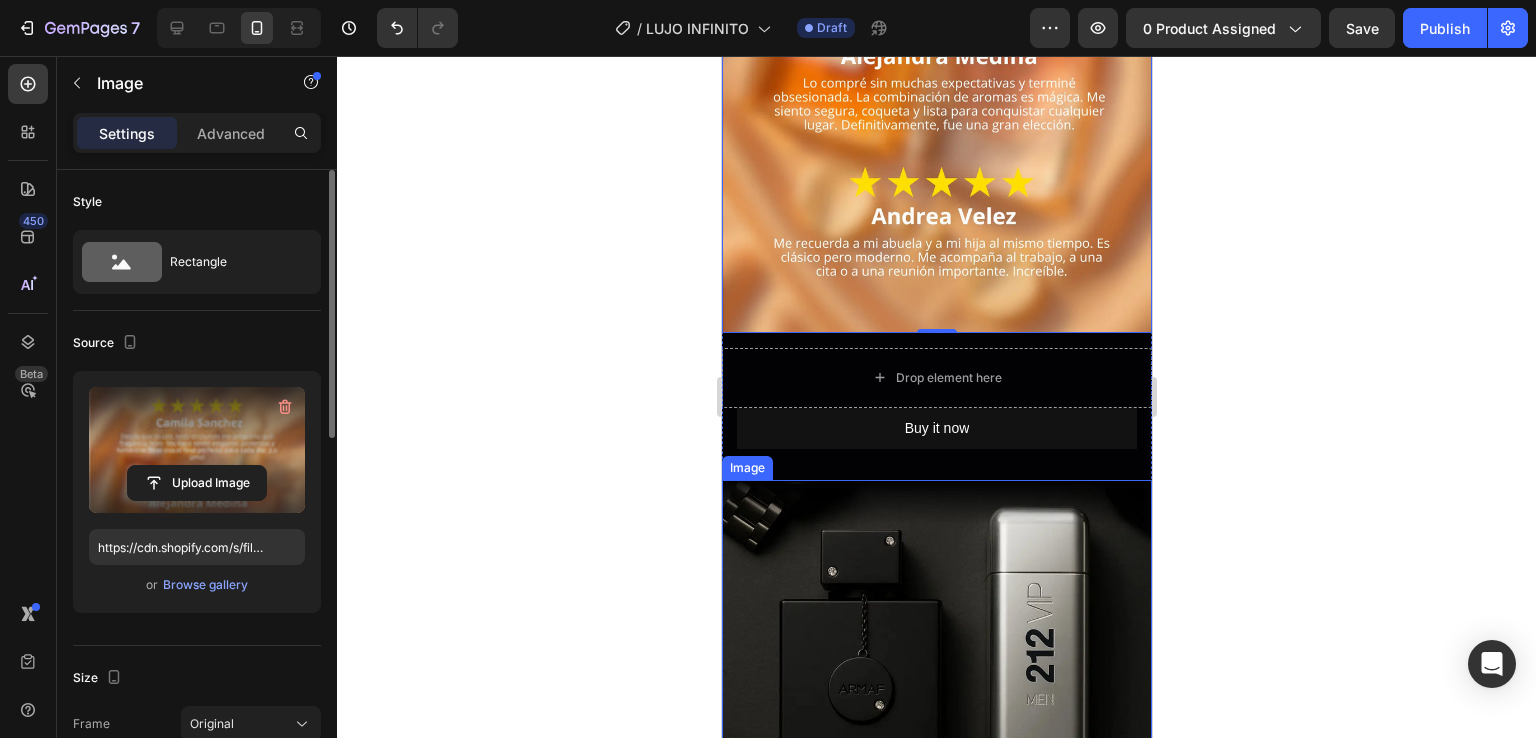 click at bounding box center [936, 727] 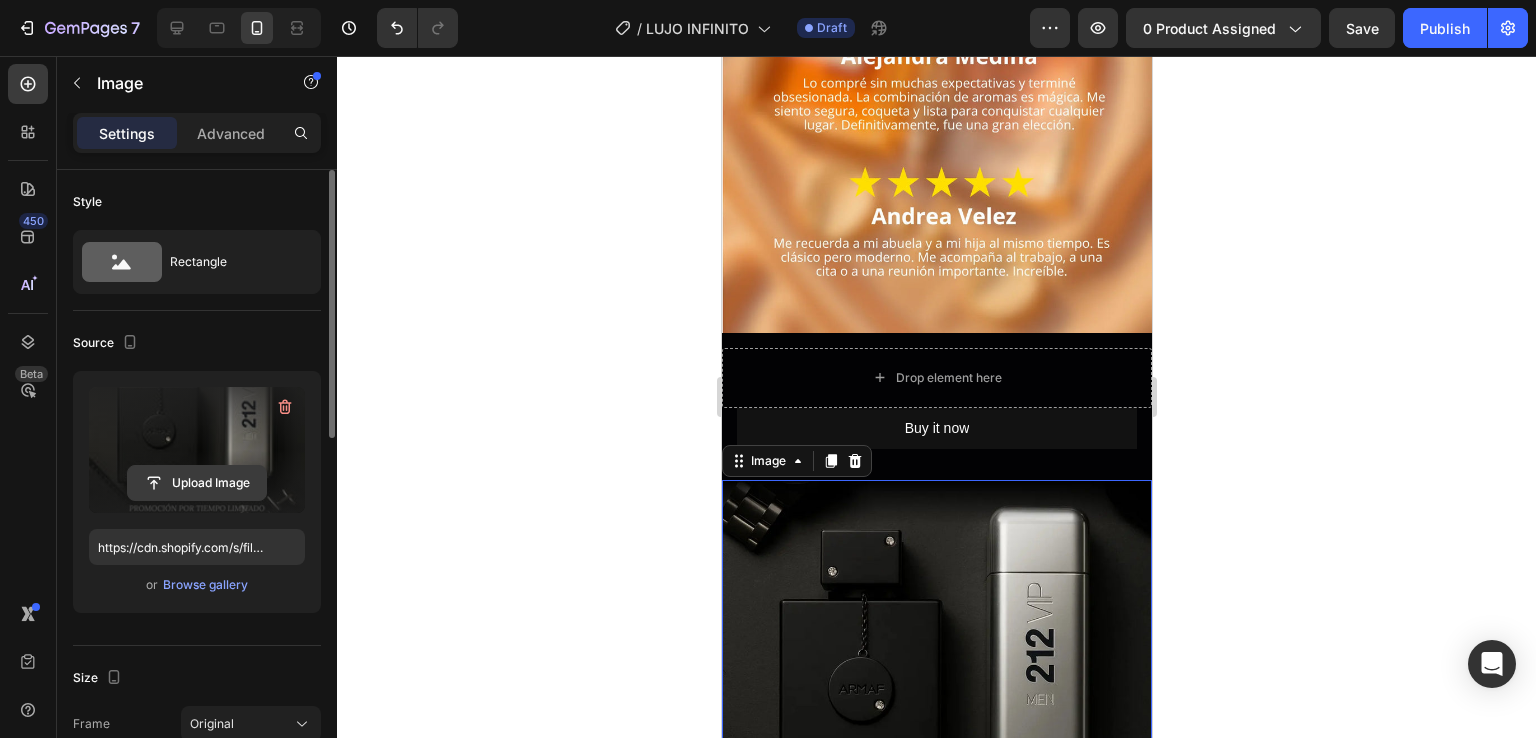 click 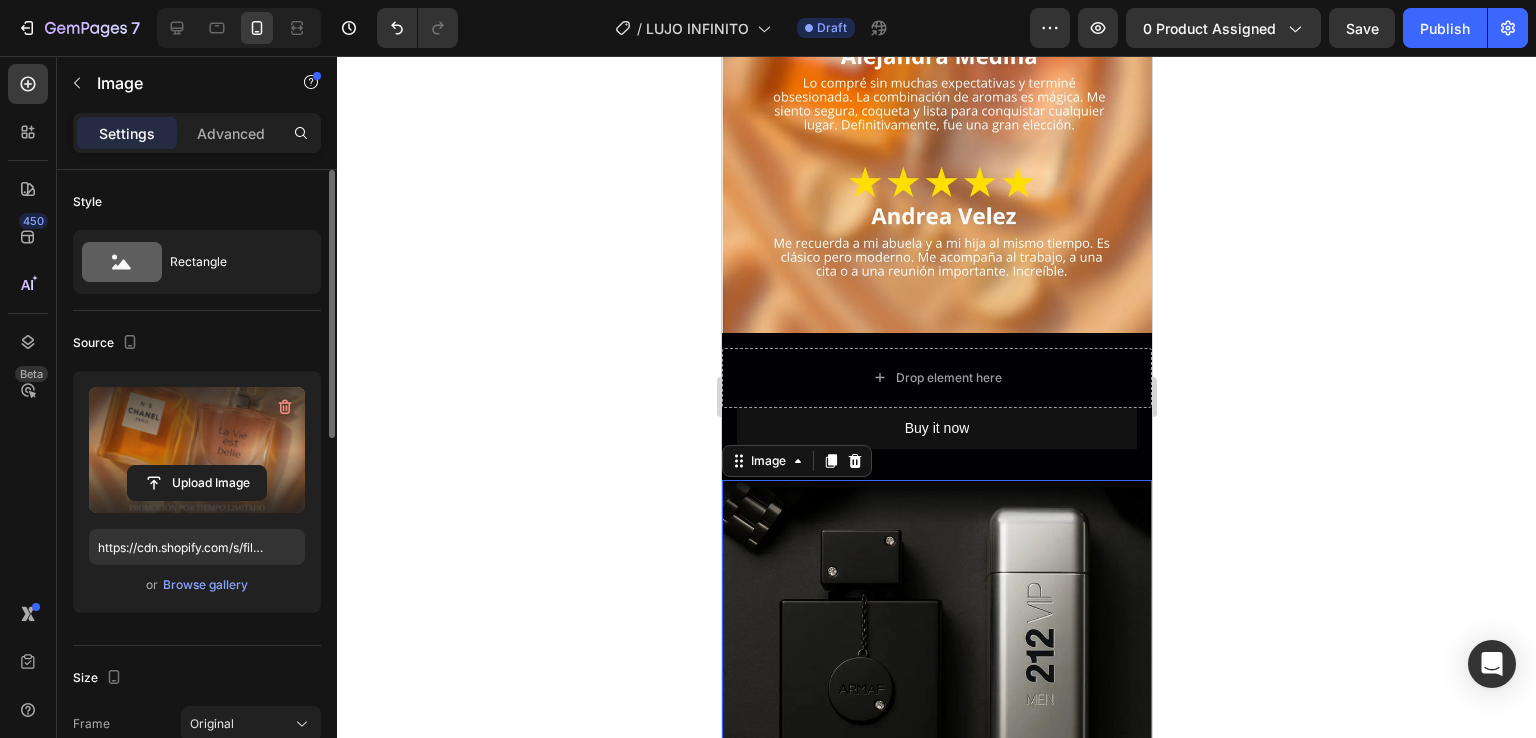 type on "https://cdn.shopify.com/s/files/1/0602/2981/2301/files/gempages_527017610294854678-83dea6e9-ec77-4a65-b218-b055b6ceb888.webp" 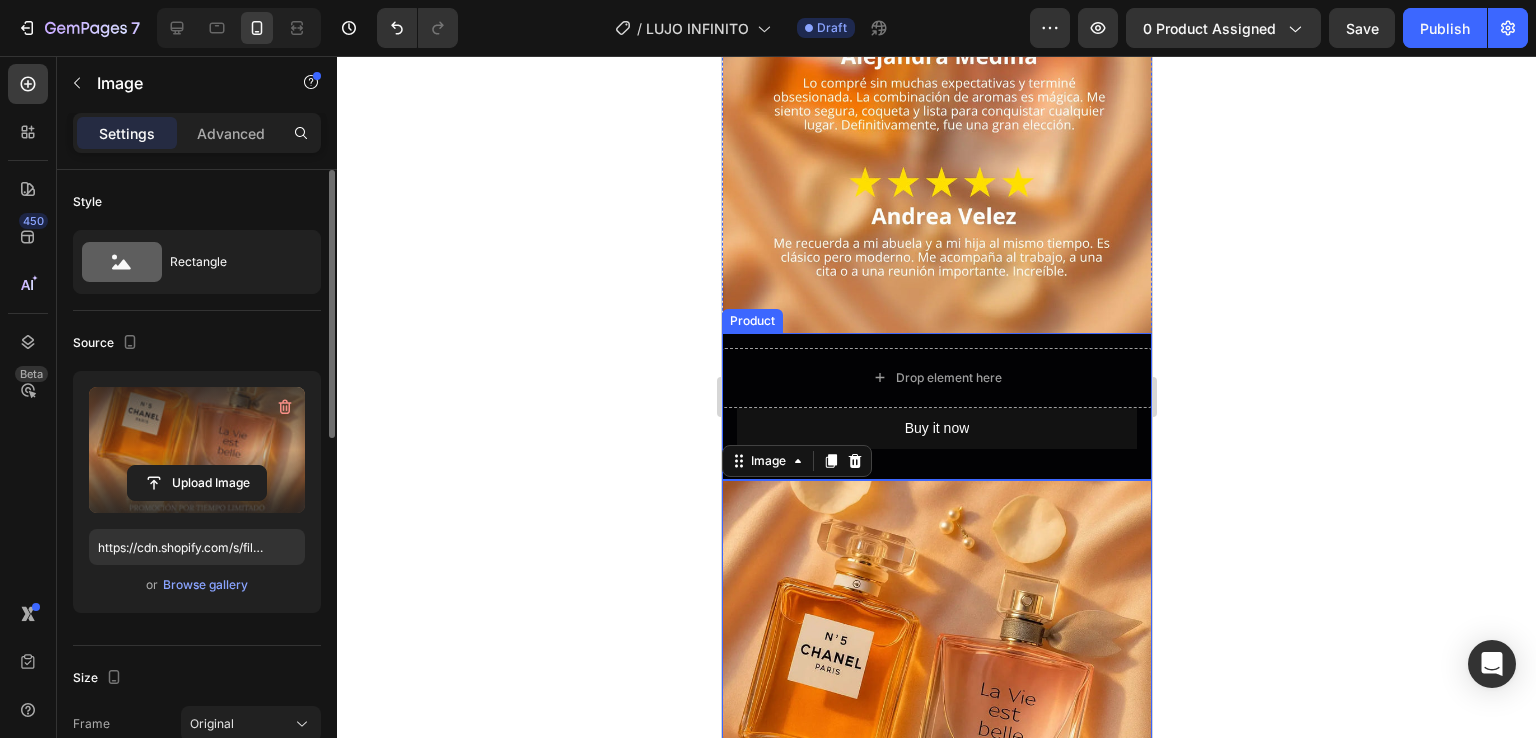 click on "Drop element here Buy it now Dynamic Checkout Product" at bounding box center [936, 406] 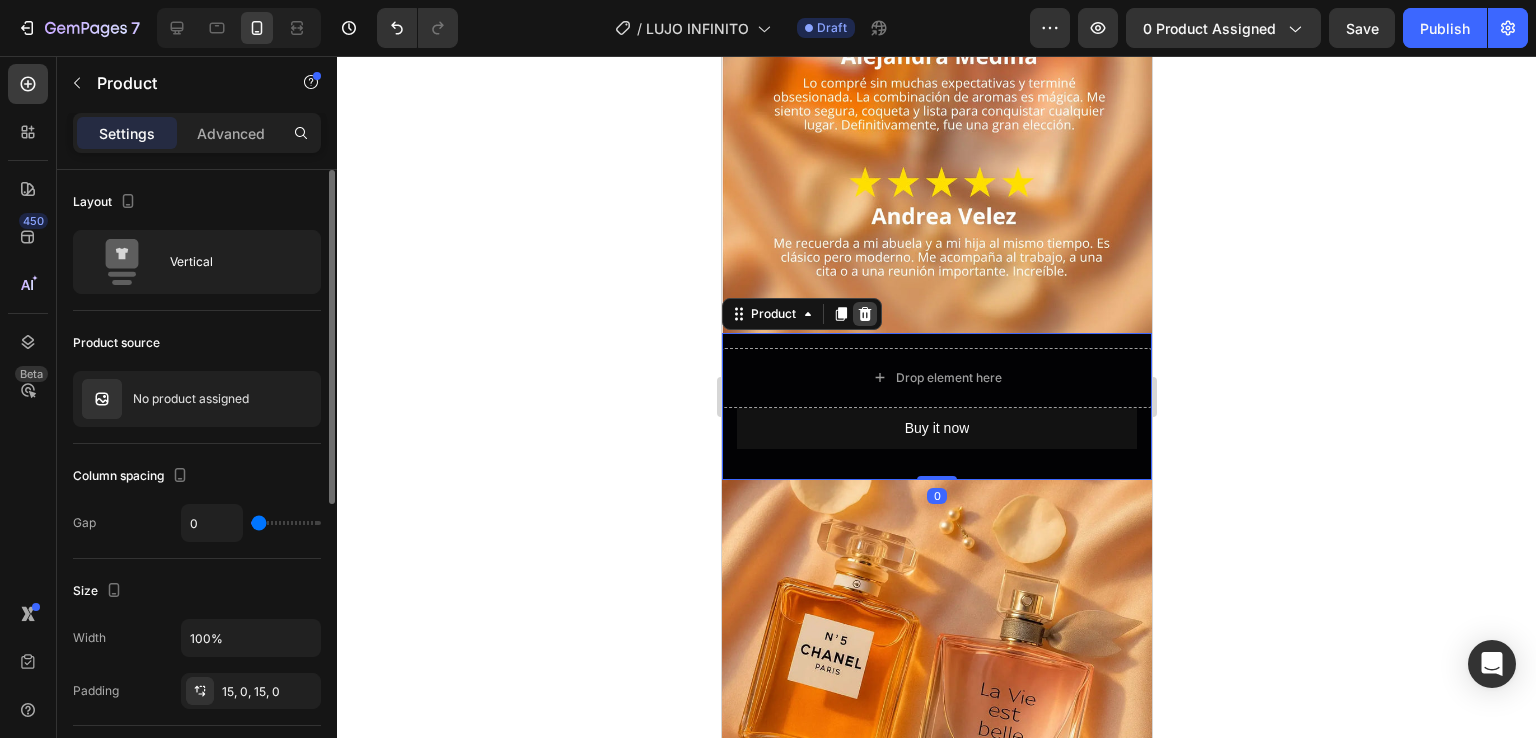 click at bounding box center [864, 314] 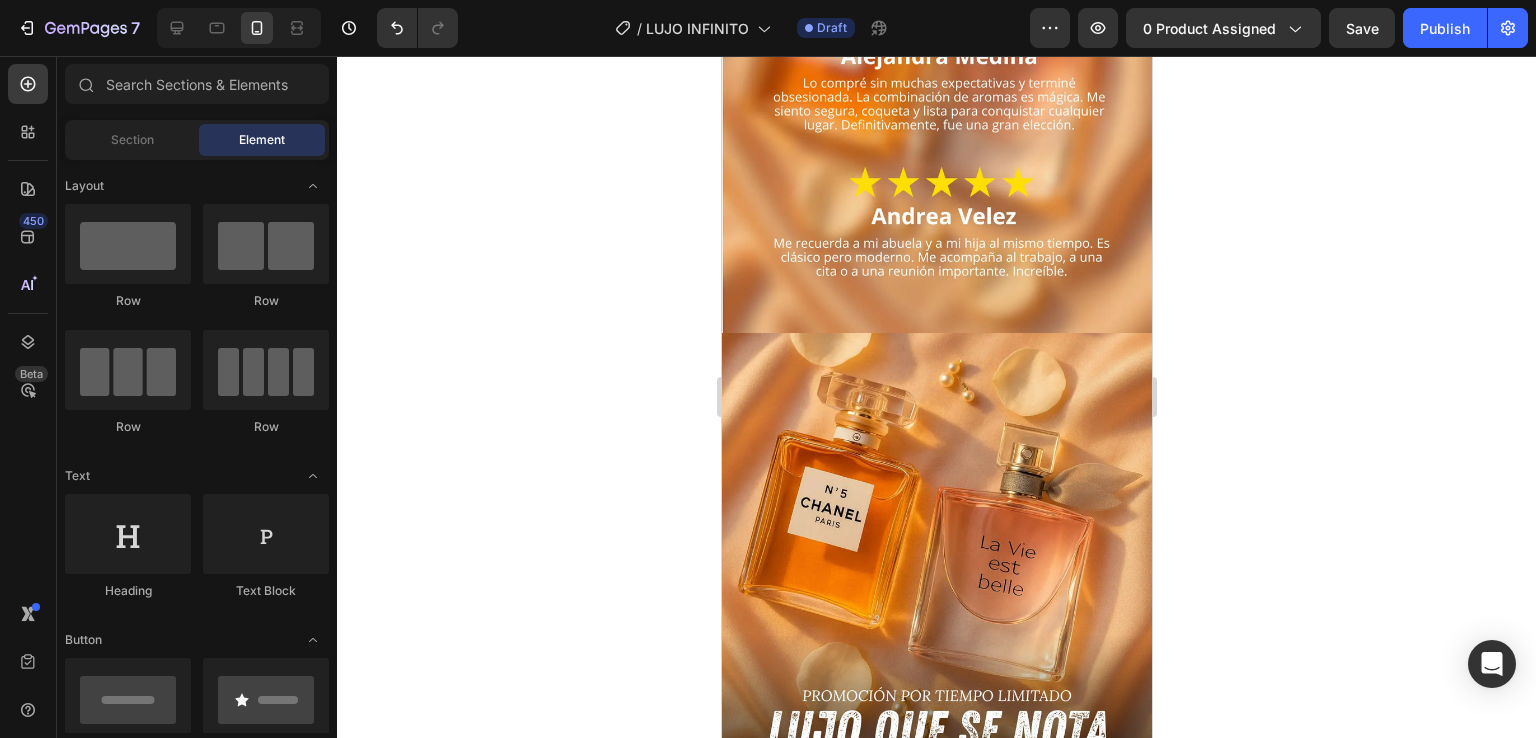 click 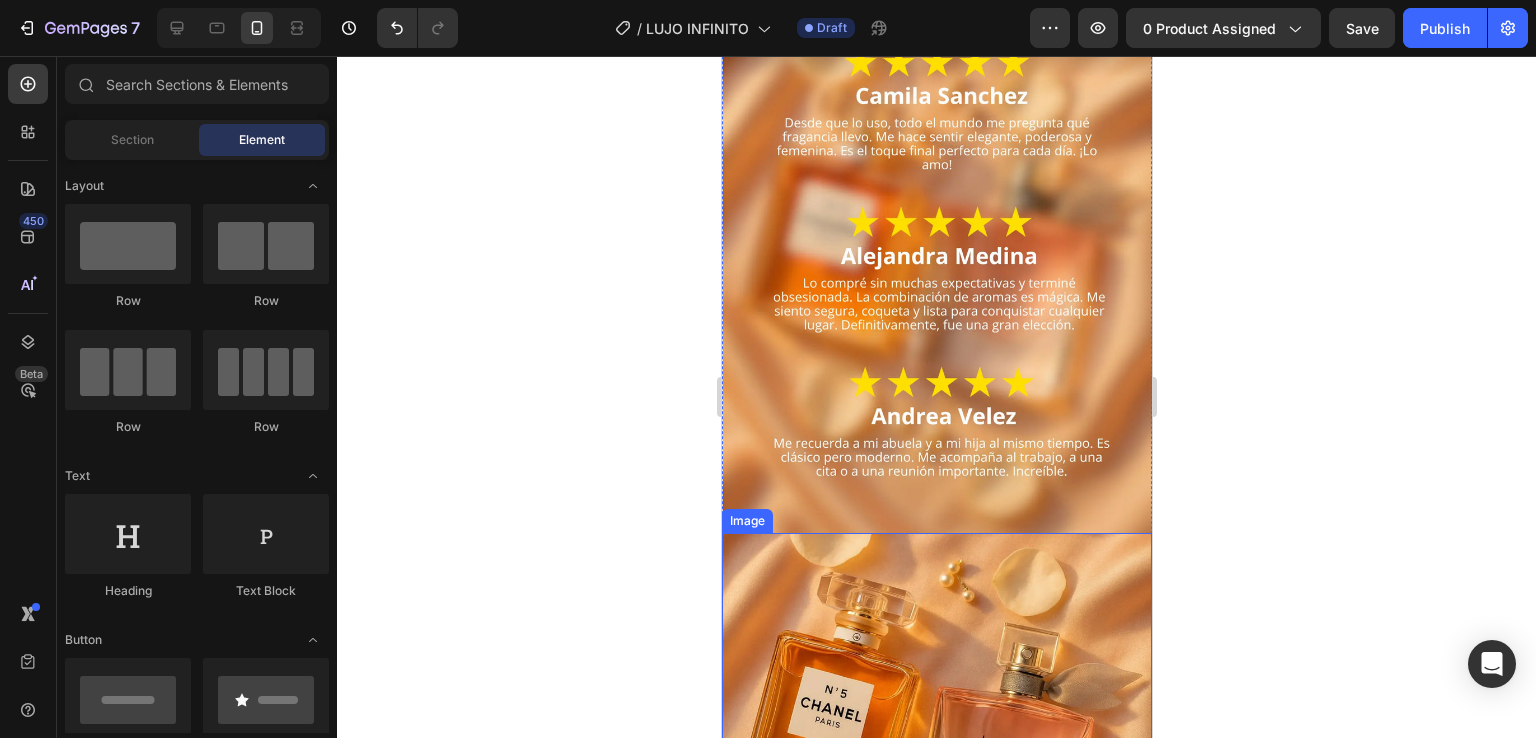 scroll, scrollTop: 1800, scrollLeft: 0, axis: vertical 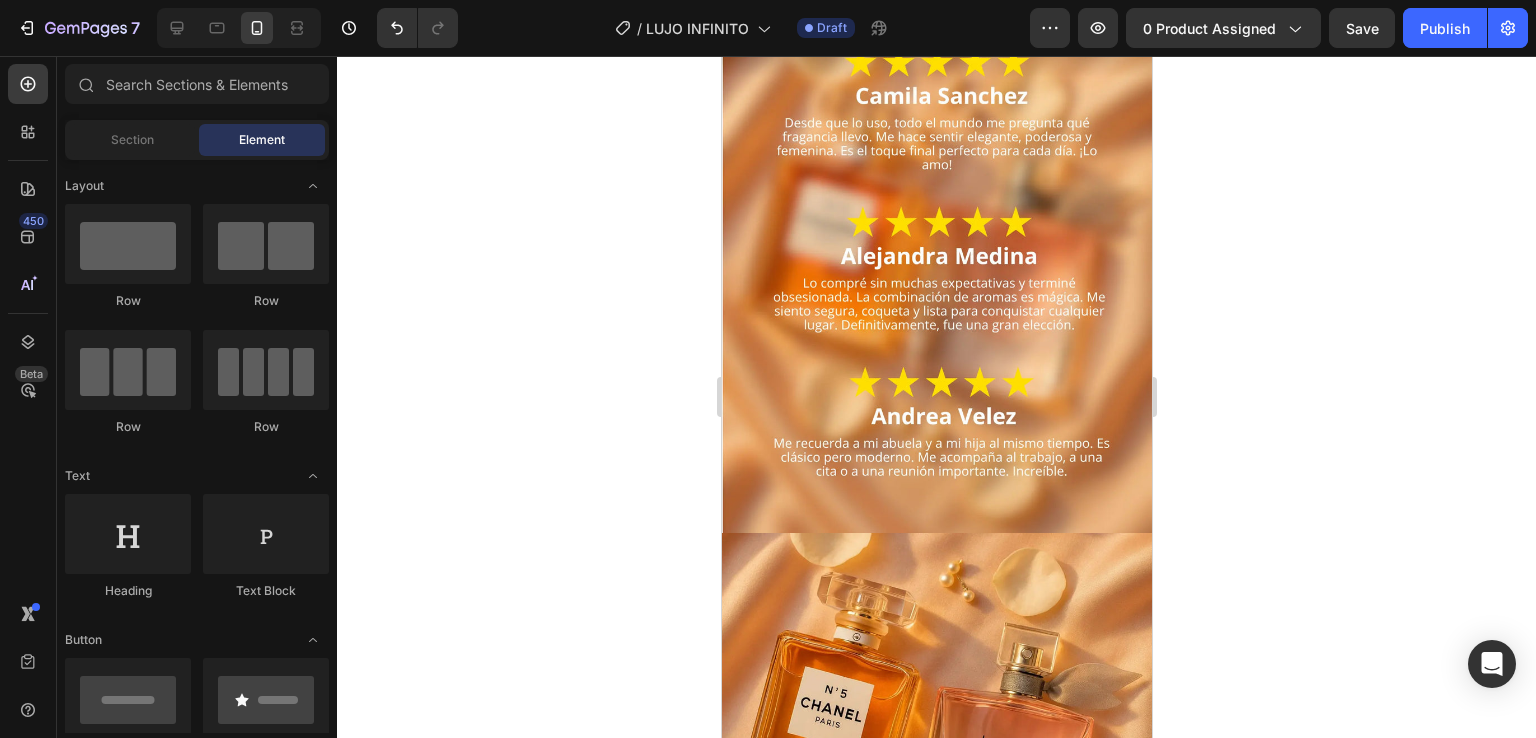 click 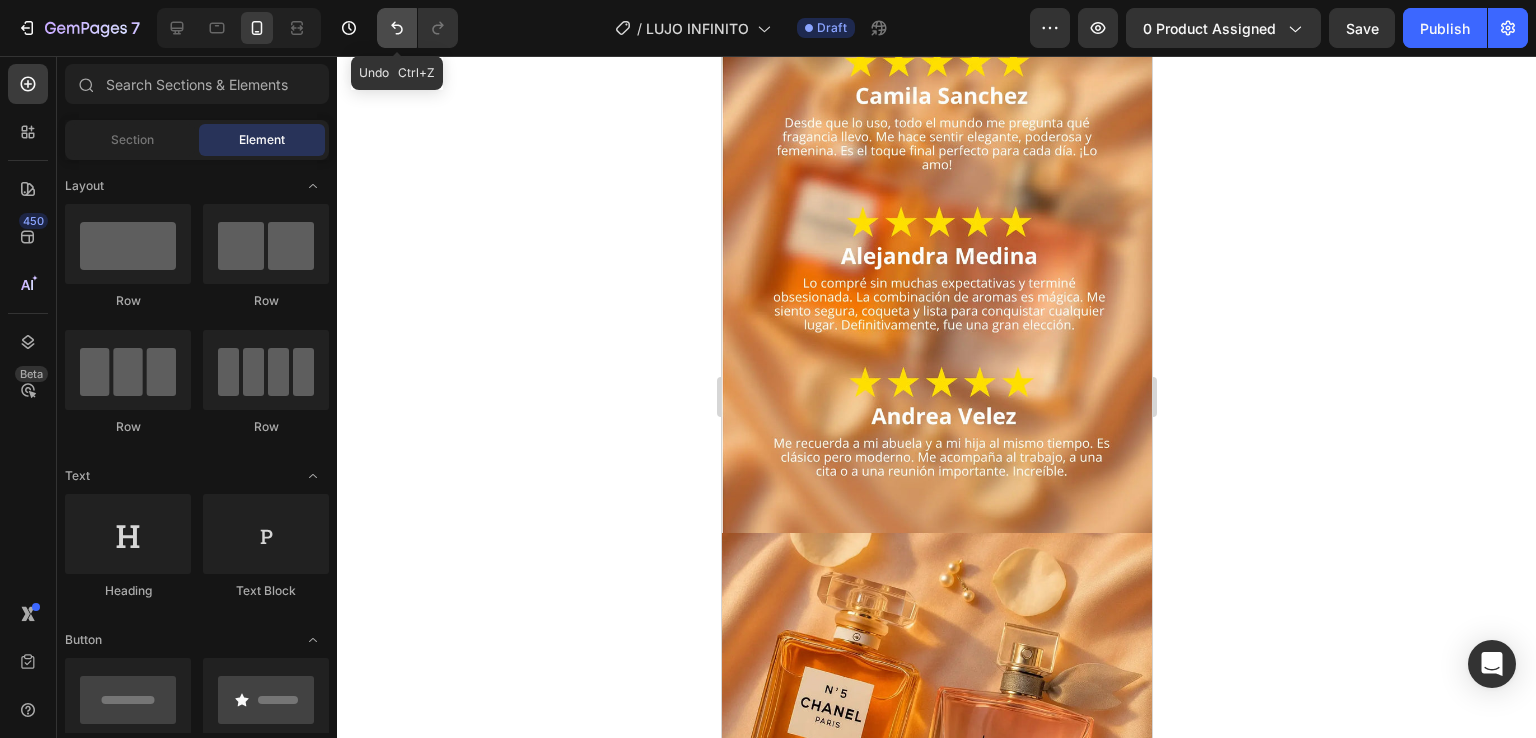 click 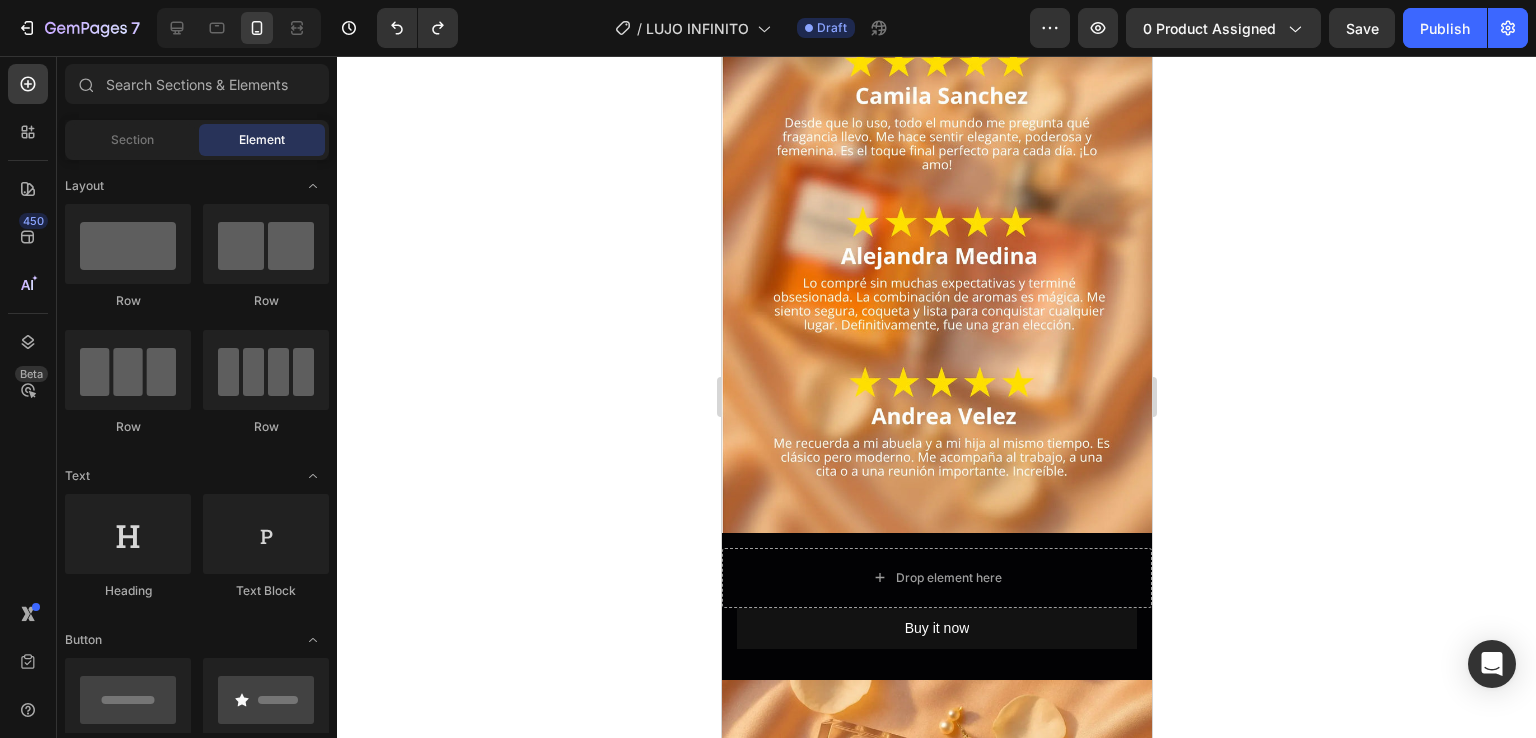 click 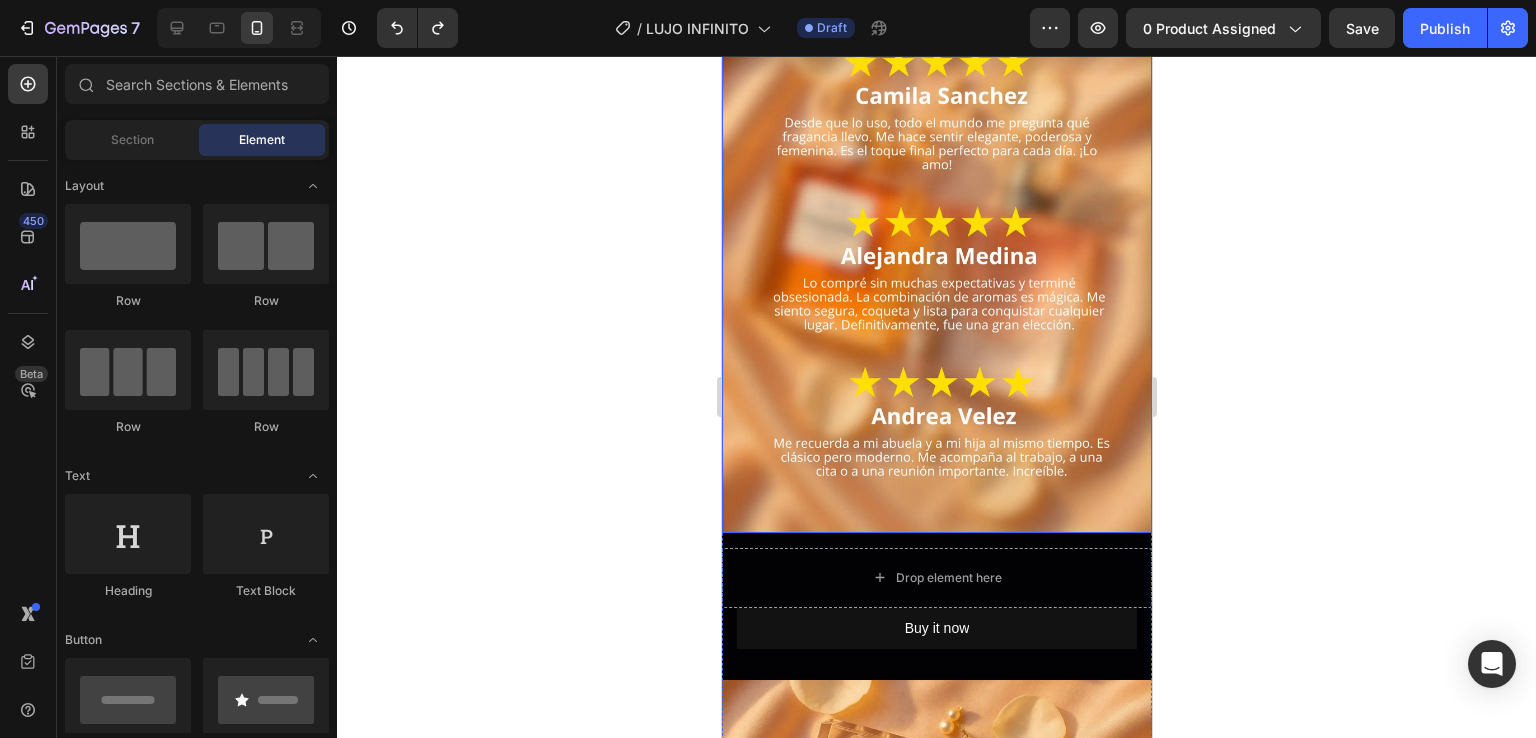 click at bounding box center (936, 150) 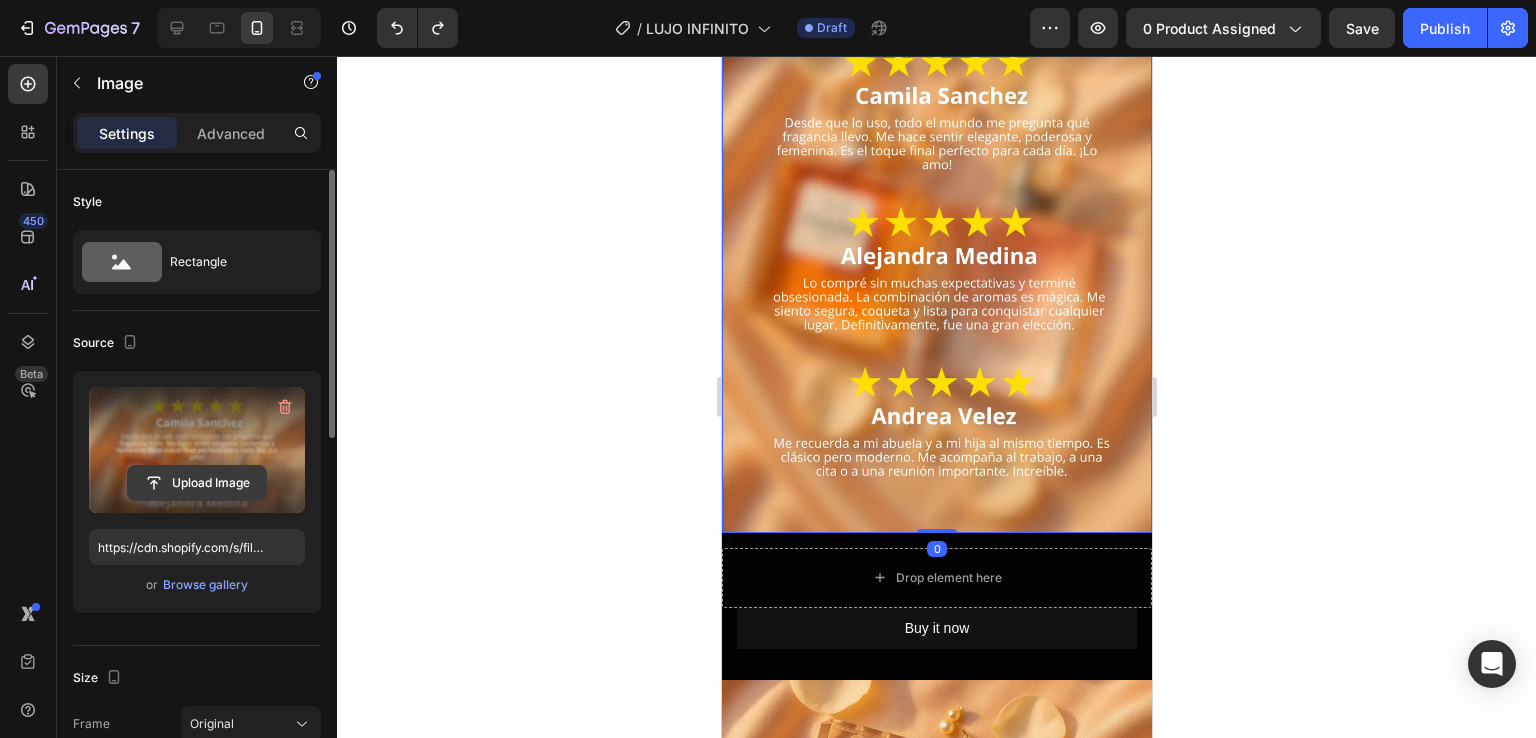 click 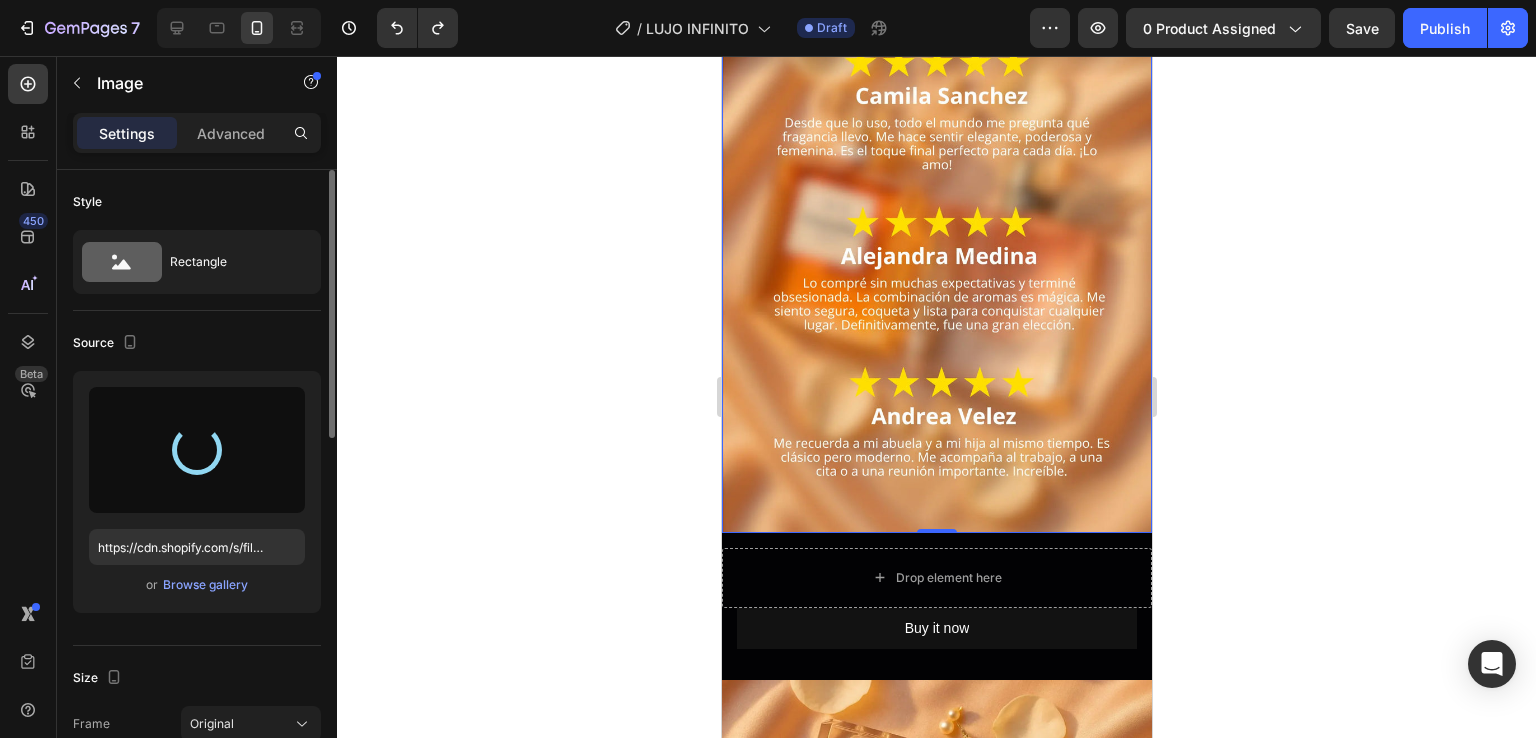 type on "https://cdn.shopify.com/s/files/1/0602/2981/2301/files/gempages_527017610294854678-95c91947-4d08-4858-a7a0-11274d2880a2.webp" 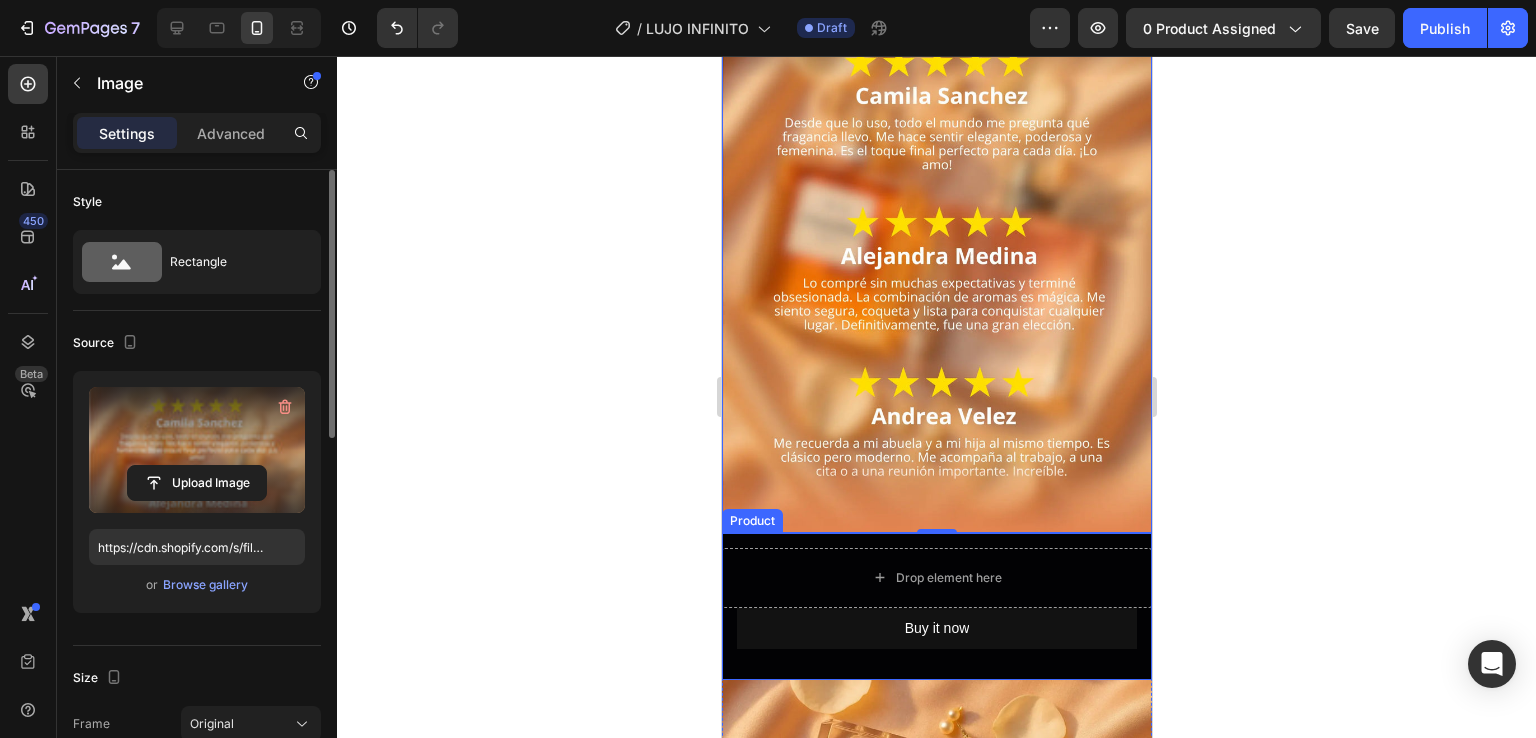 click on "Drop element here Buy it now Dynamic Checkout Product" at bounding box center [936, 606] 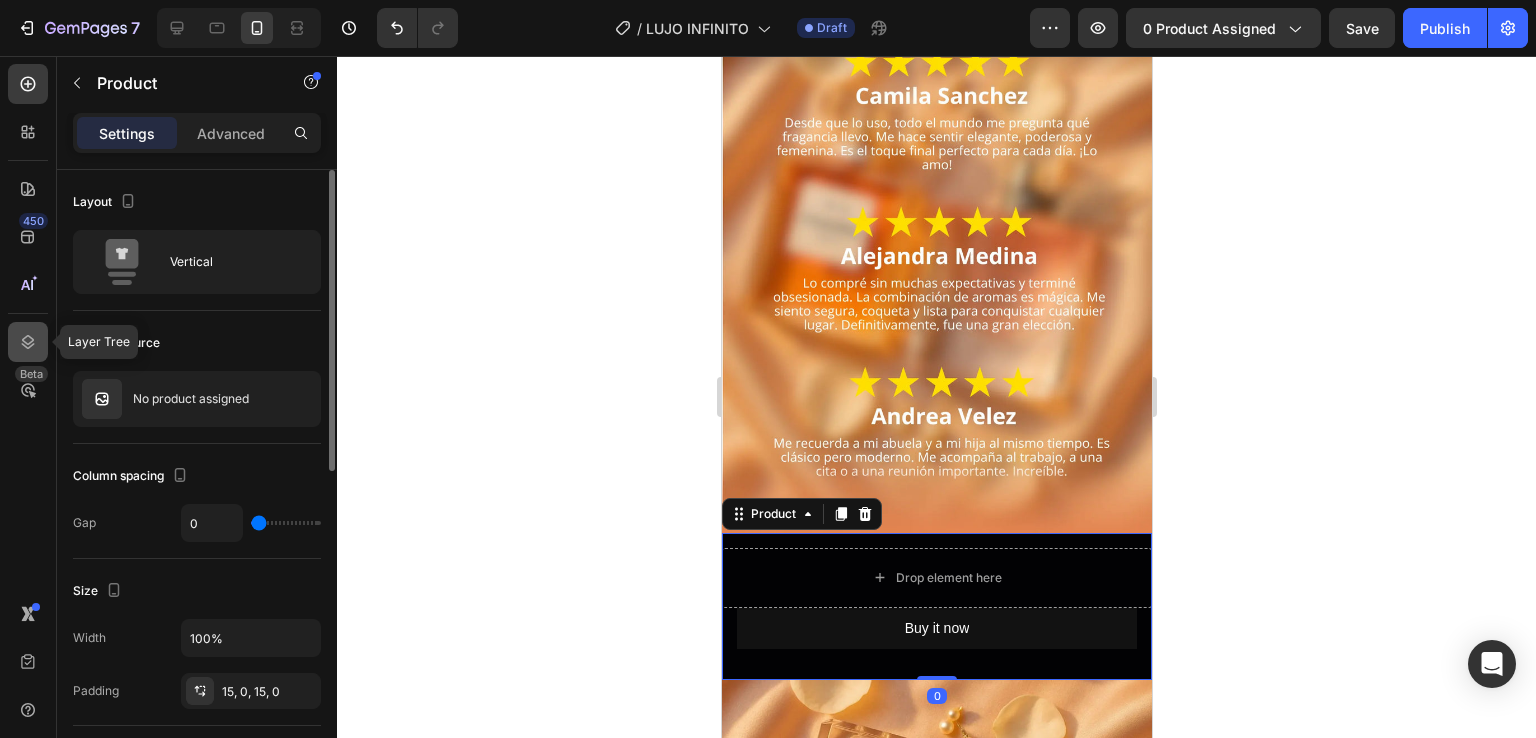 click 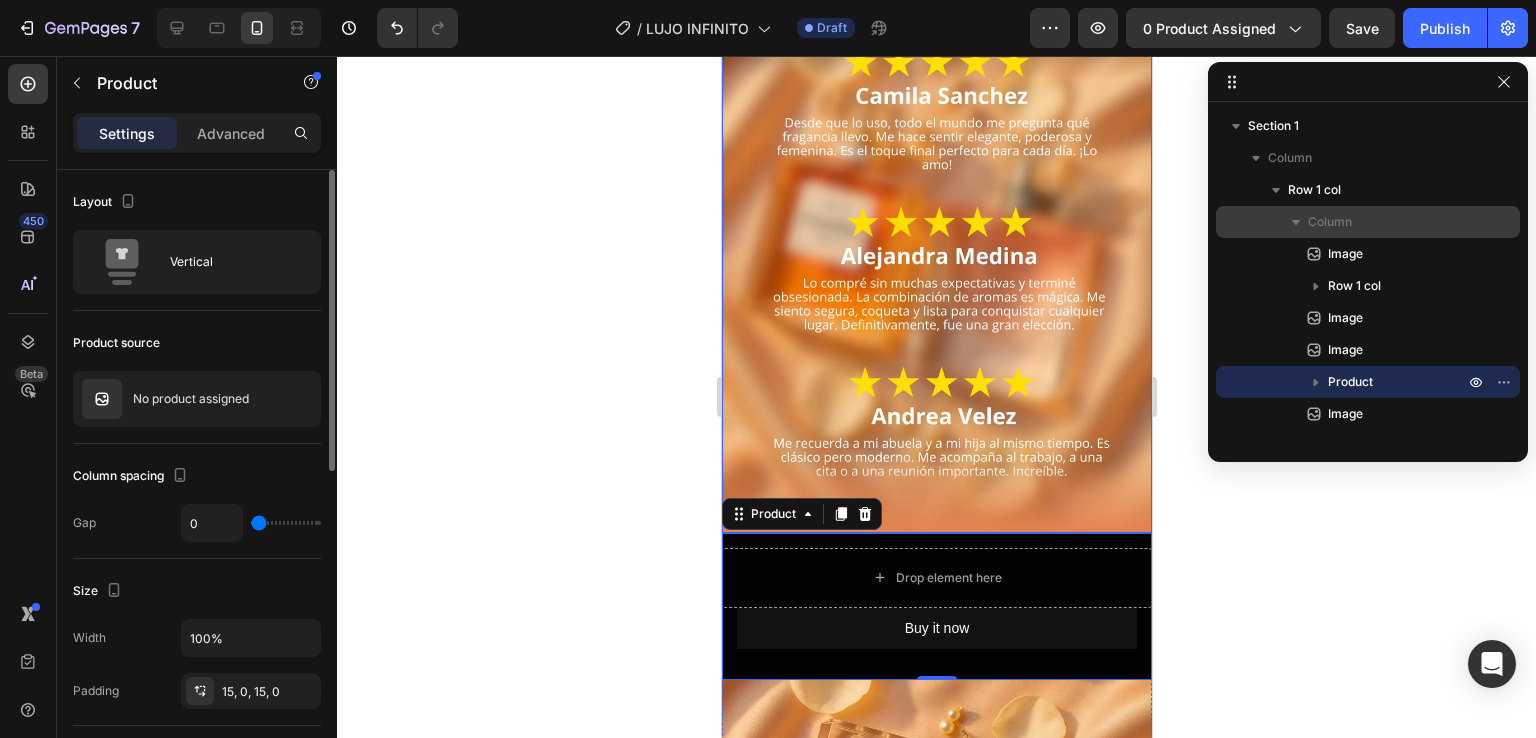 click on "Column" at bounding box center [1330, 222] 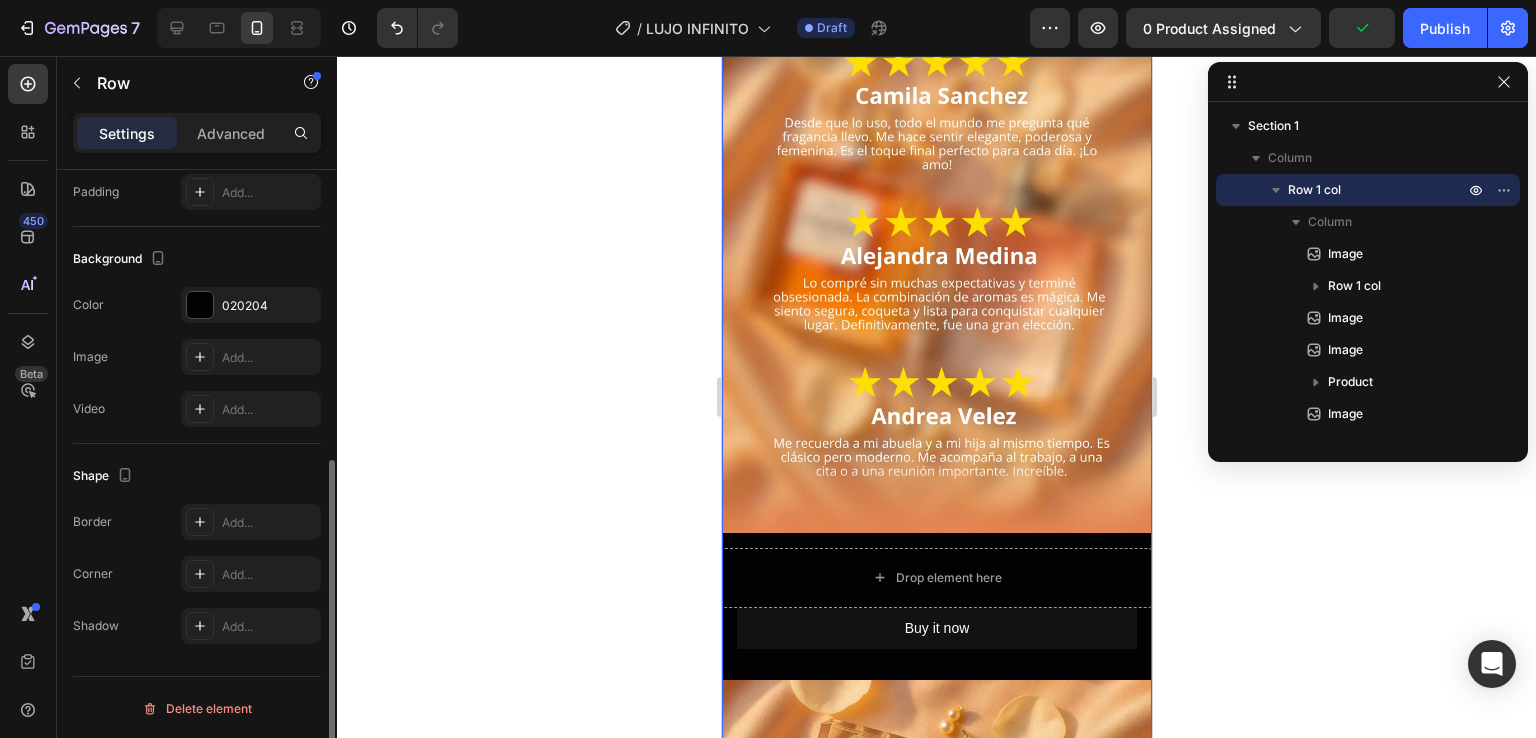 scroll, scrollTop: 541, scrollLeft: 0, axis: vertical 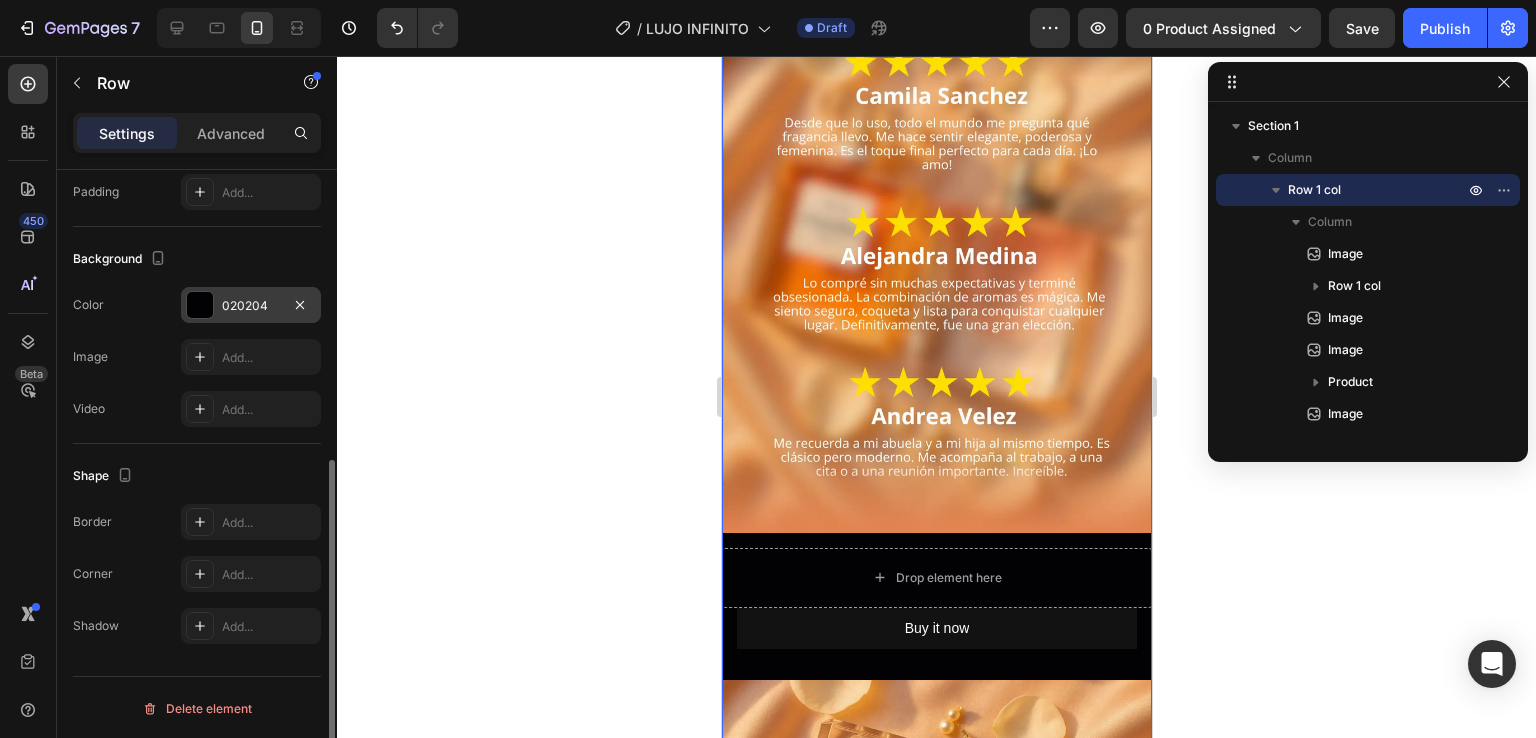 click at bounding box center [200, 305] 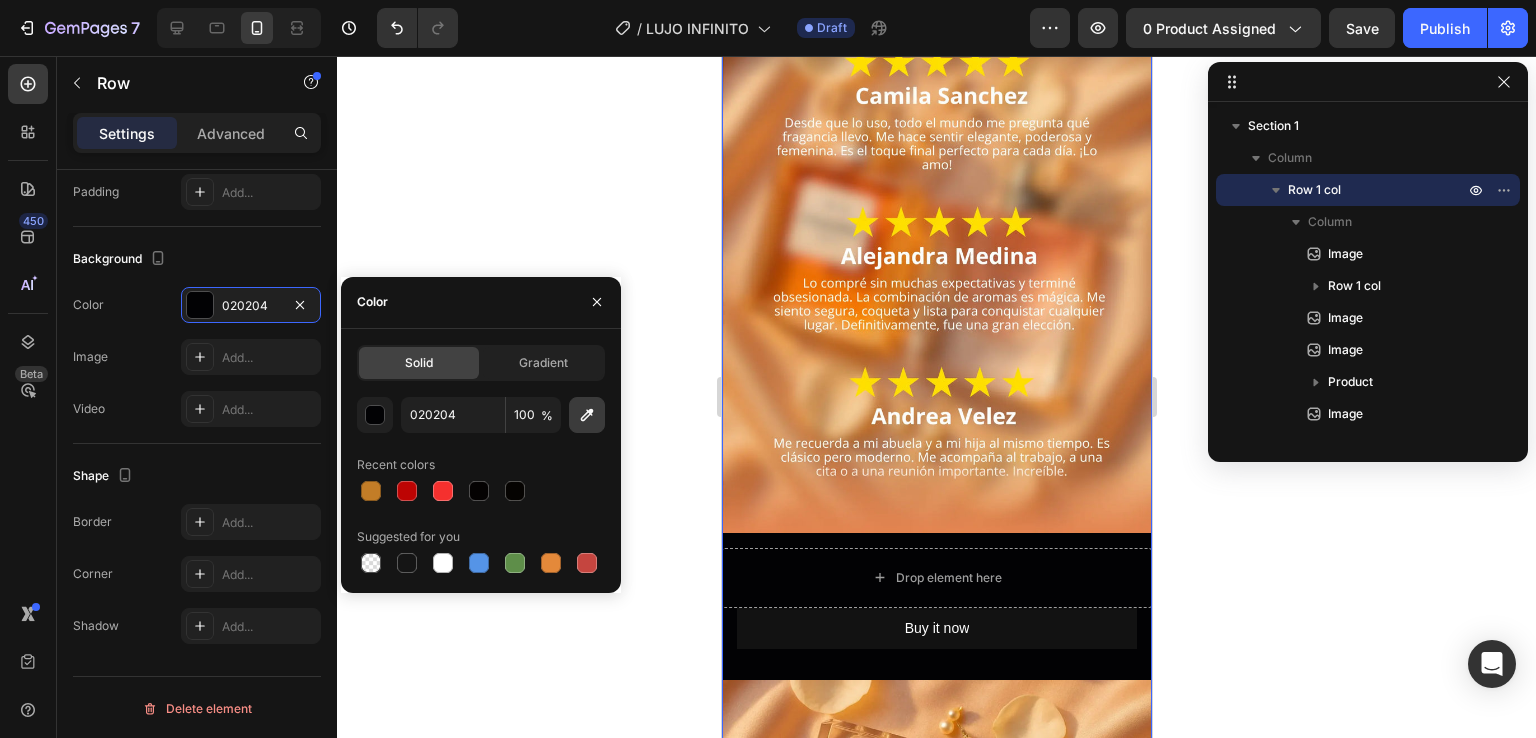 click 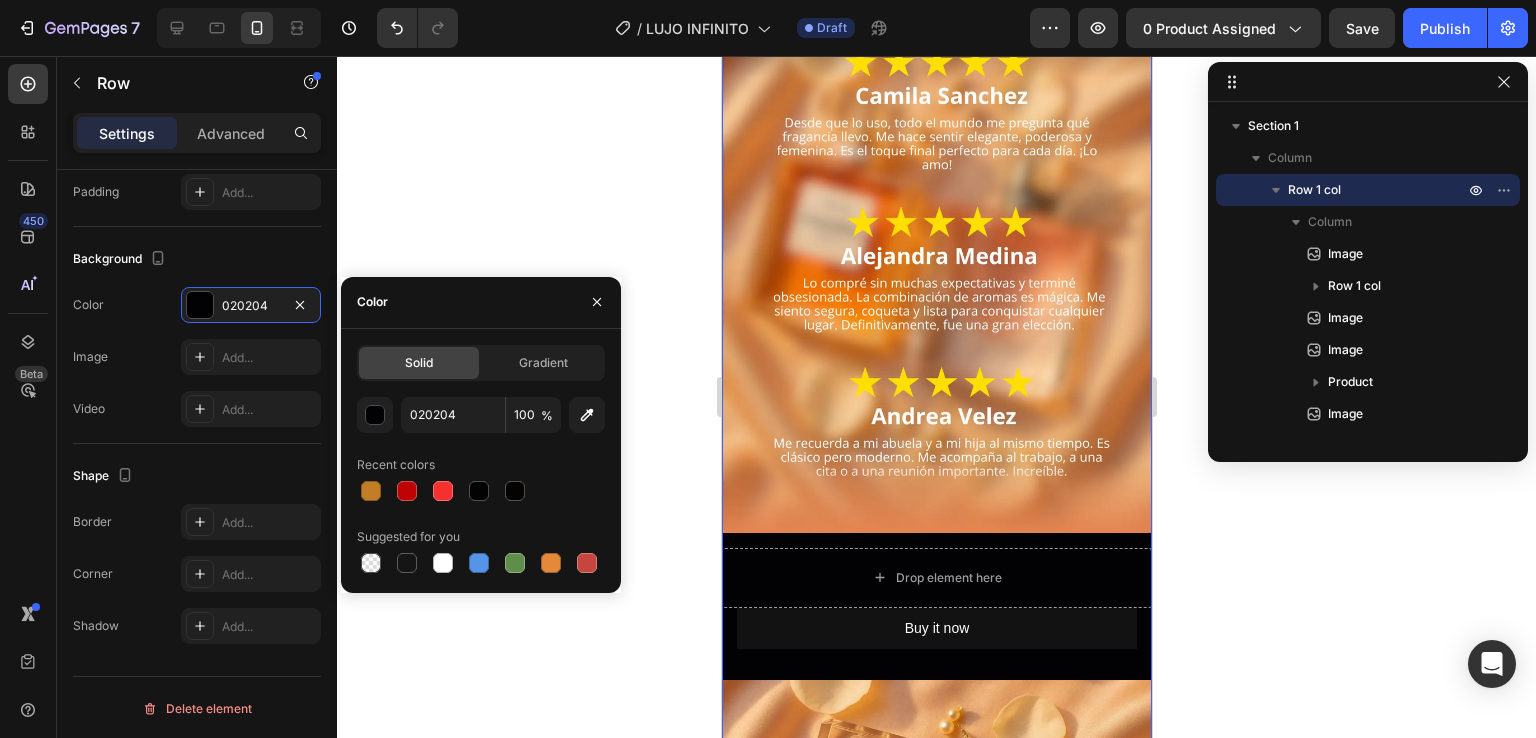 type on "E28351" 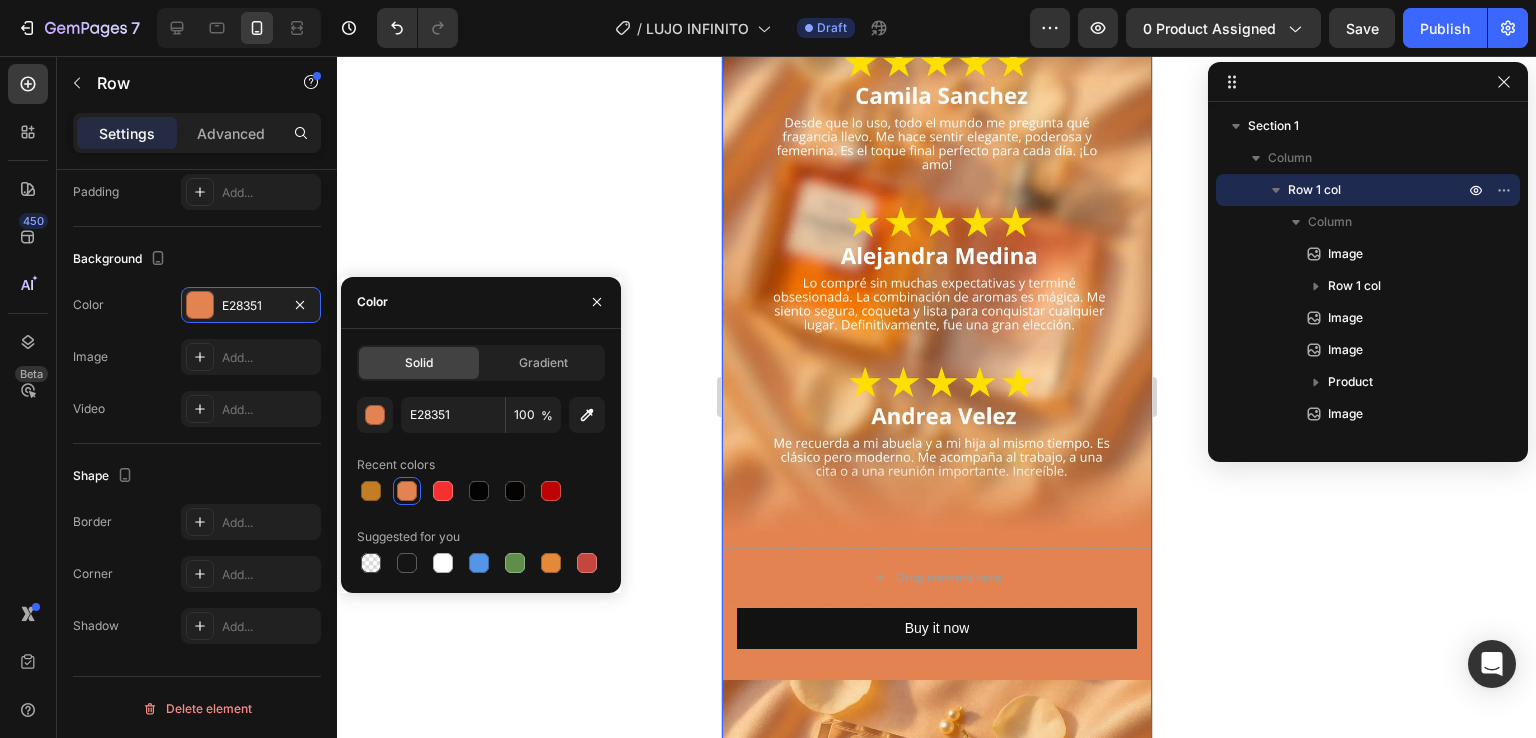 click 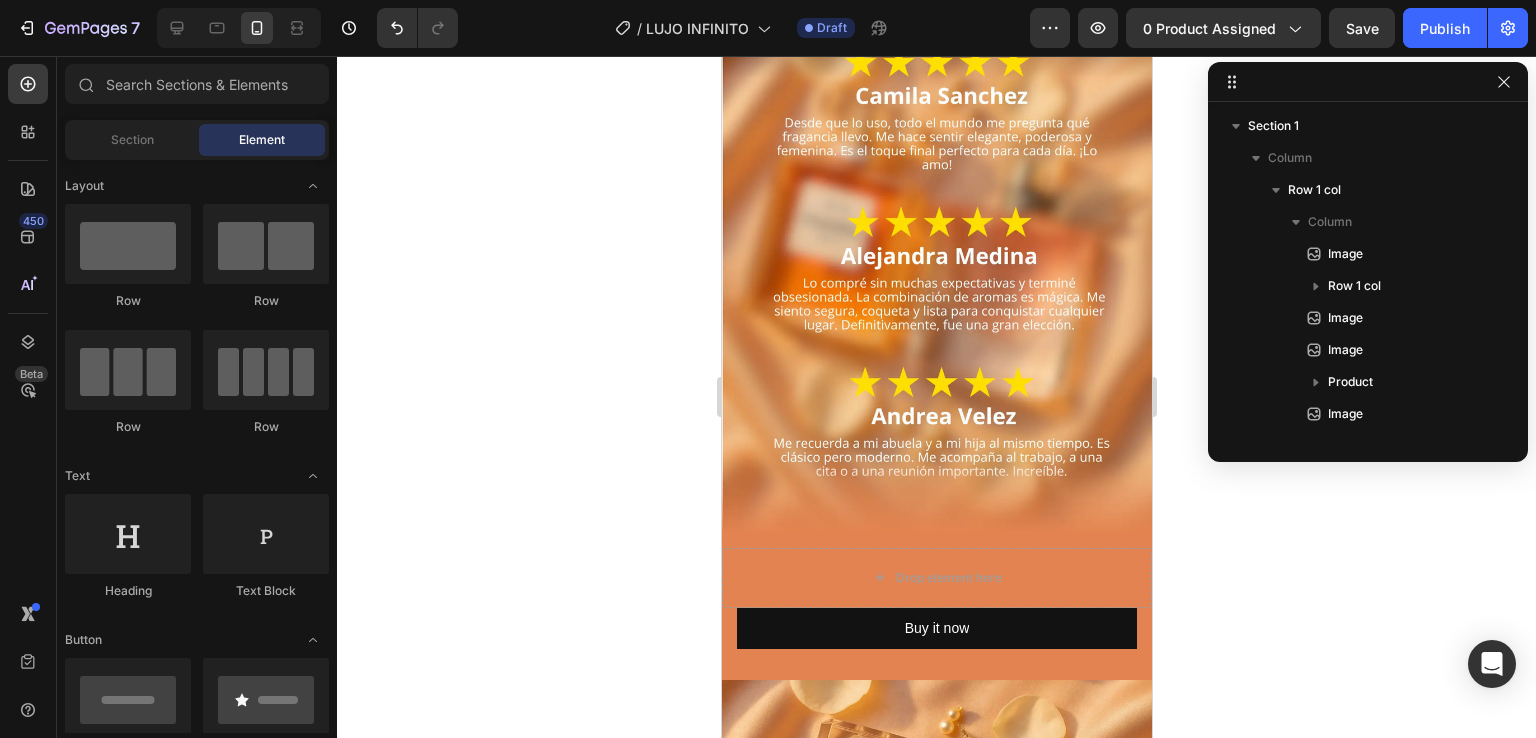 click 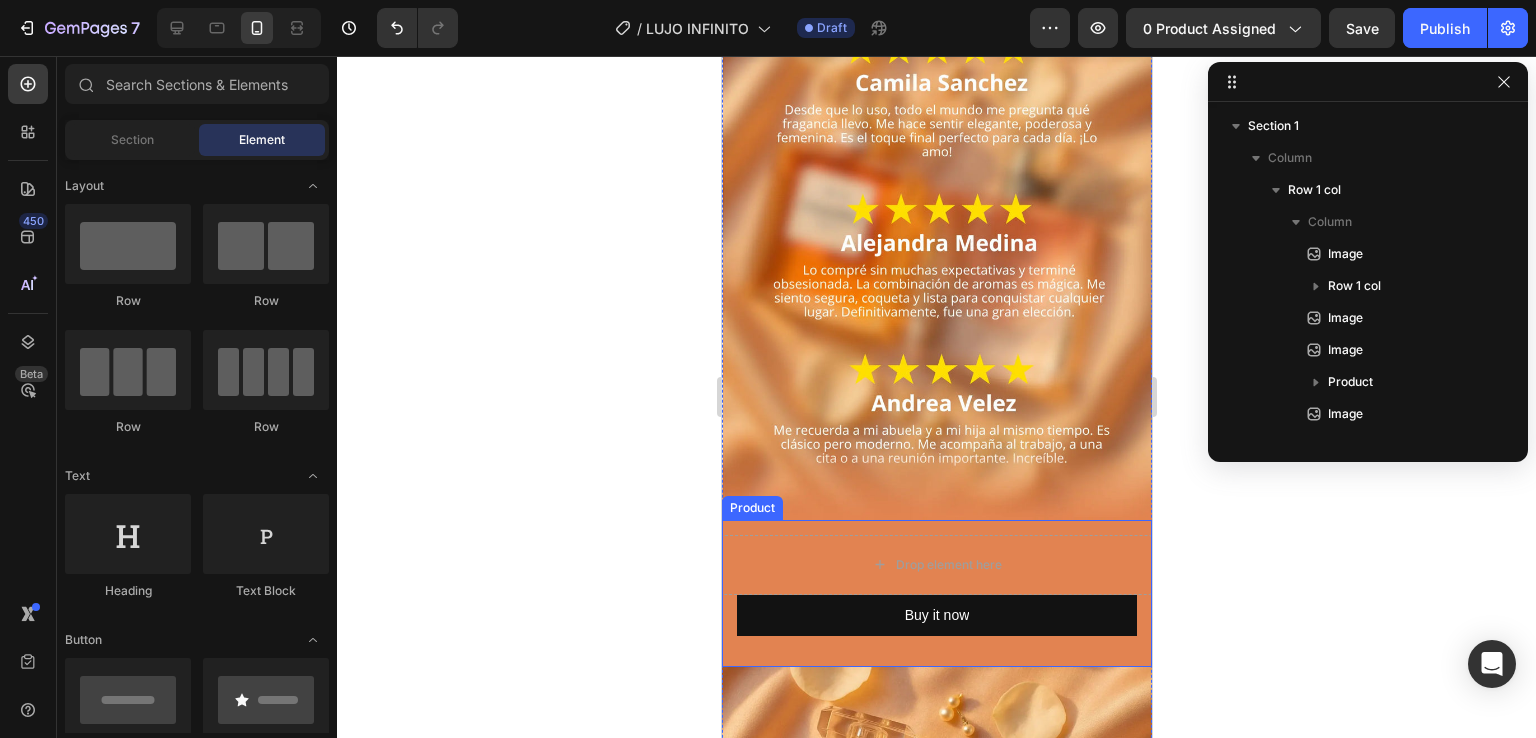 scroll, scrollTop: 1900, scrollLeft: 0, axis: vertical 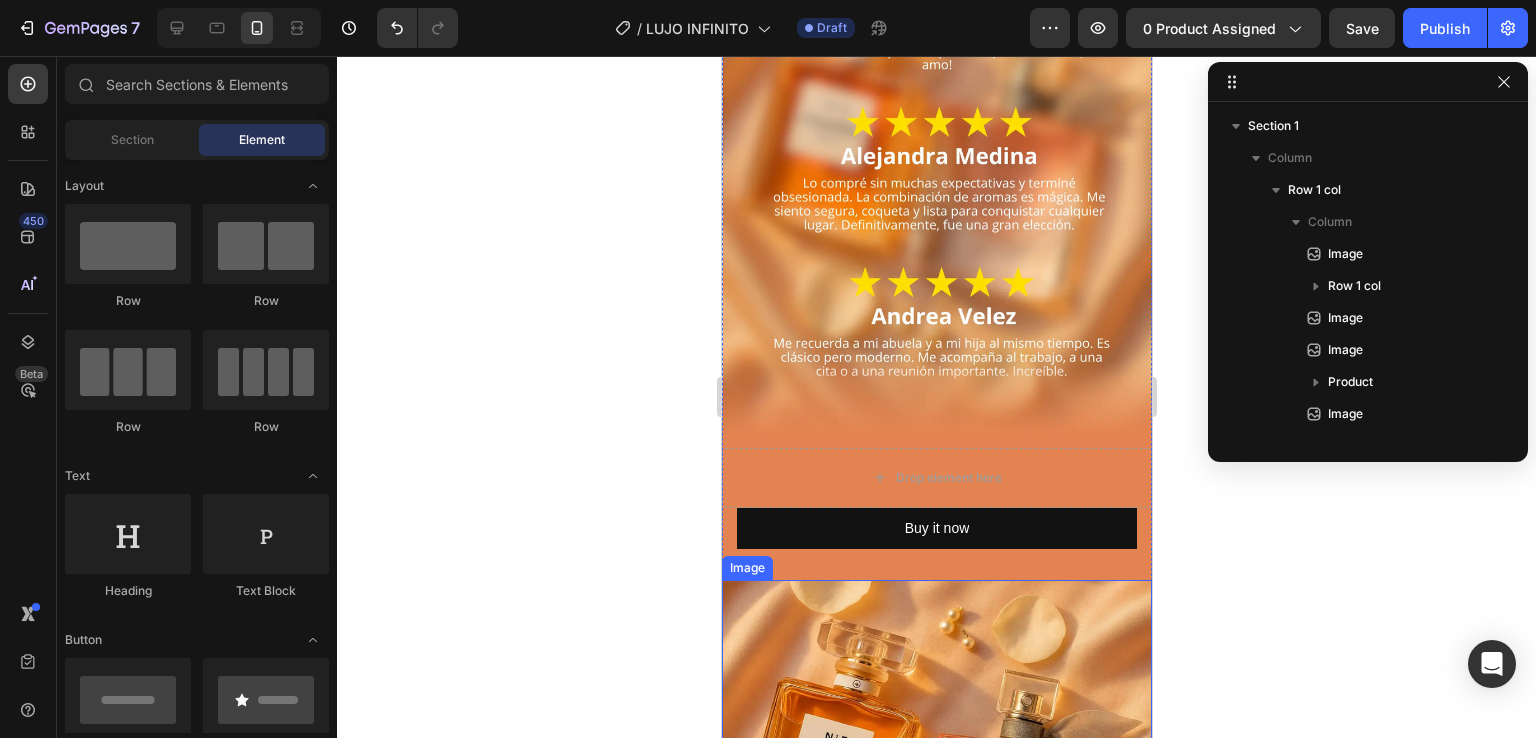 click at bounding box center [936, 828] 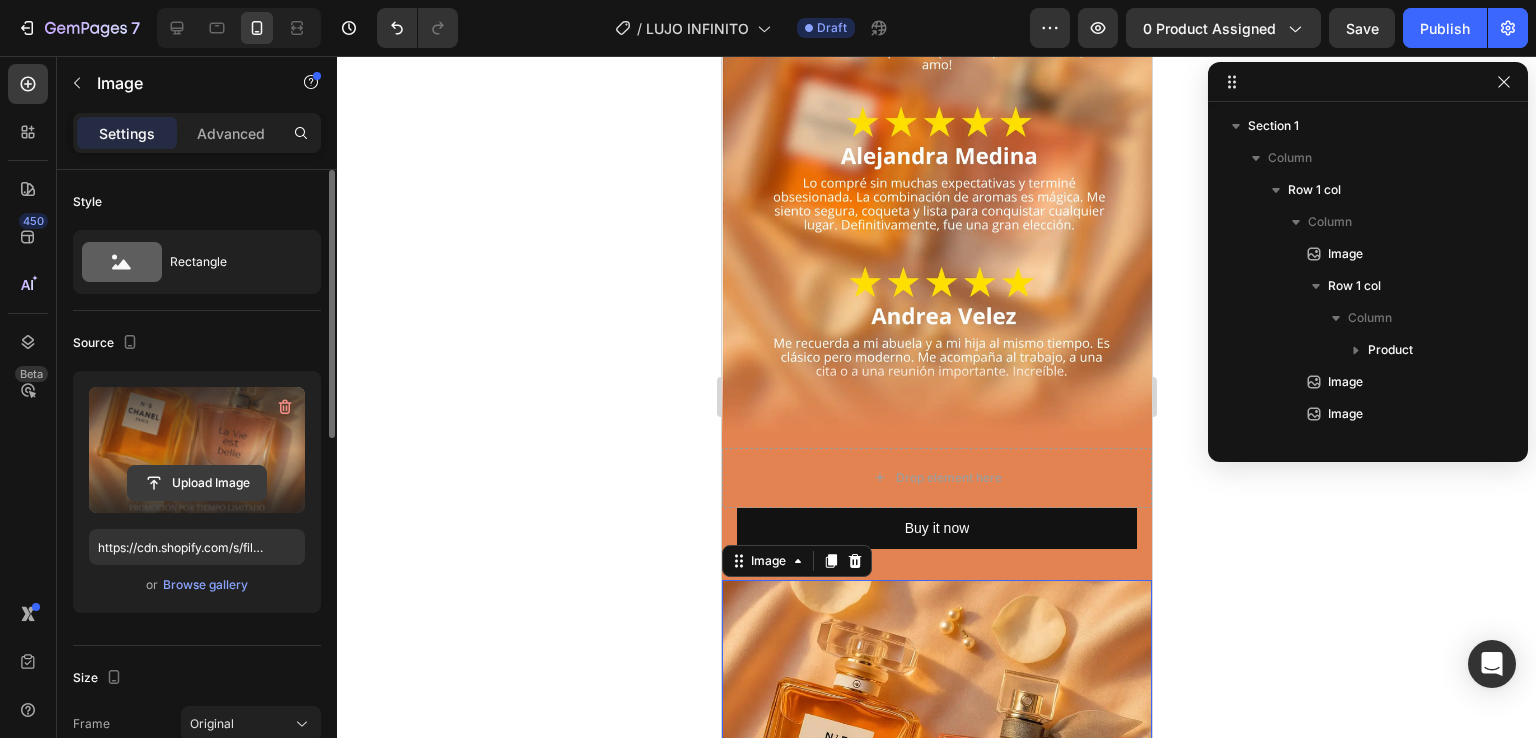 click 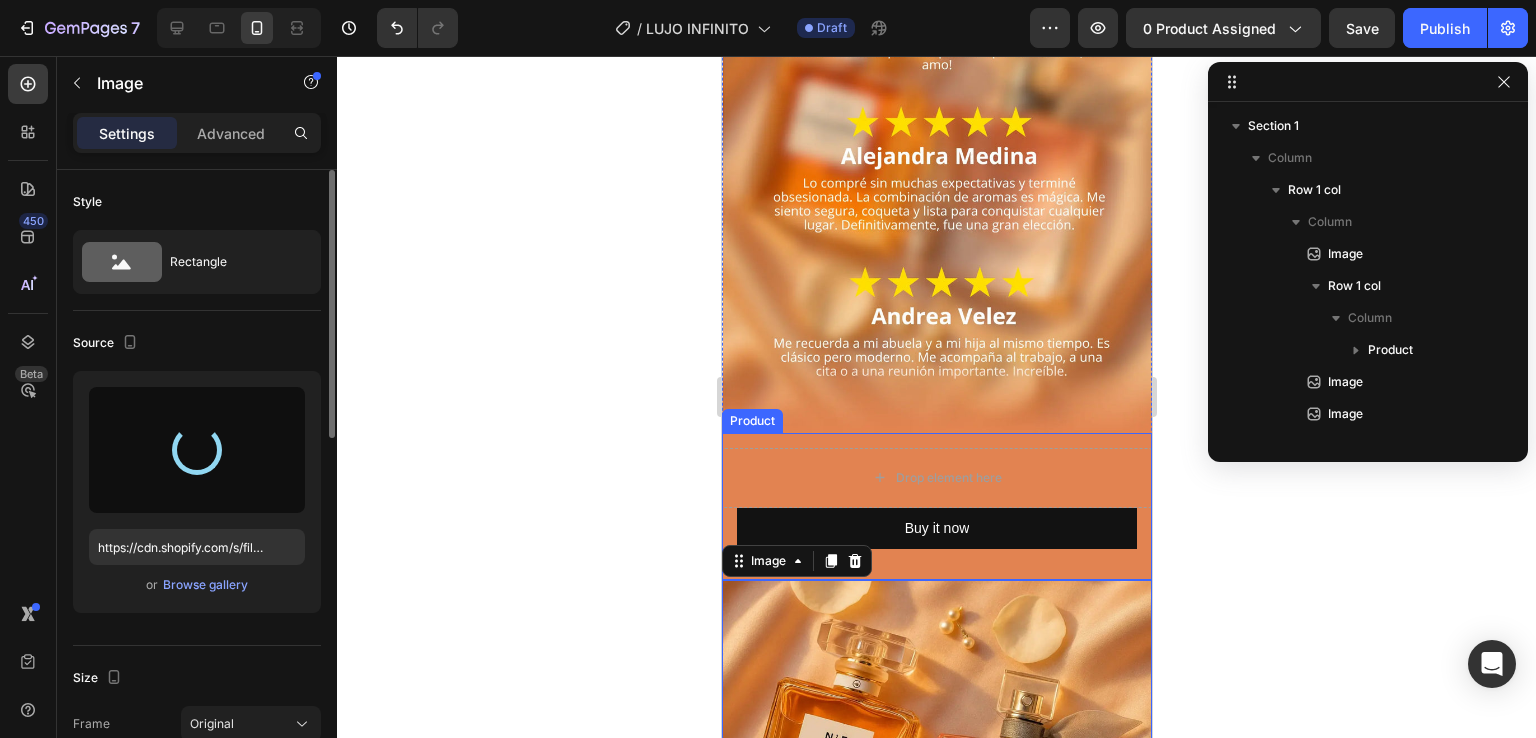type on "https://cdn.shopify.com/s/files/1/0602/2981/2301/files/gempages_527017610294854678-d6f9b6e1-4e1c-4fe4-aecf-76030f25f6bd.webp" 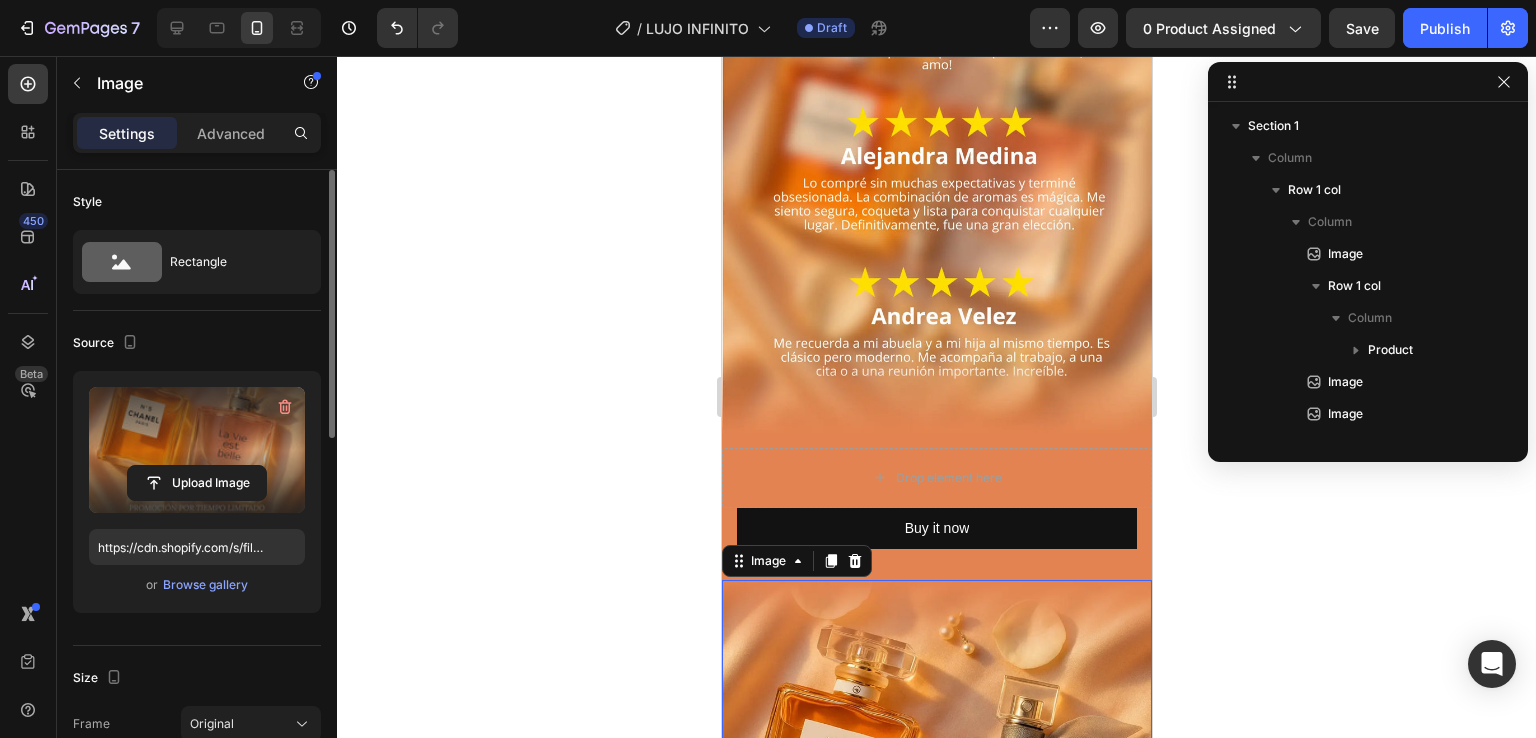 click 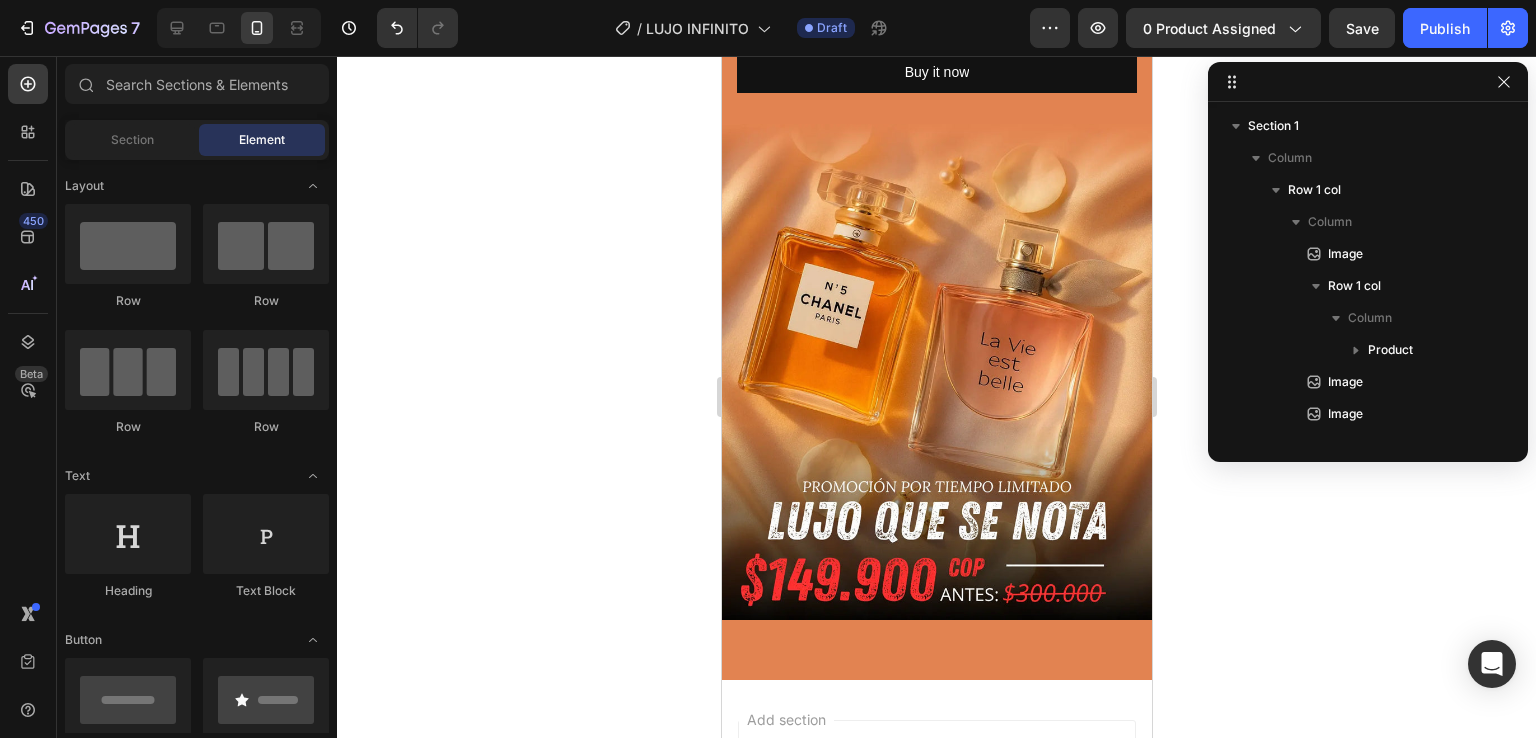 scroll, scrollTop: 2500, scrollLeft: 0, axis: vertical 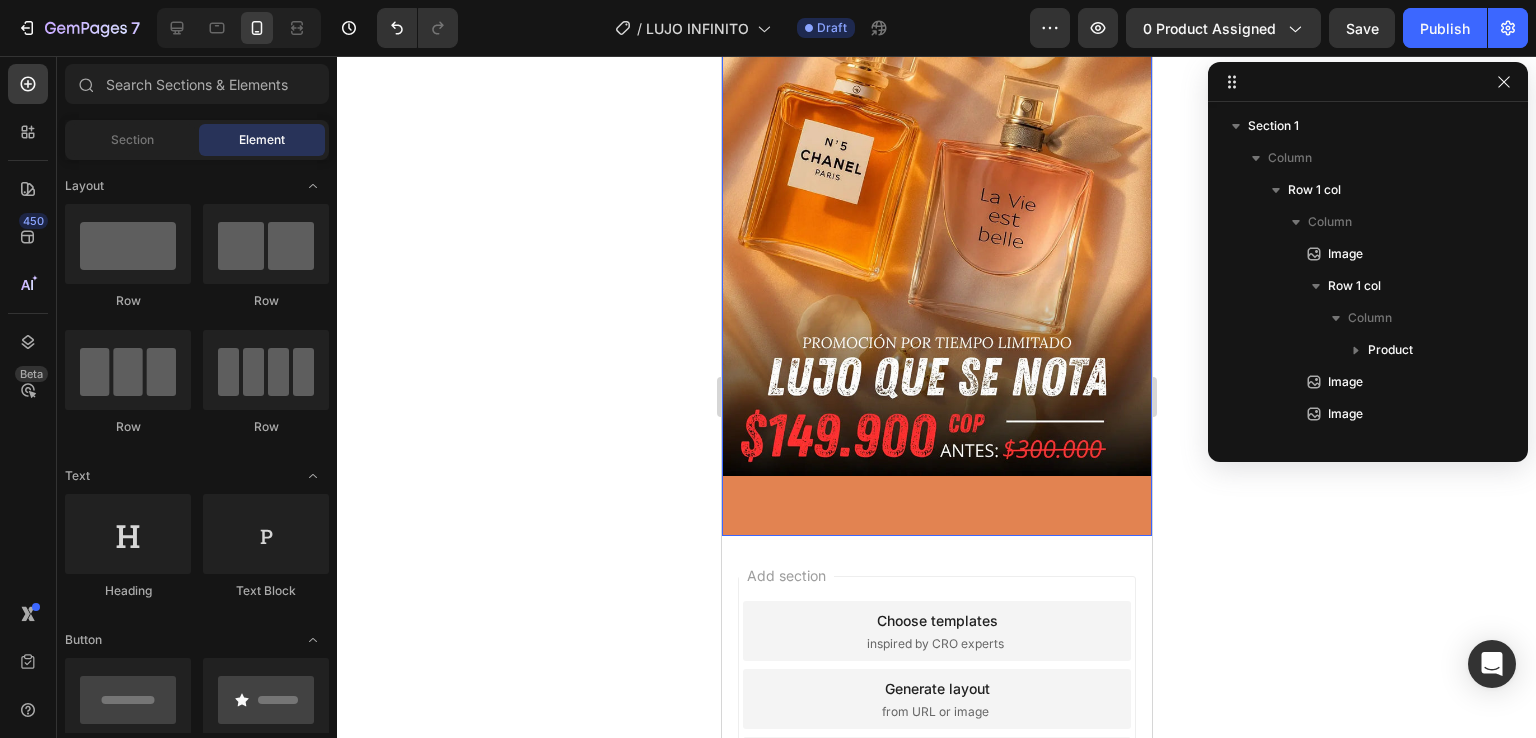 click on "Image
Drop element here Buy it now Dynamic Checkout Product Row Image Image
Drop element here Buy it now Dynamic Checkout Product Image" at bounding box center [936, -934] 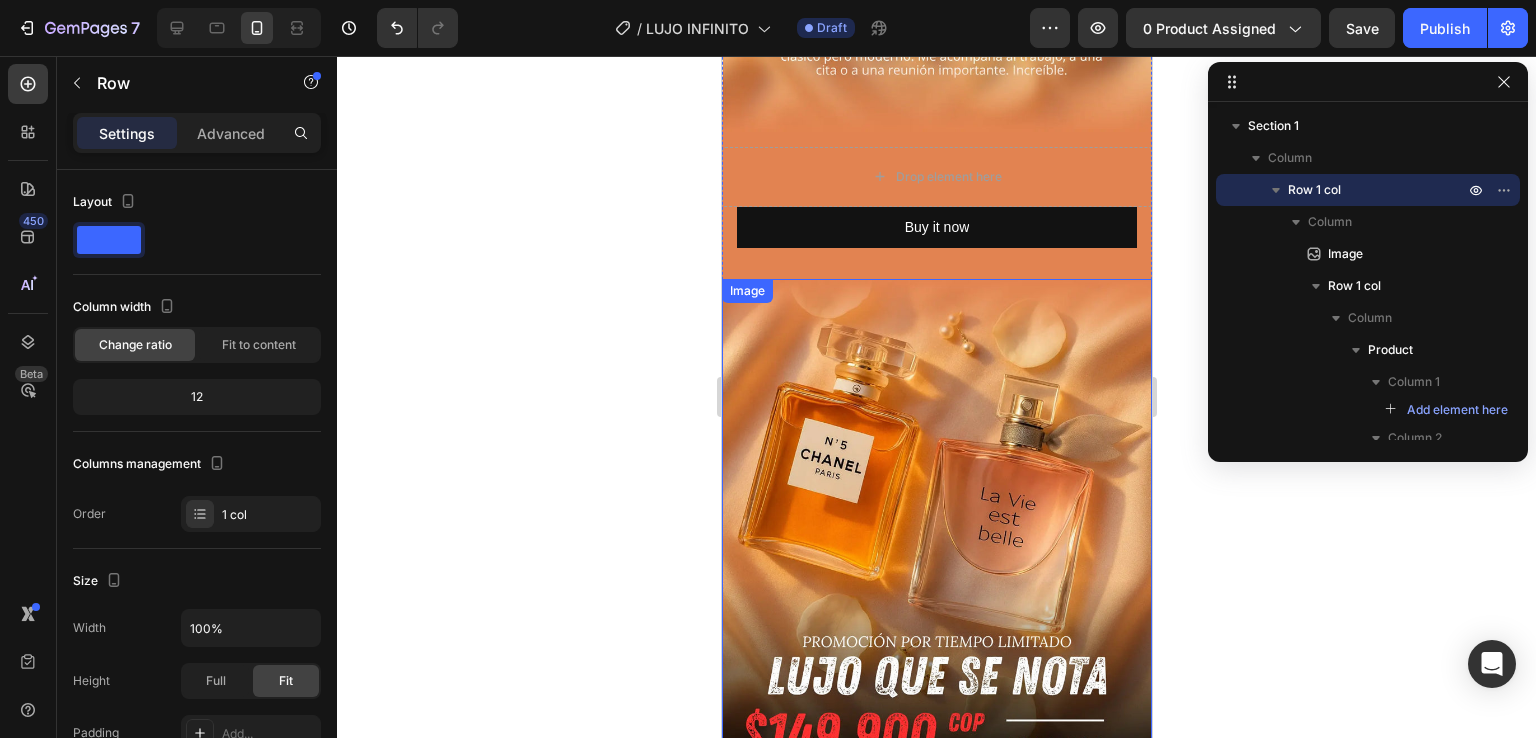 scroll, scrollTop: 2200, scrollLeft: 0, axis: vertical 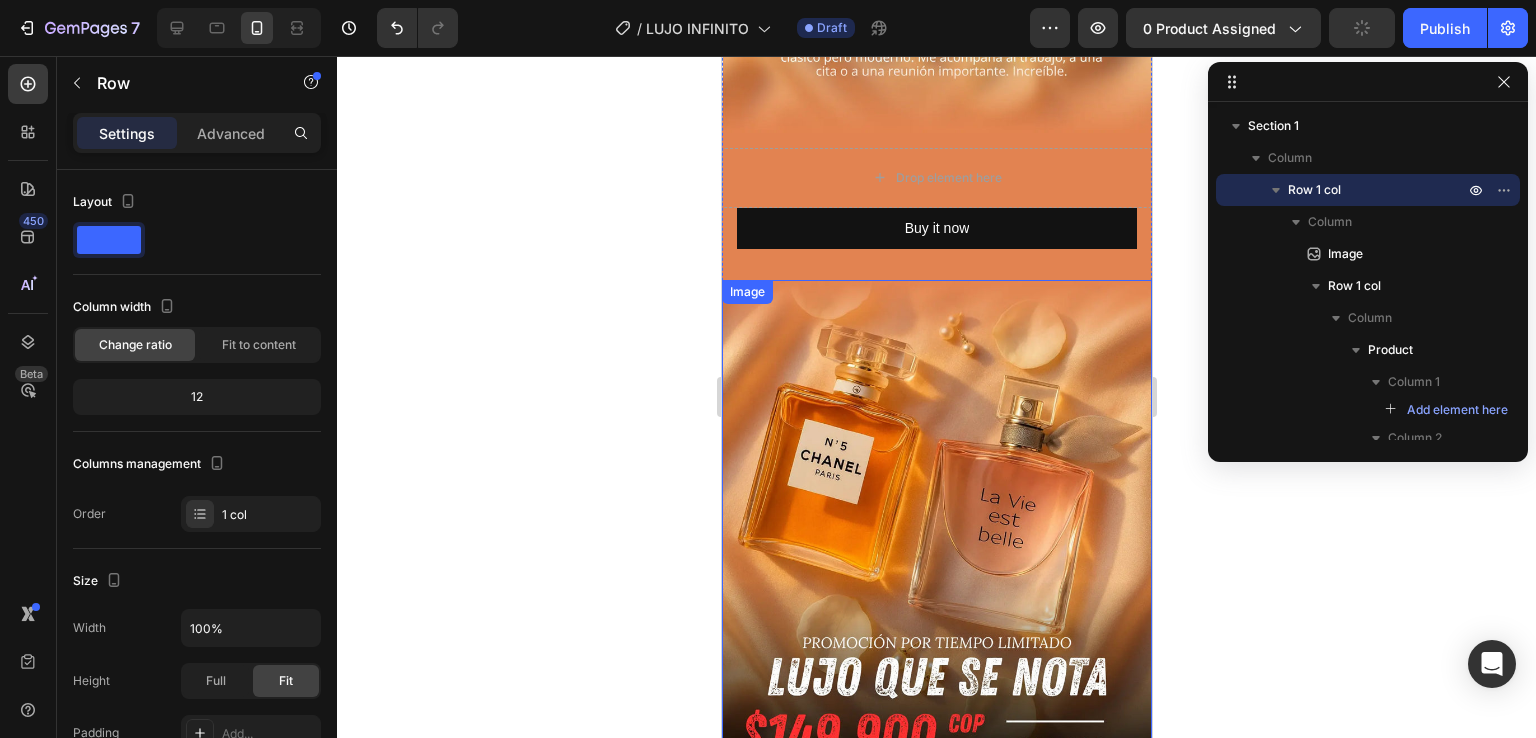 click at bounding box center (936, 528) 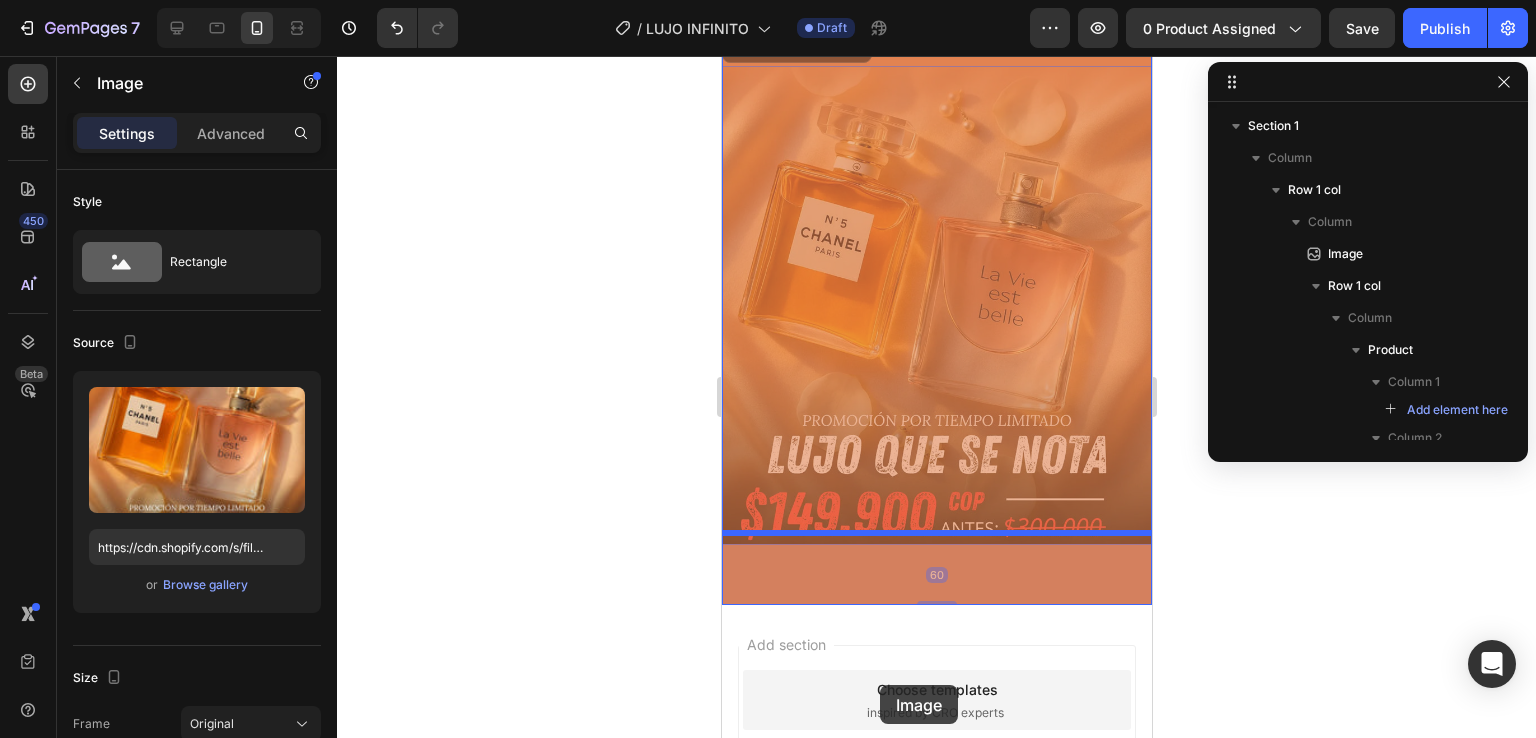 scroll, scrollTop: 2428, scrollLeft: 0, axis: vertical 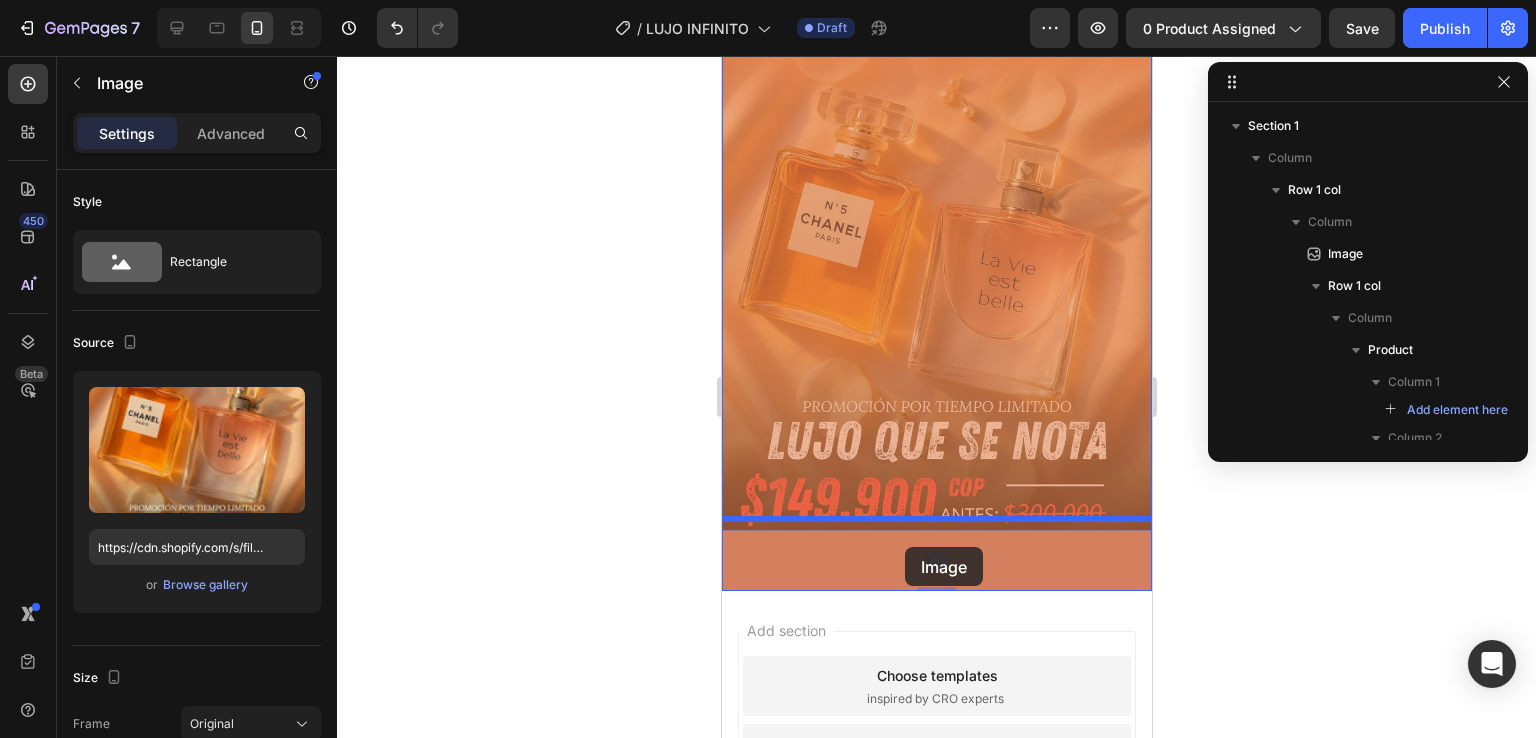 drag, startPoint x: 732, startPoint y: 193, endPoint x: 904, endPoint y: 547, distance: 393.57336 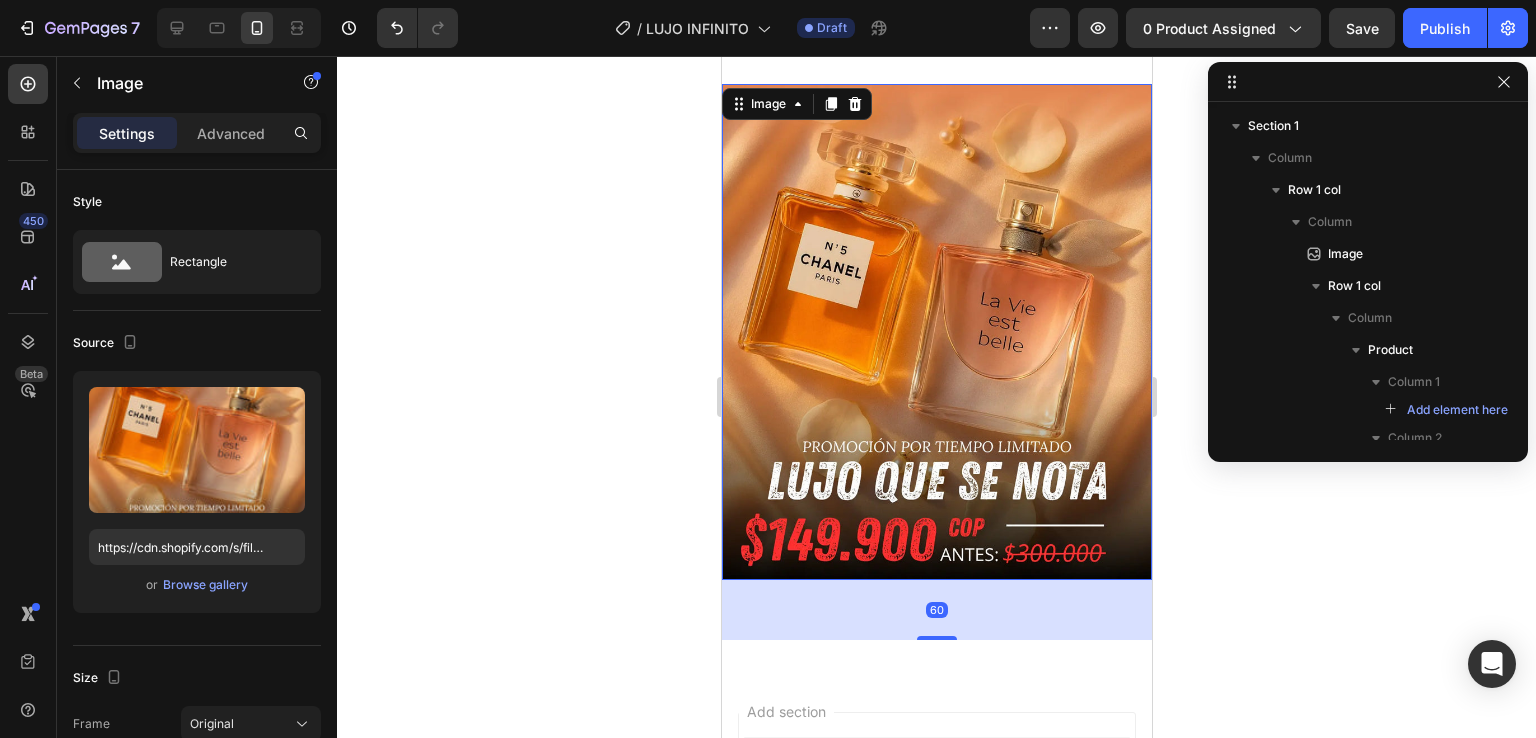 drag, startPoint x: 1004, startPoint y: 518, endPoint x: 950, endPoint y: 519, distance: 54.00926 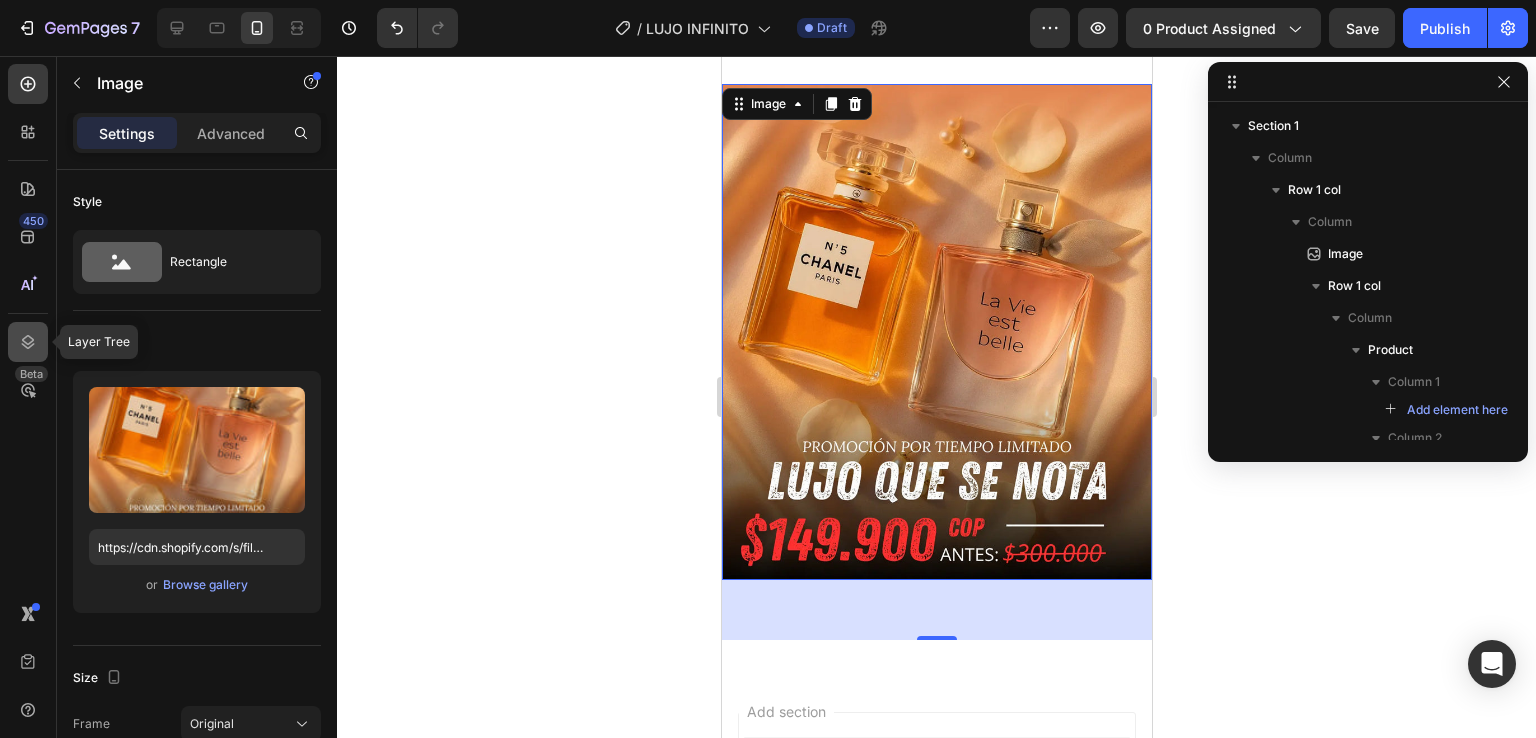 click 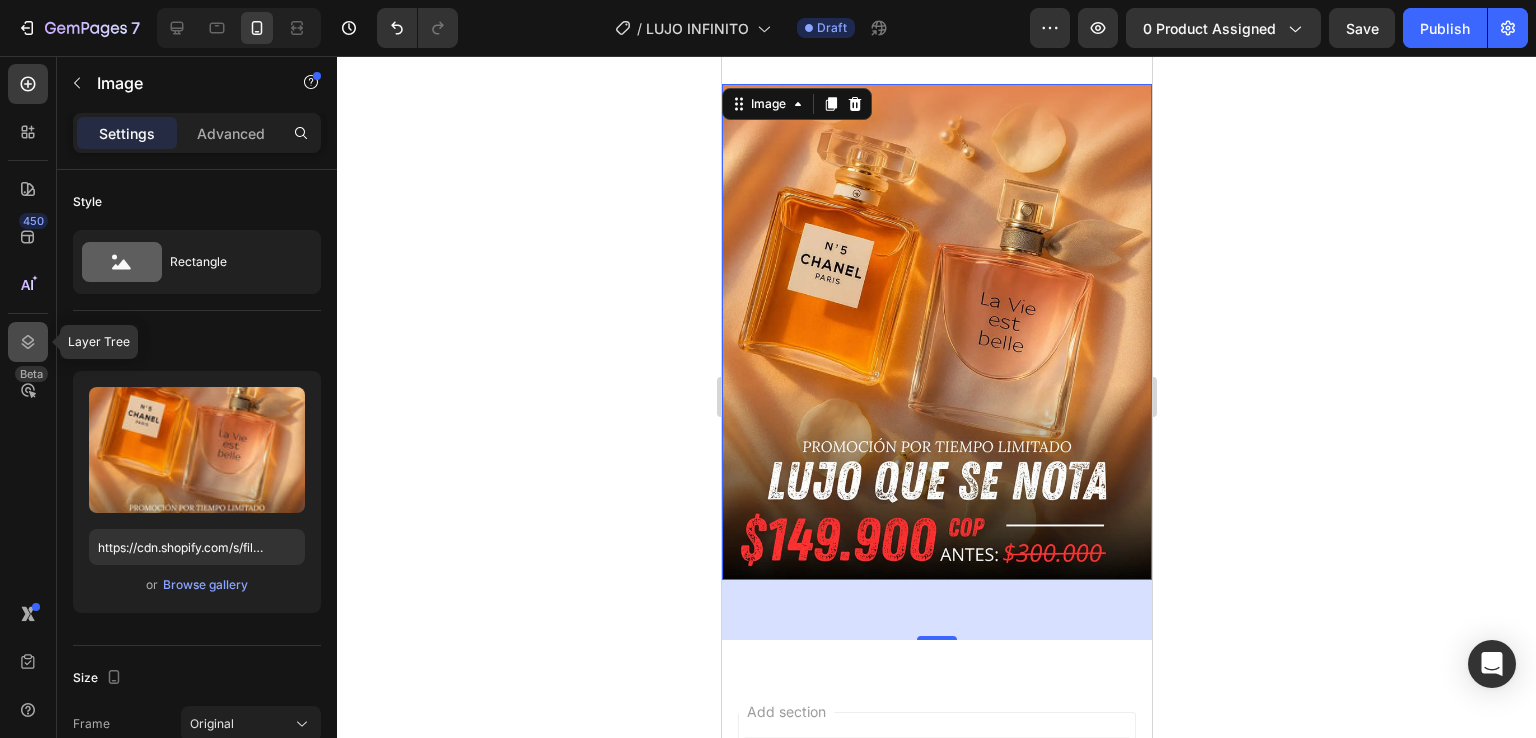 click 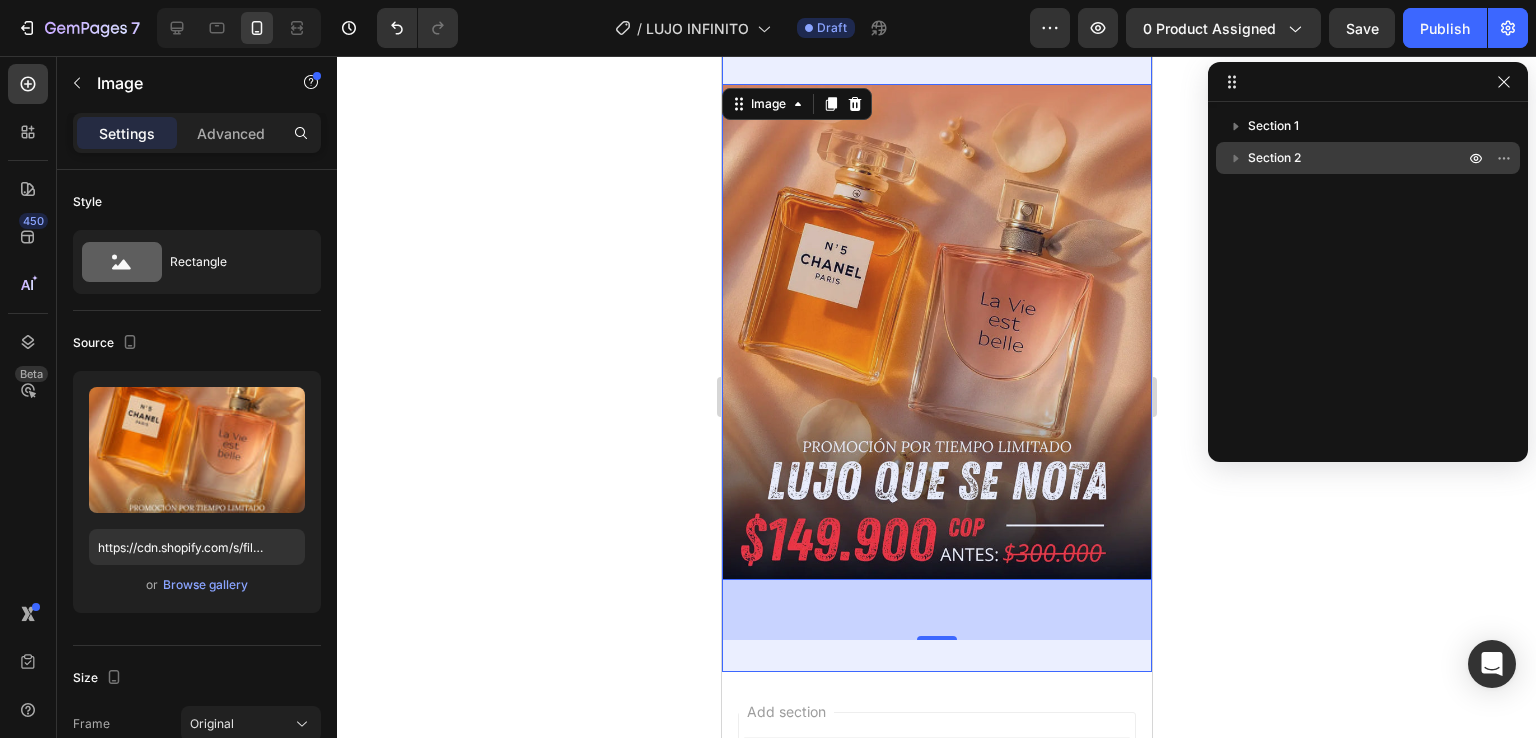 click on "Section 2" at bounding box center (1358, 158) 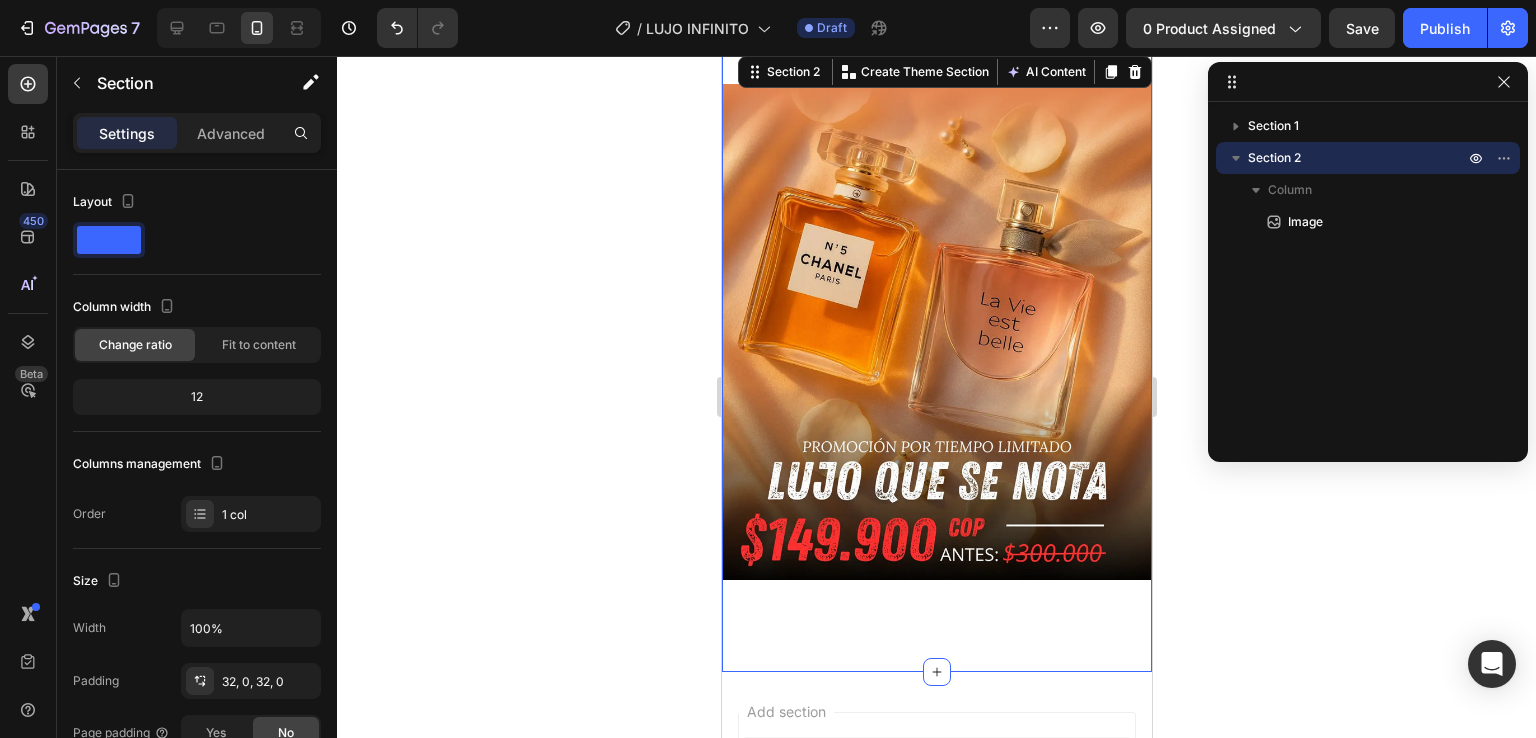 click on "Image" at bounding box center (936, 362) 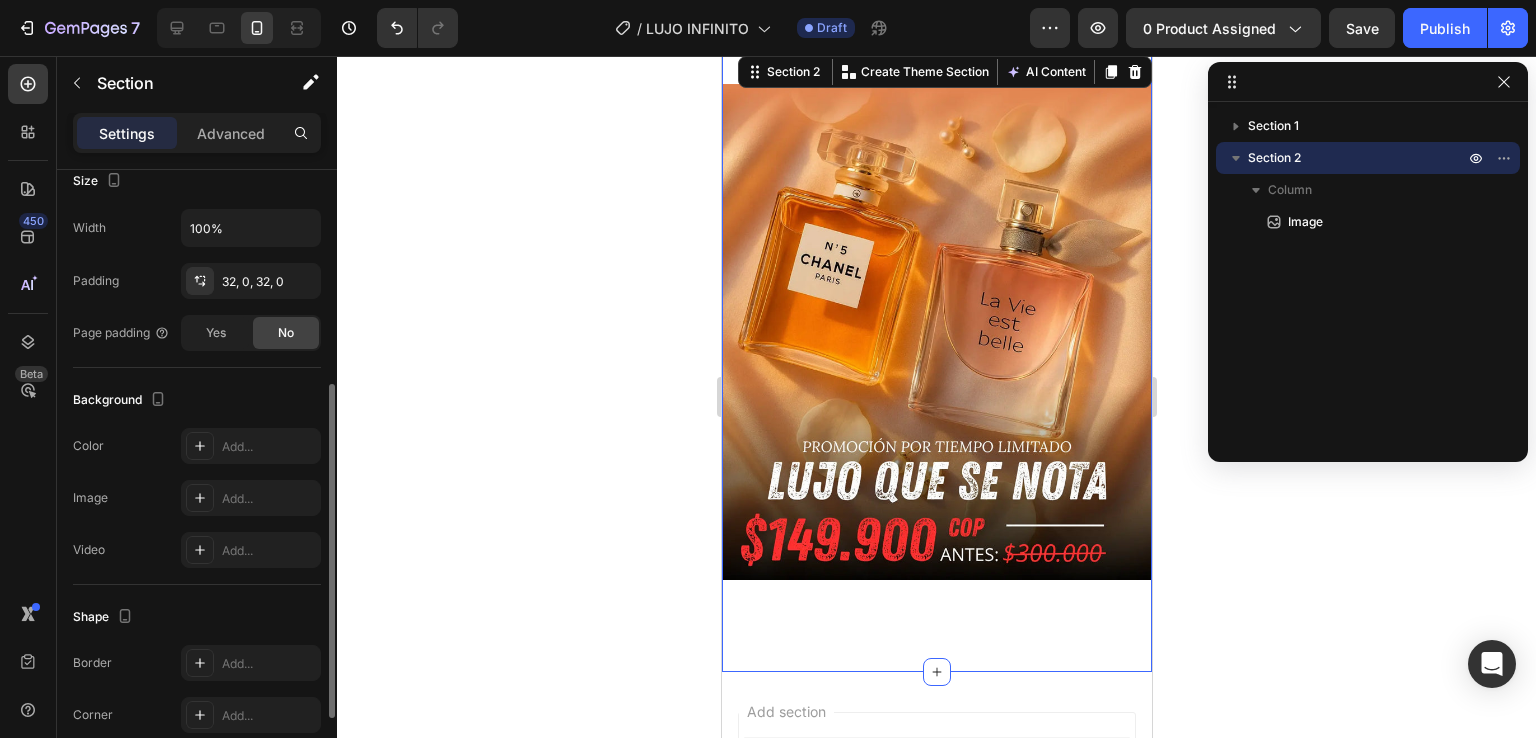 scroll, scrollTop: 500, scrollLeft: 0, axis: vertical 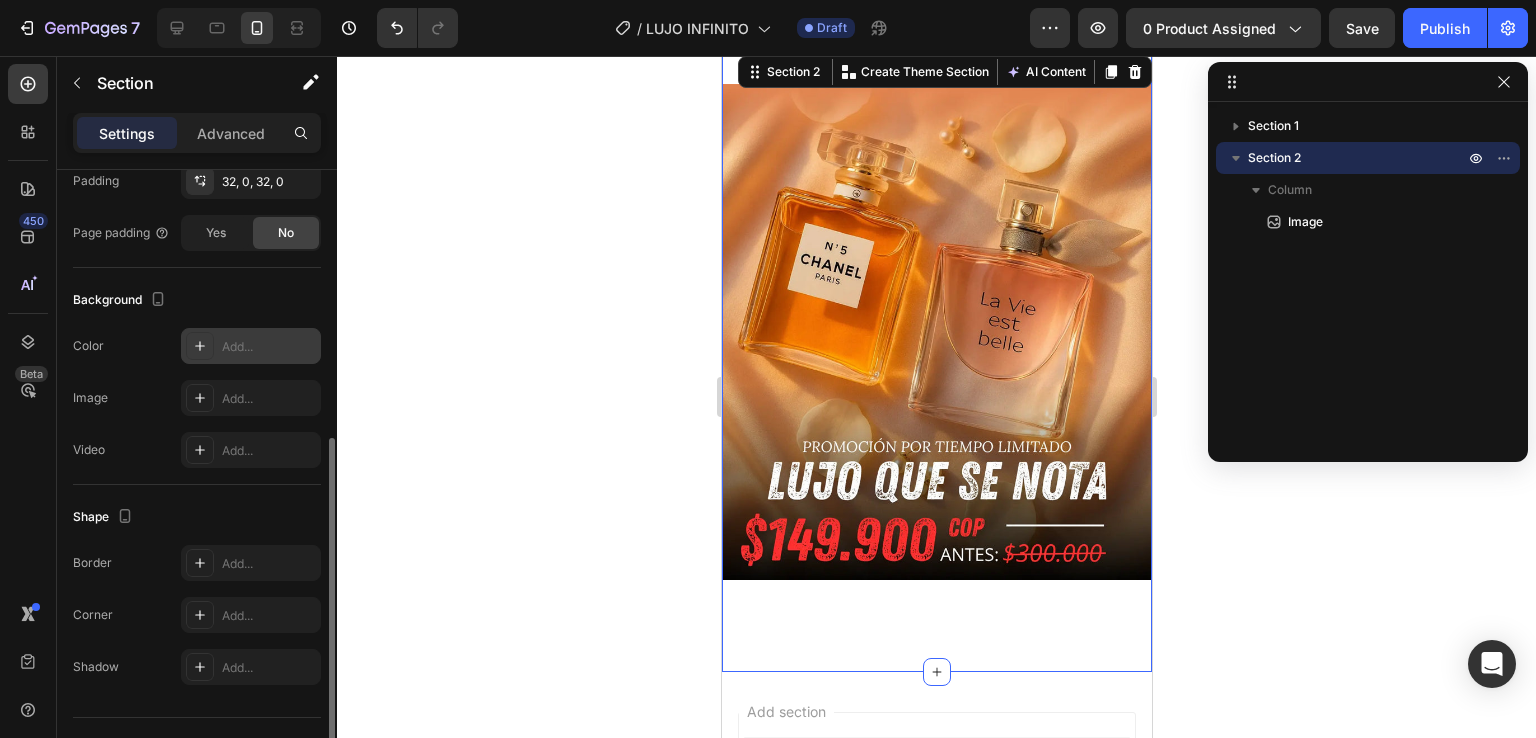 click 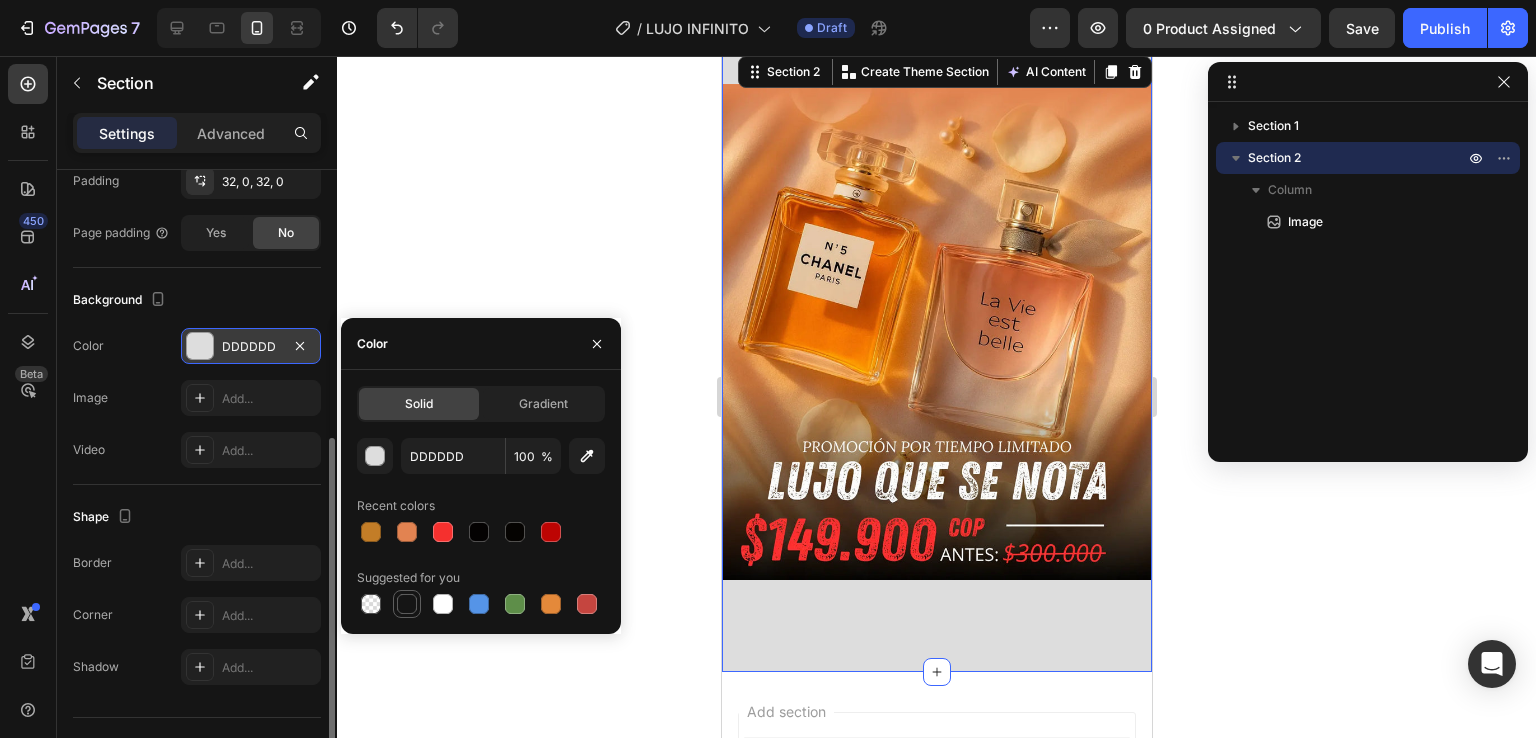 click at bounding box center (407, 604) 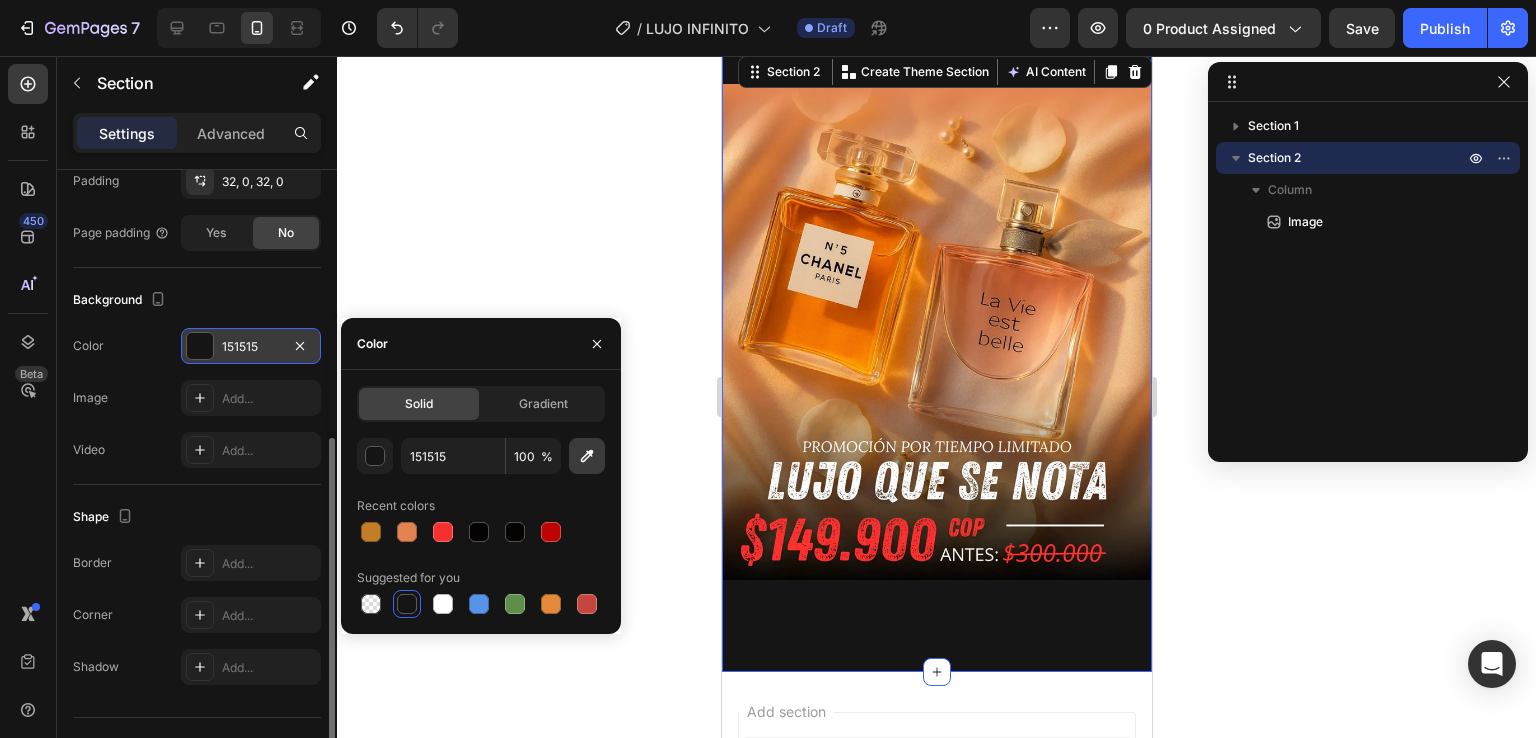 click 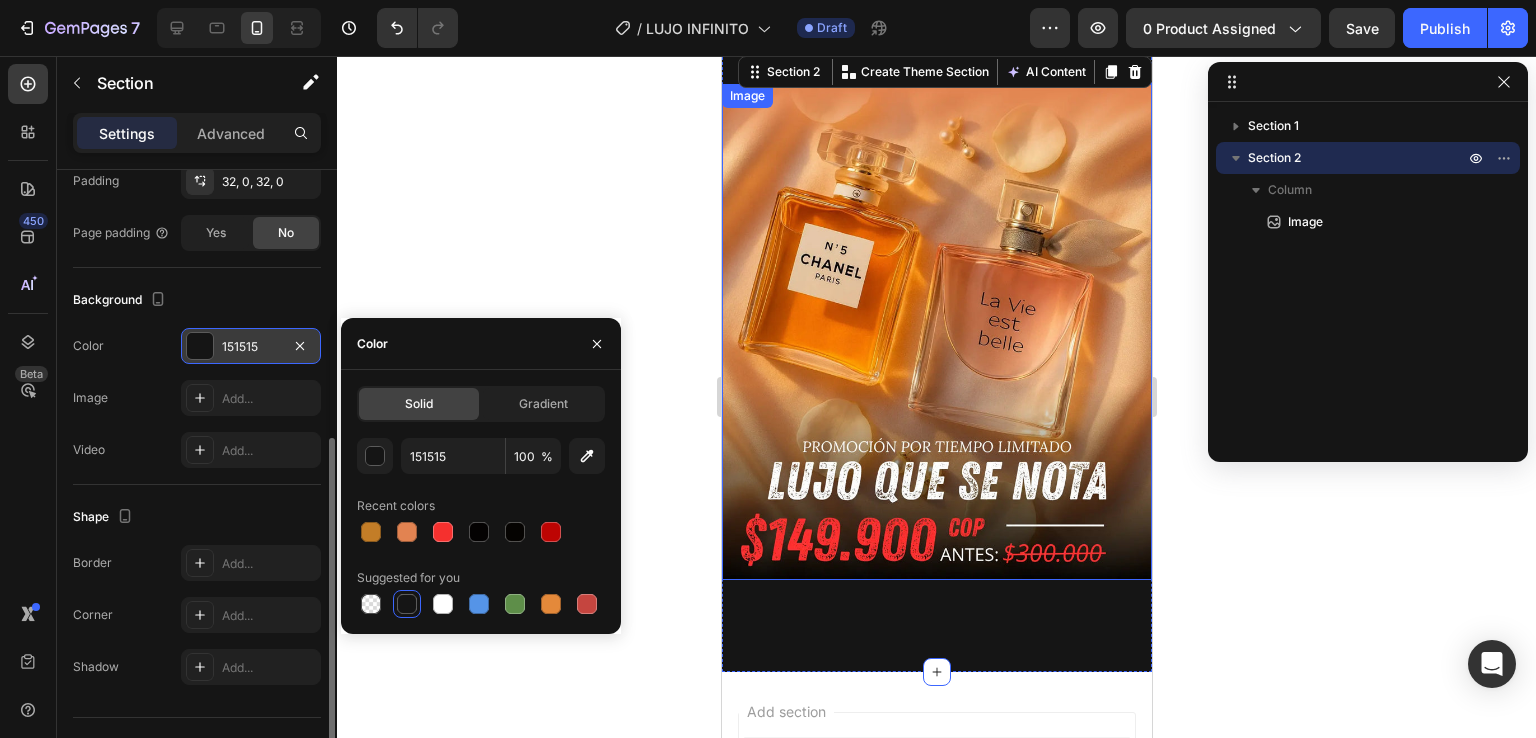 click 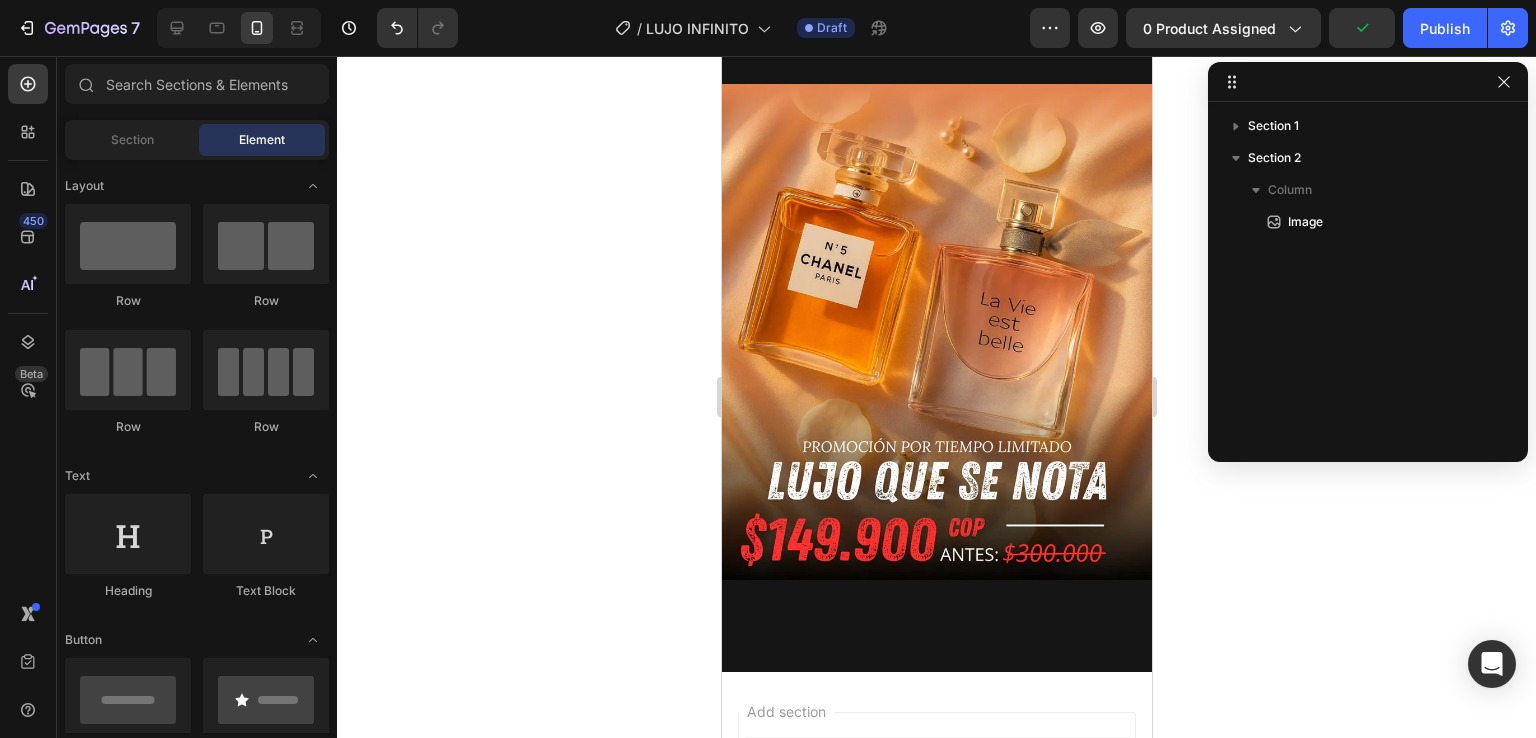 click 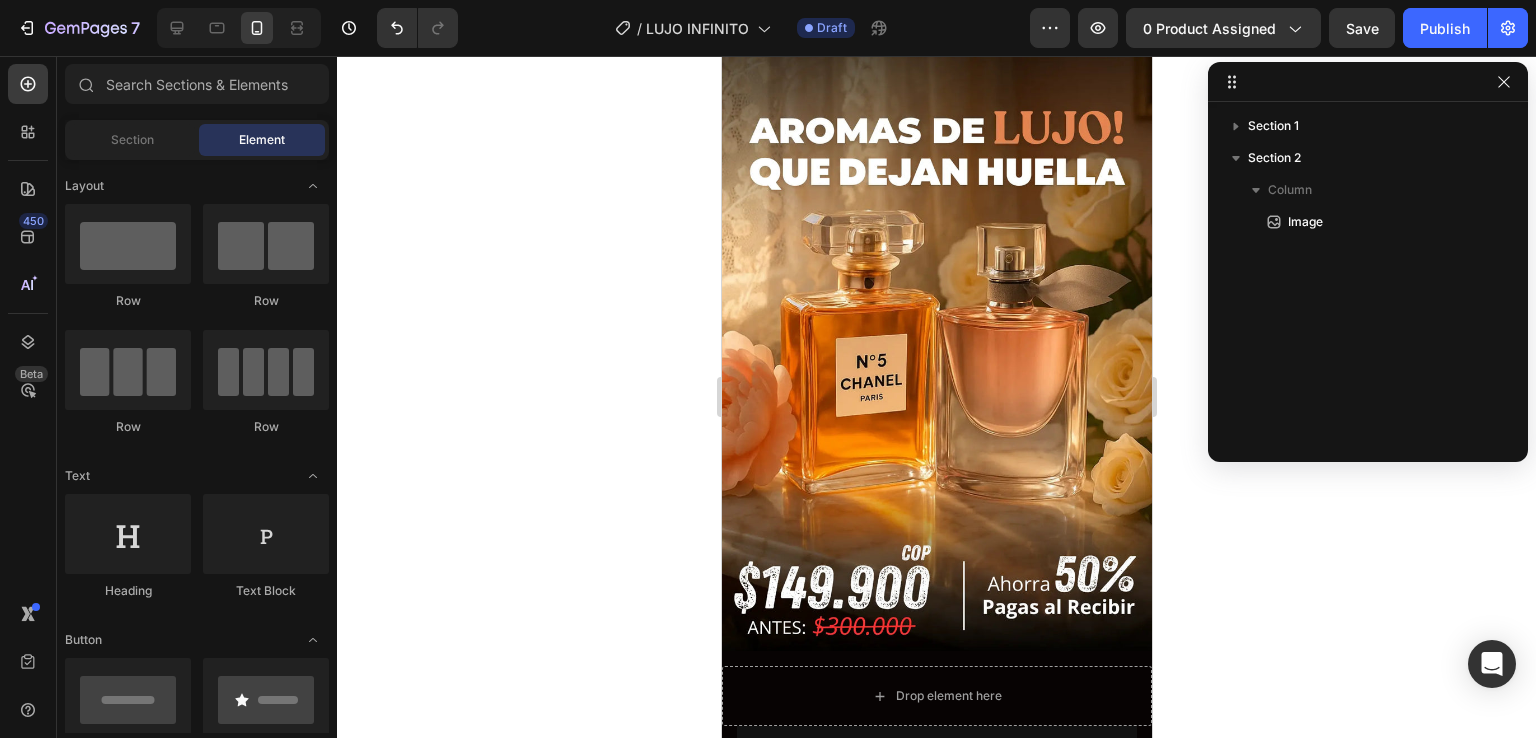 scroll, scrollTop: 47, scrollLeft: 0, axis: vertical 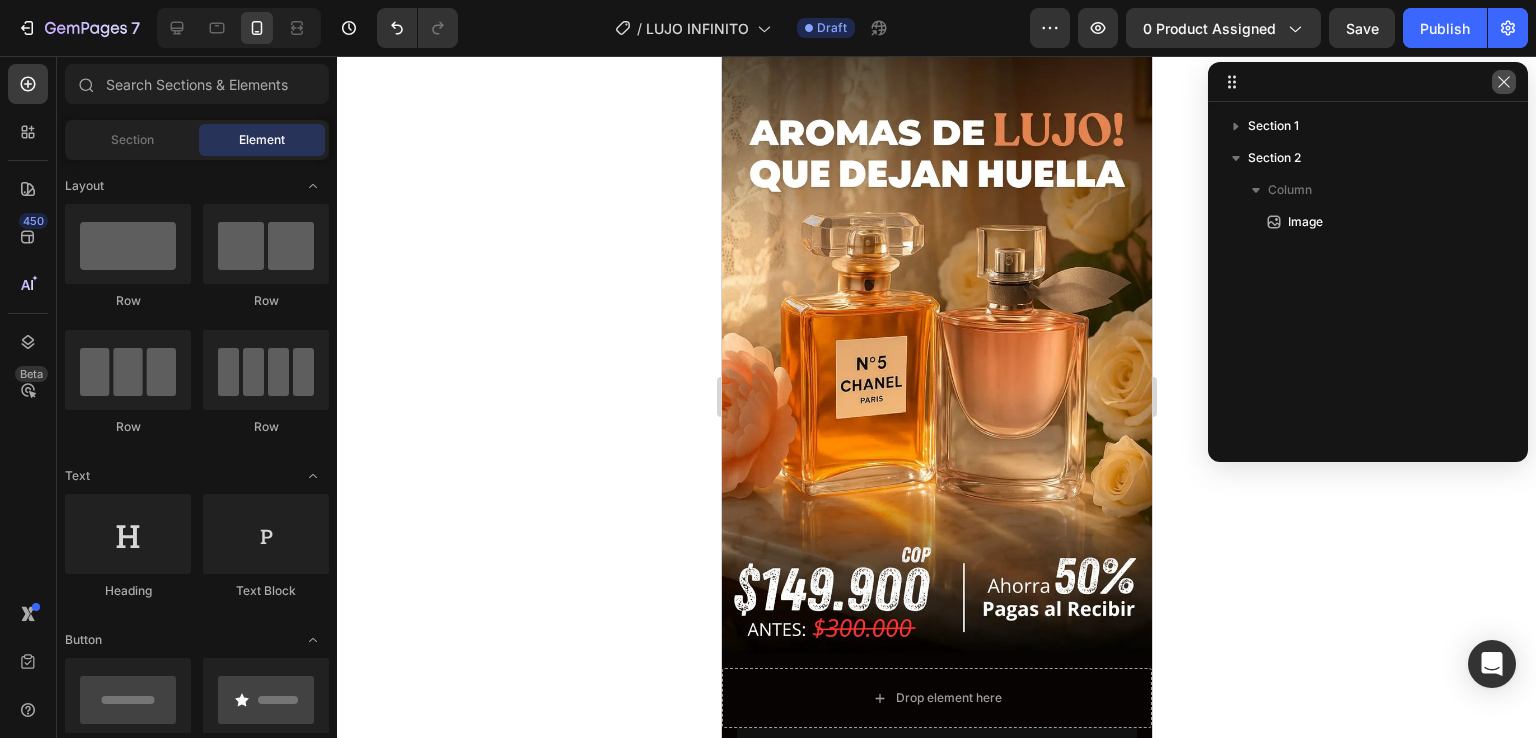 click 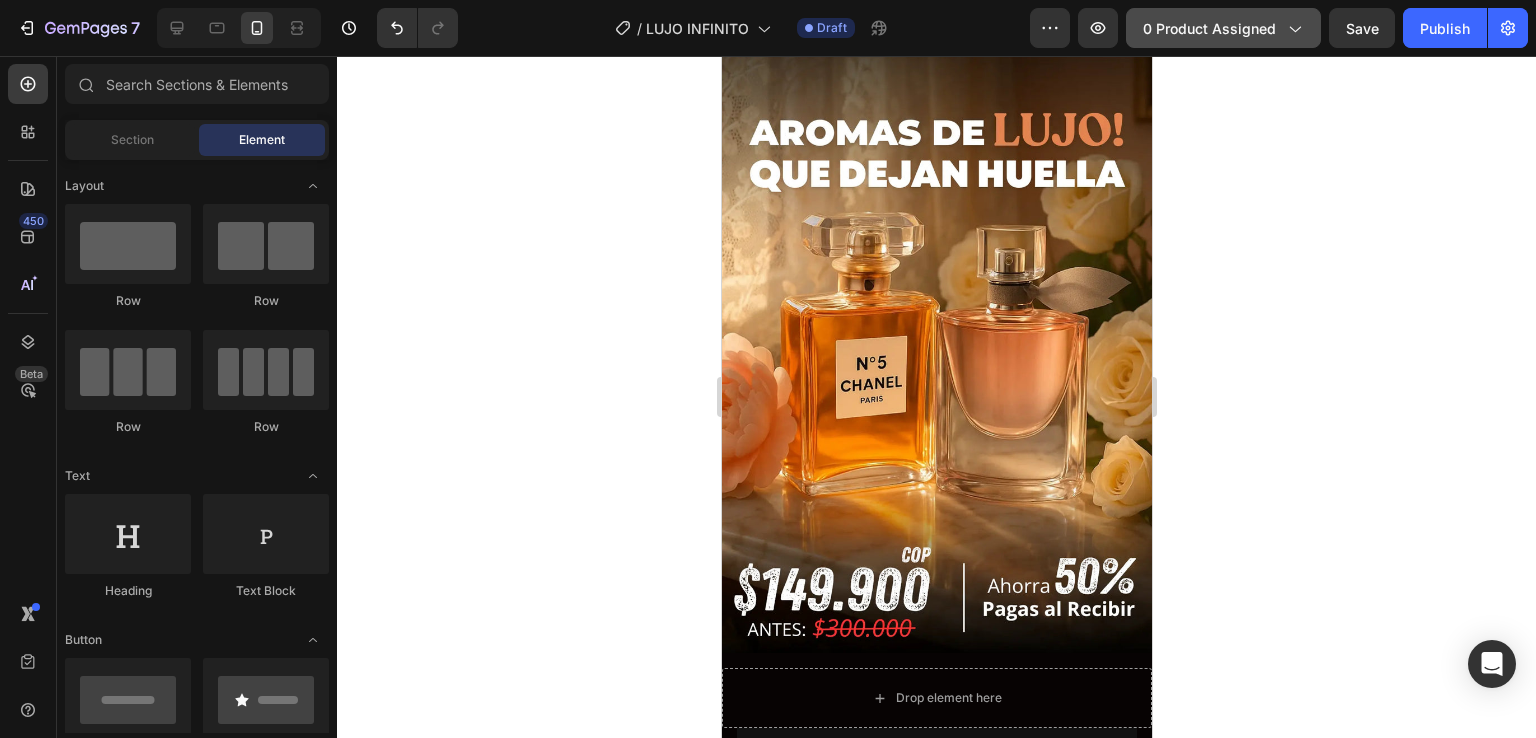 click on "0 product assigned" 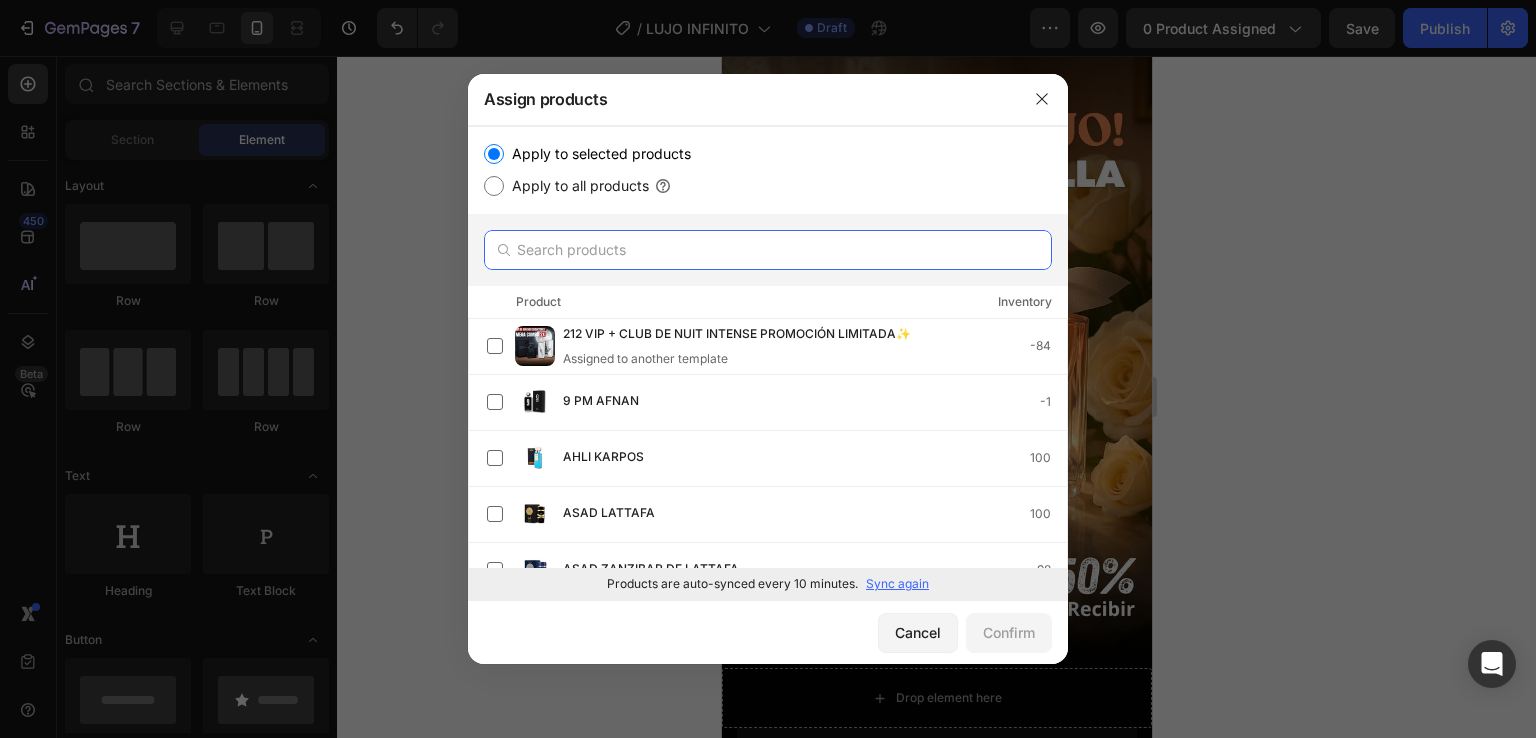 click at bounding box center [768, 250] 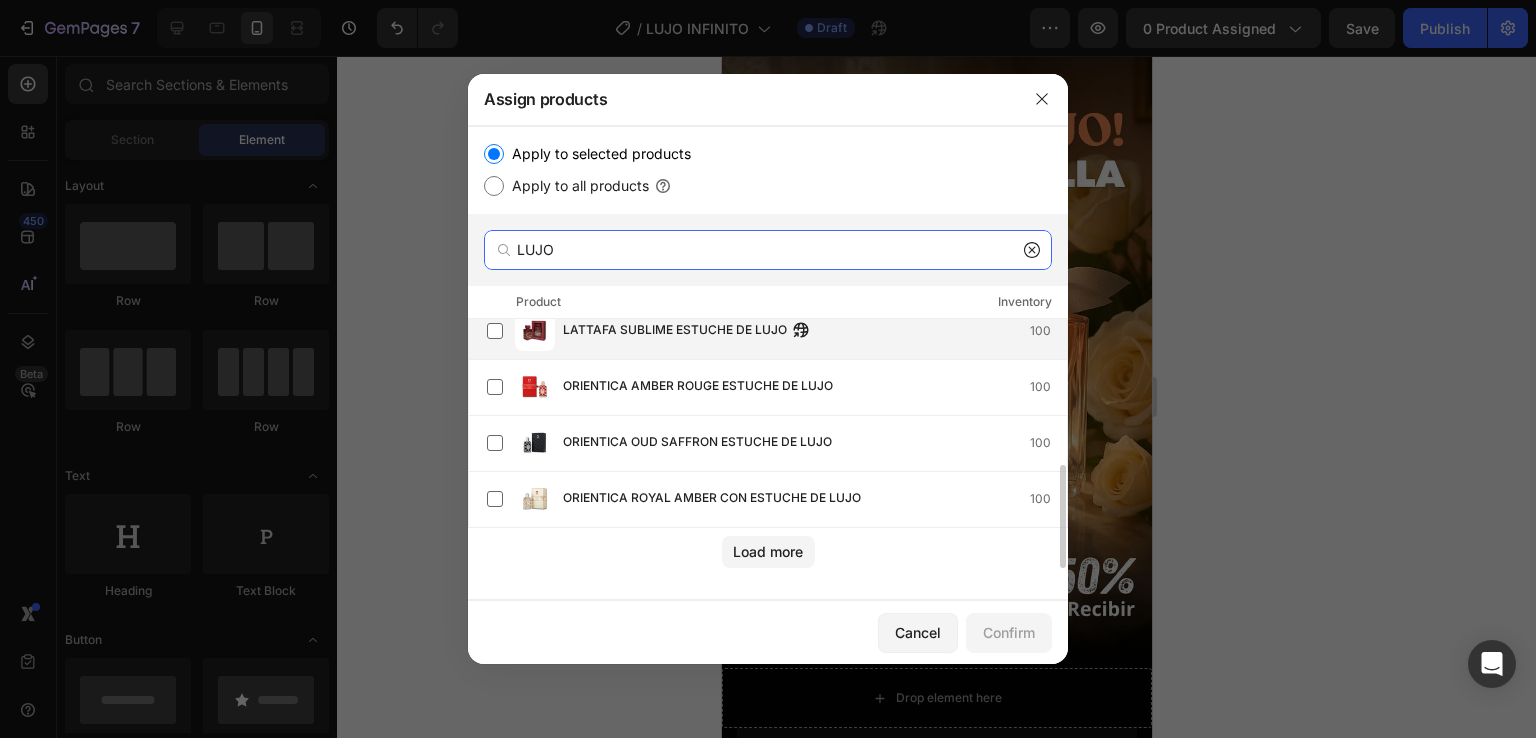 scroll, scrollTop: 351, scrollLeft: 0, axis: vertical 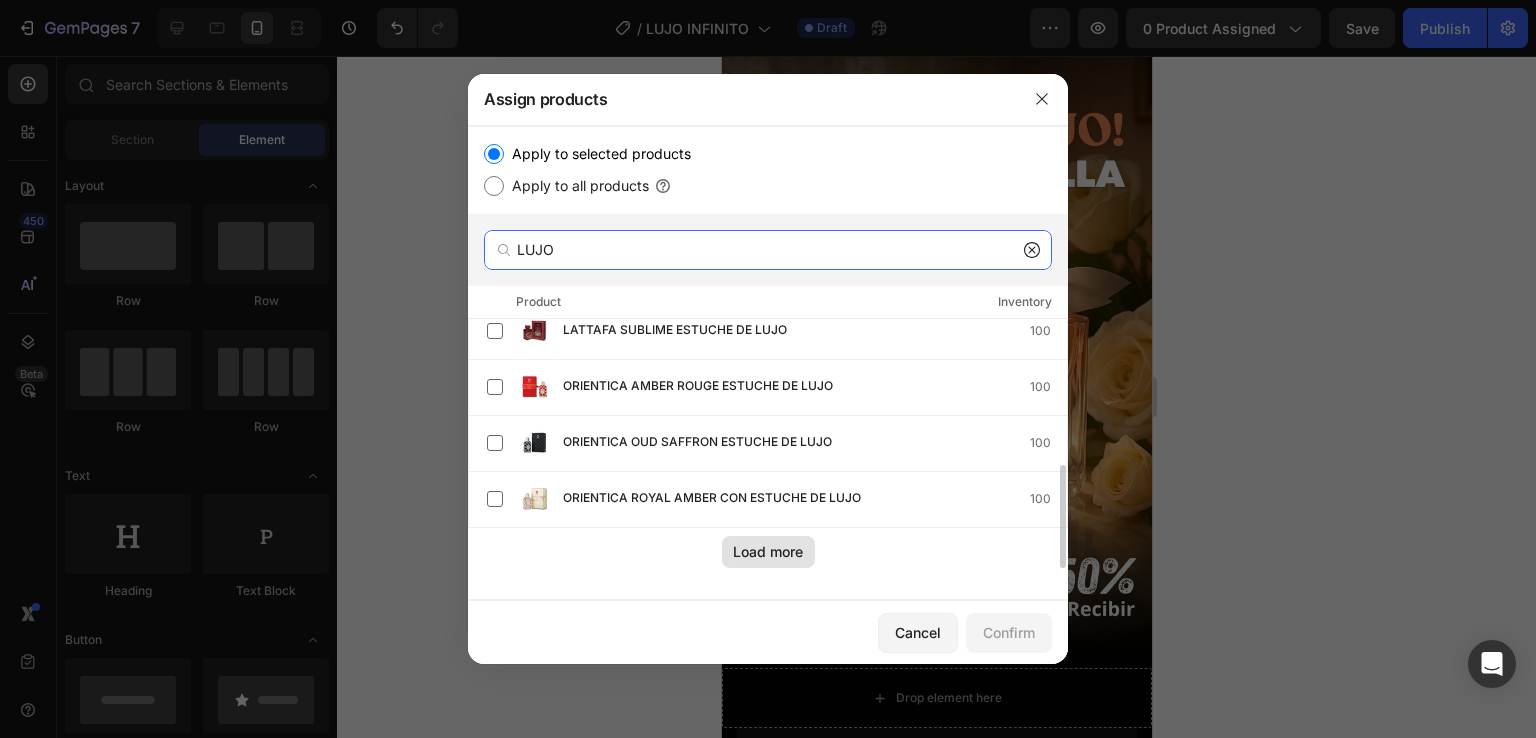 type on "LUJO" 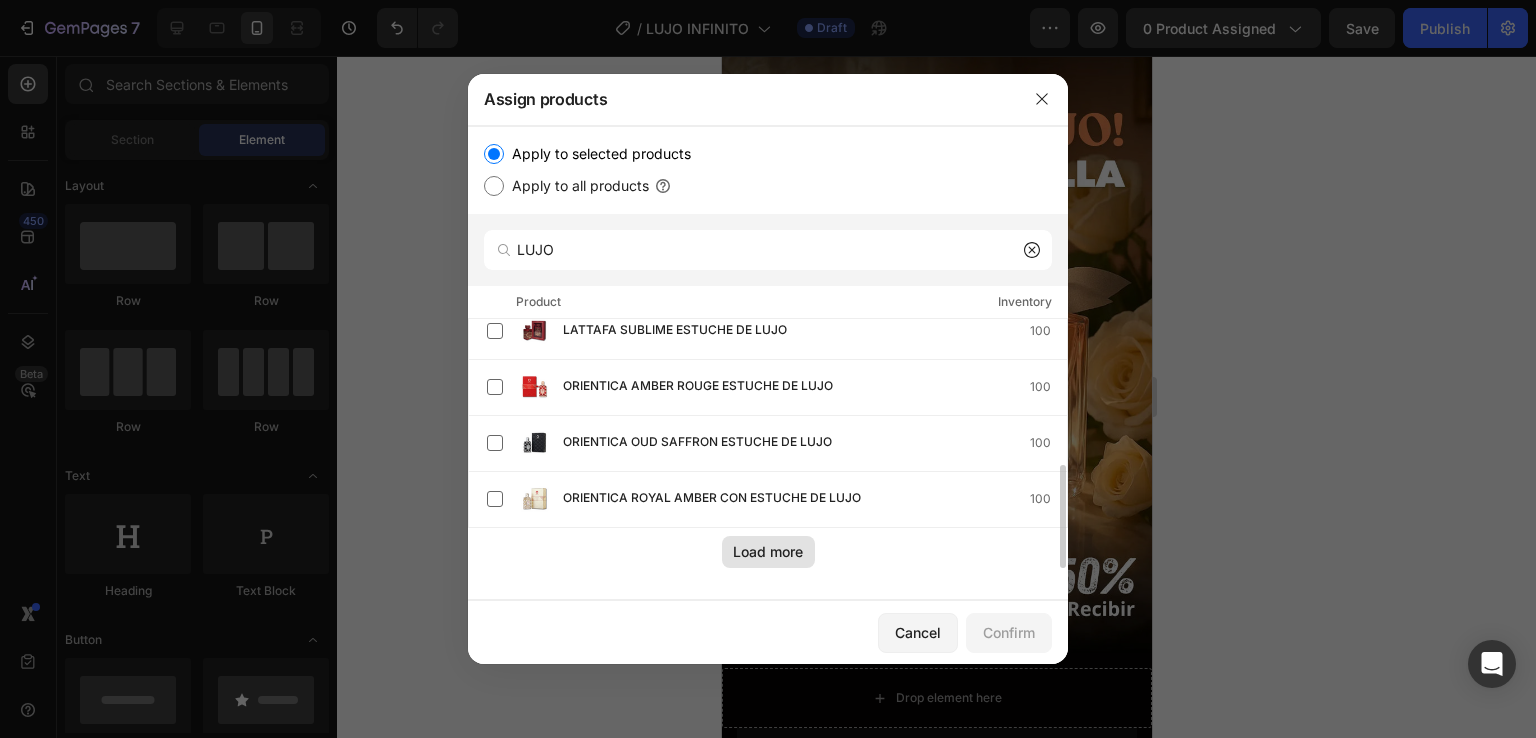 click on "Load more" at bounding box center [768, 552] 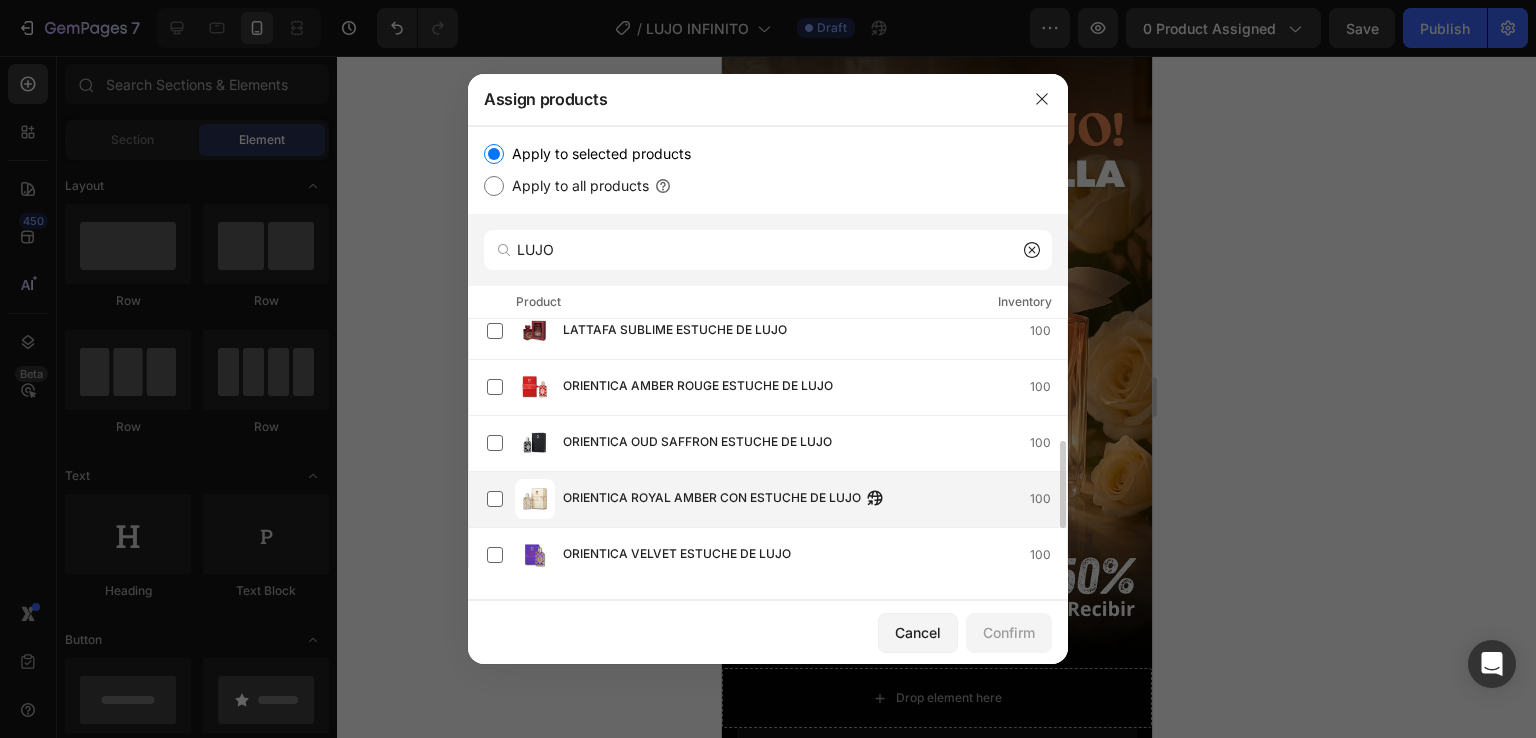 scroll, scrollTop: 463, scrollLeft: 0, axis: vertical 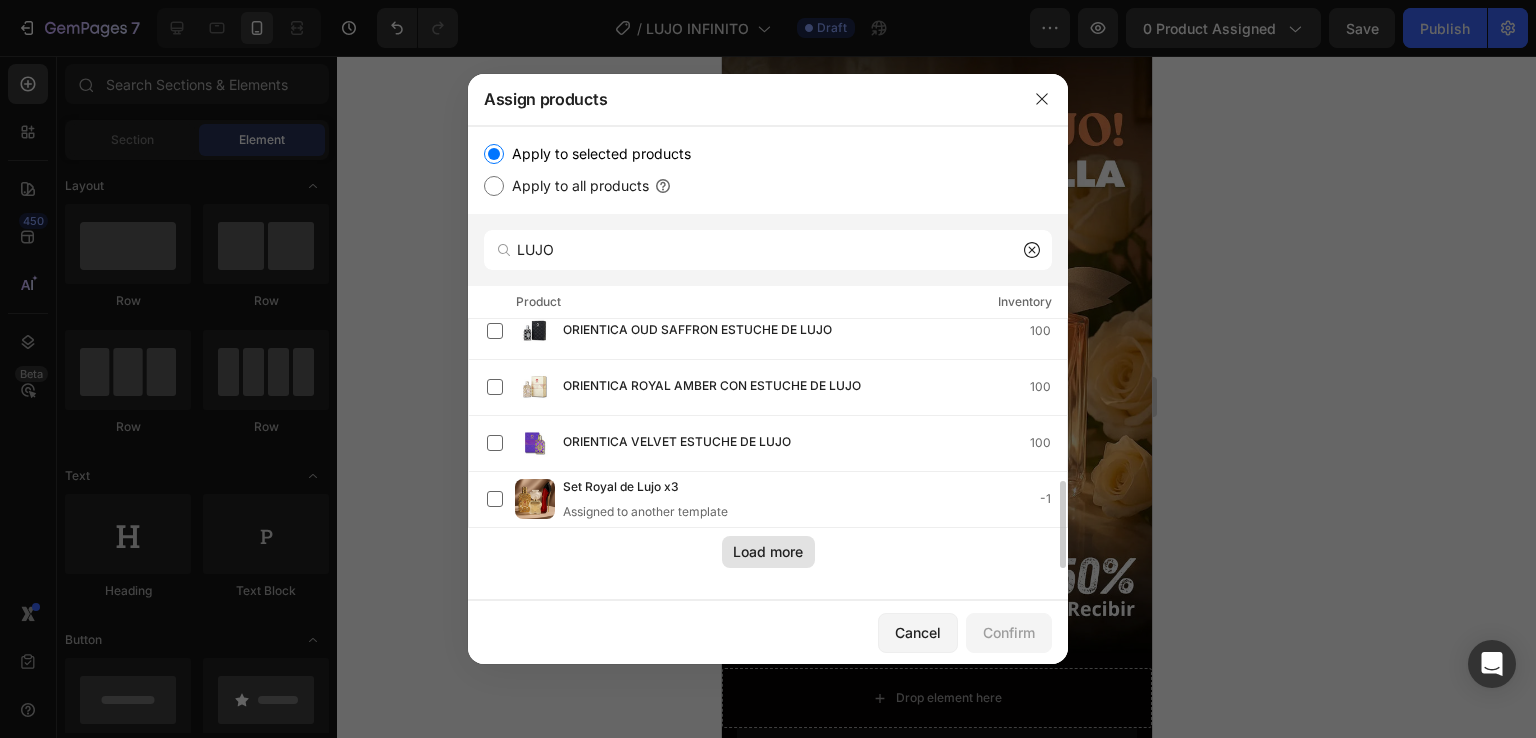 click on "Load more" 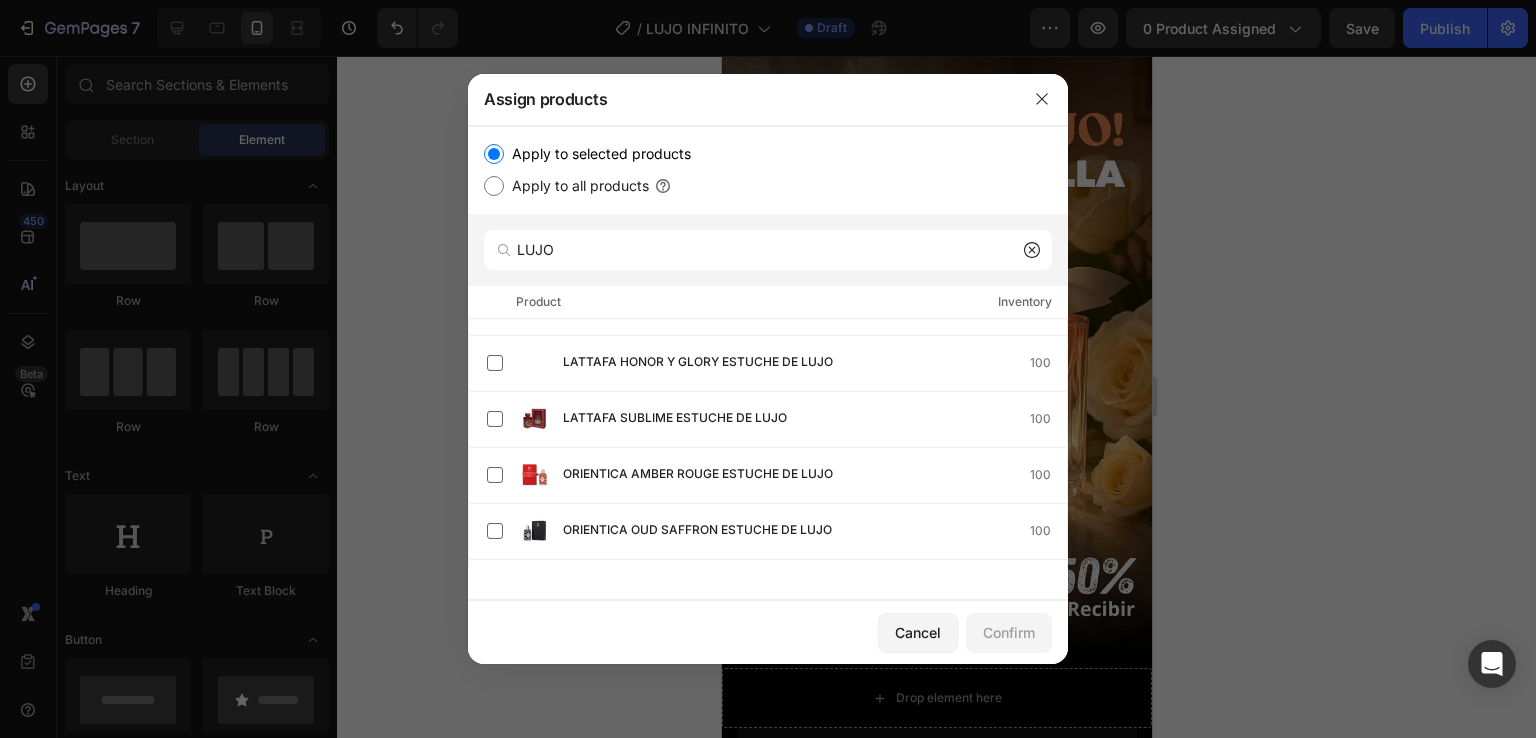 scroll, scrollTop: 0, scrollLeft: 0, axis: both 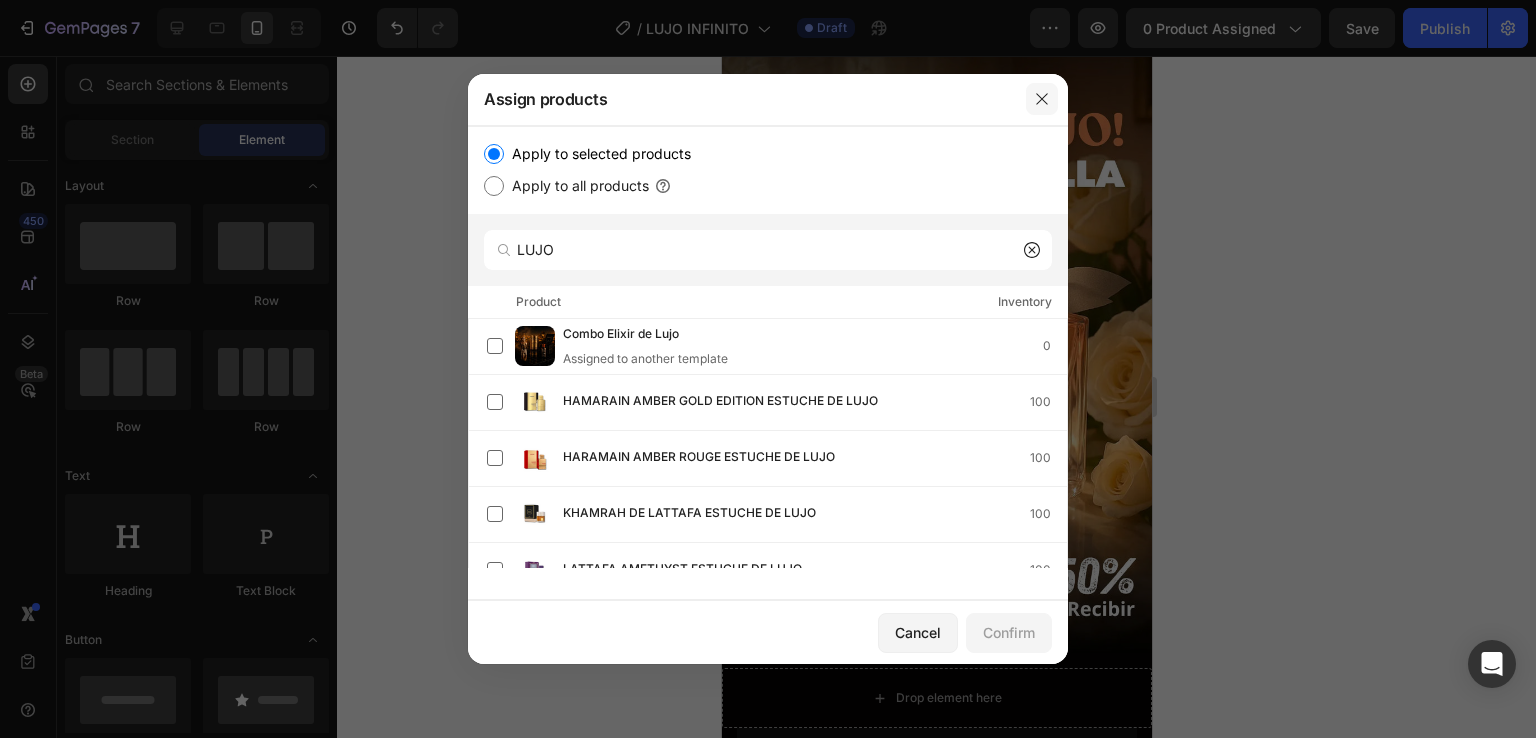 click 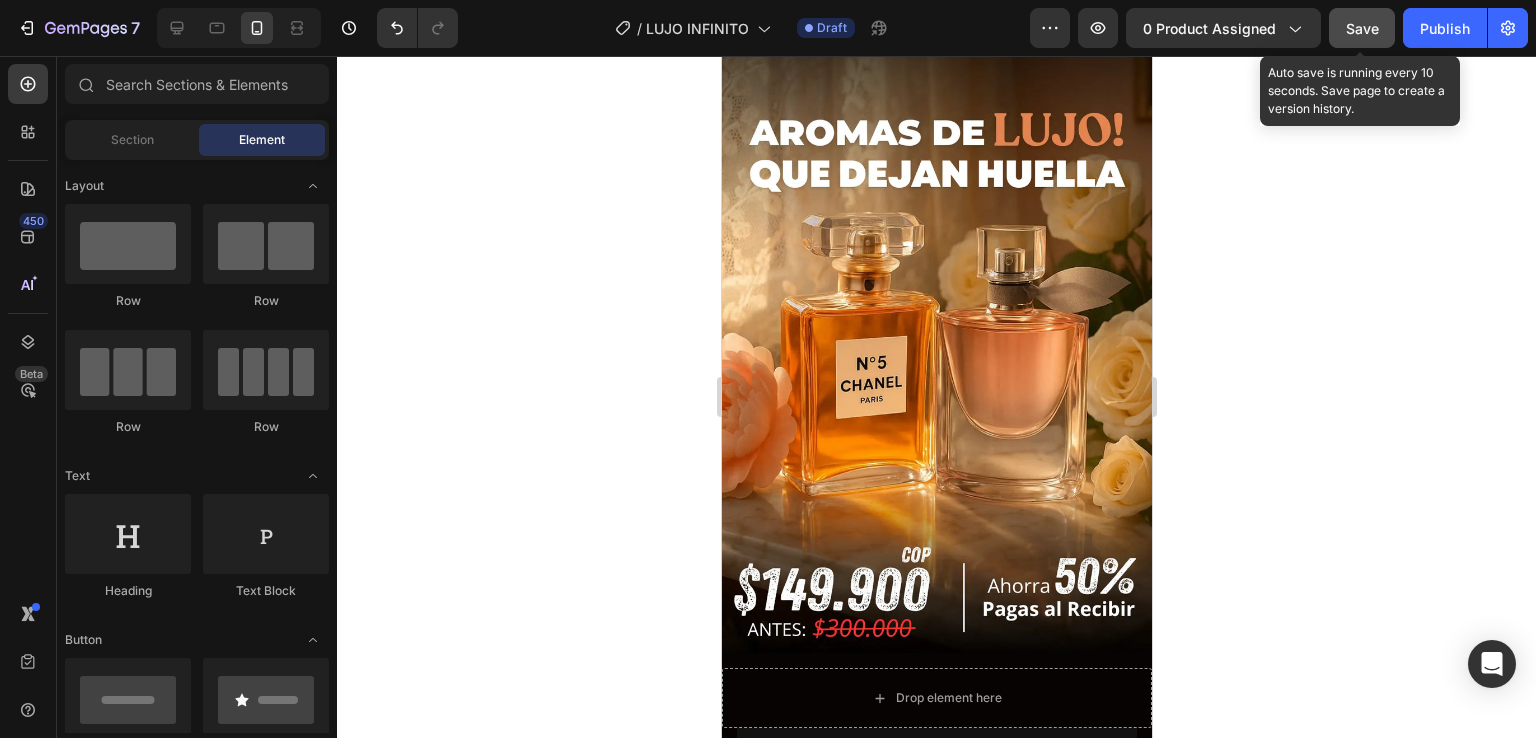 click on "Save" at bounding box center [1362, 28] 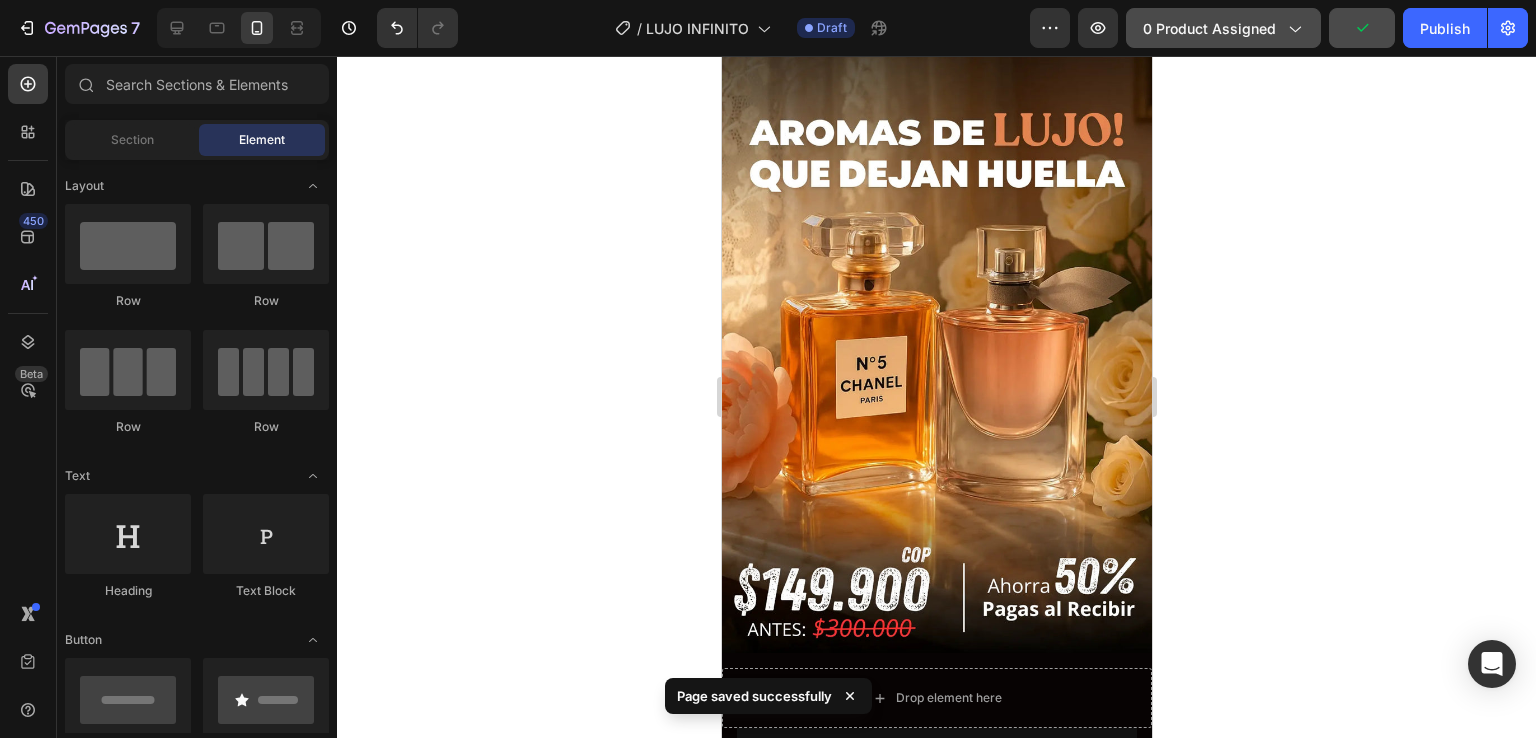 click on "0 product assigned" 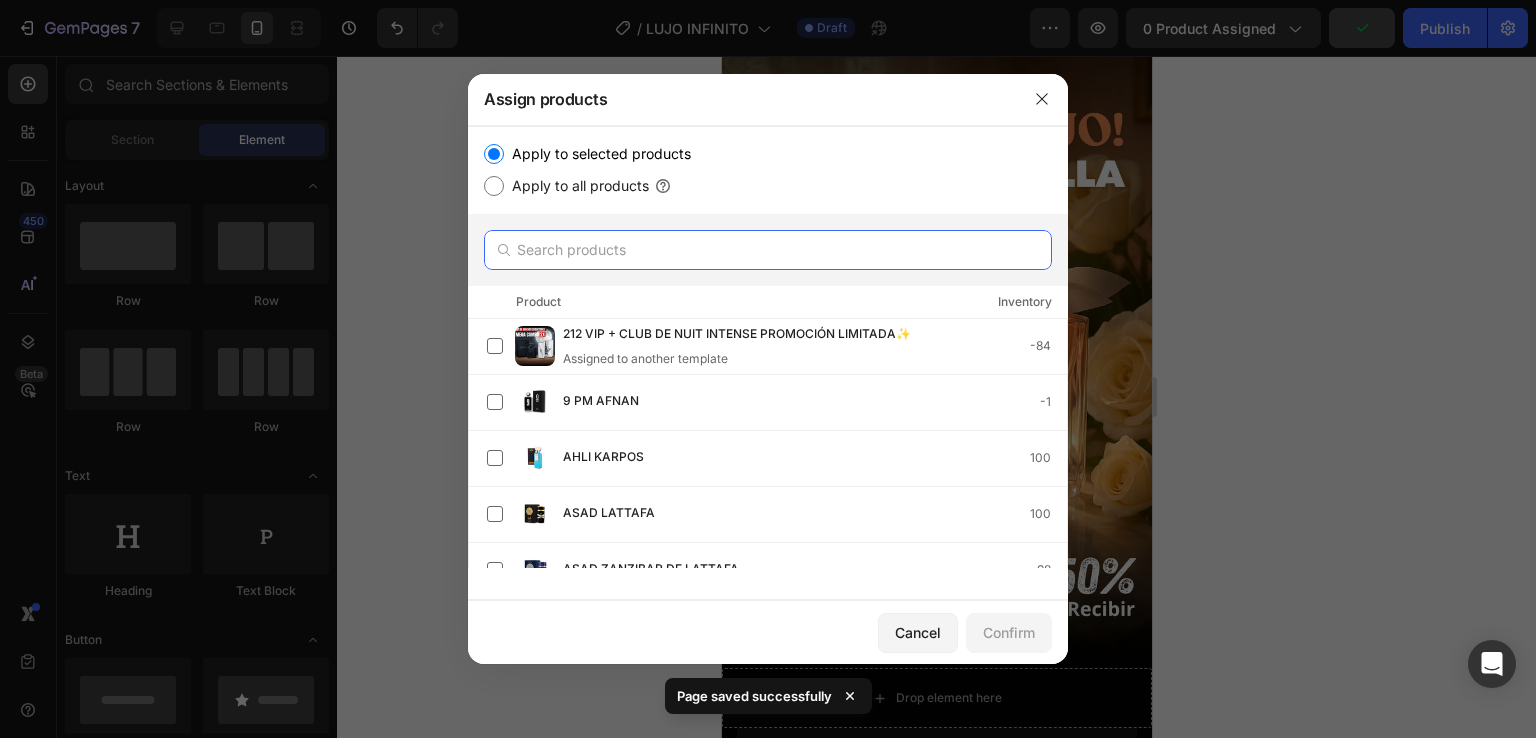 click at bounding box center [768, 250] 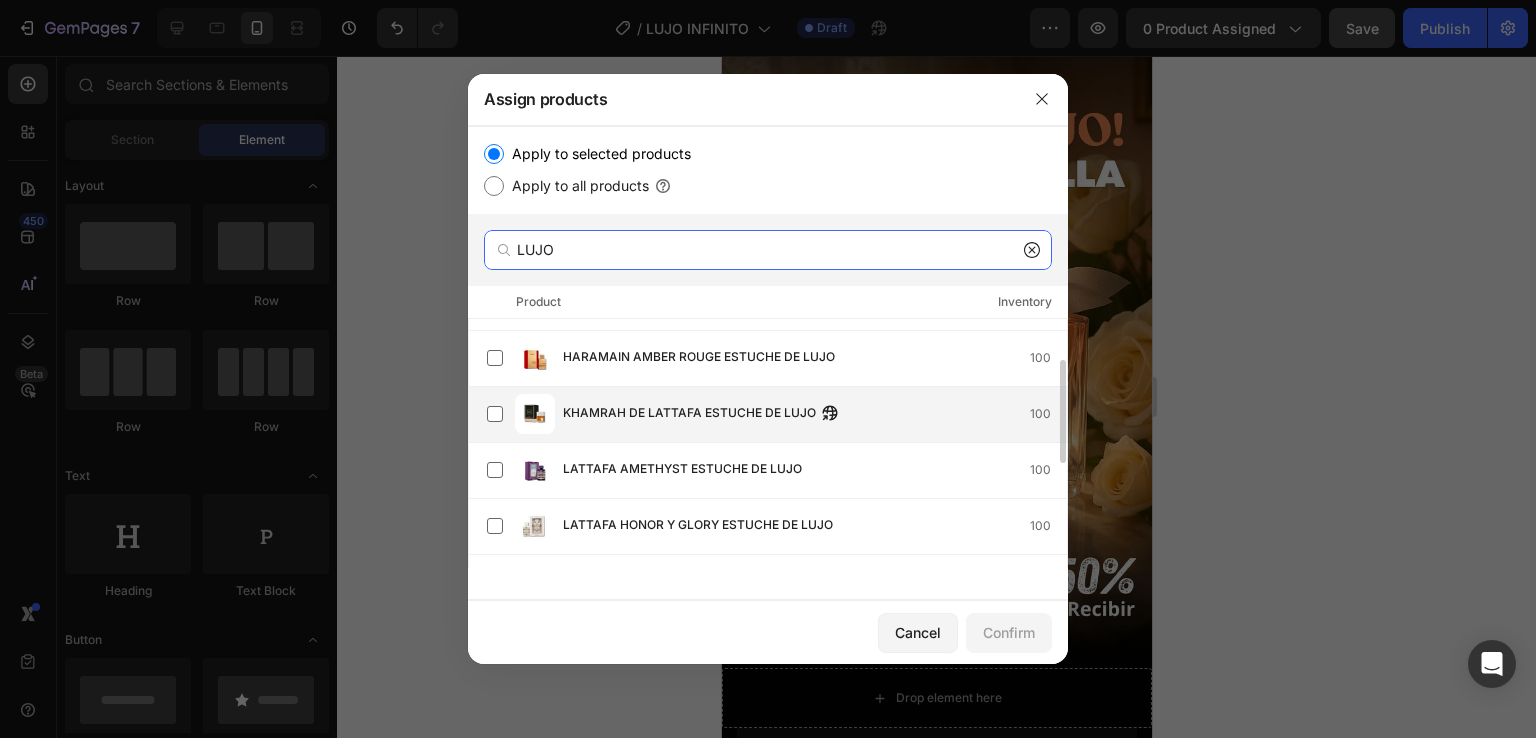 scroll, scrollTop: 351, scrollLeft: 0, axis: vertical 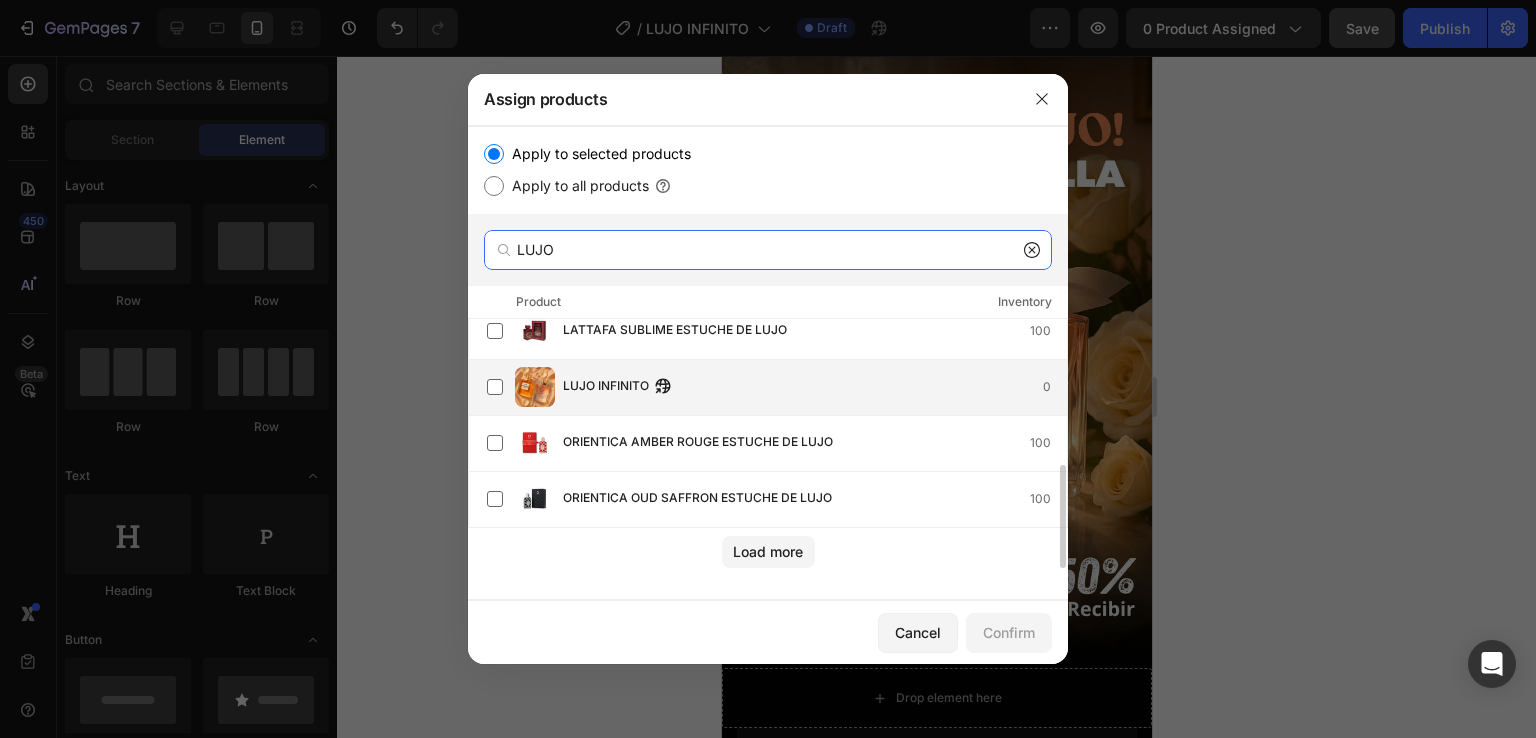 type on "LUJO" 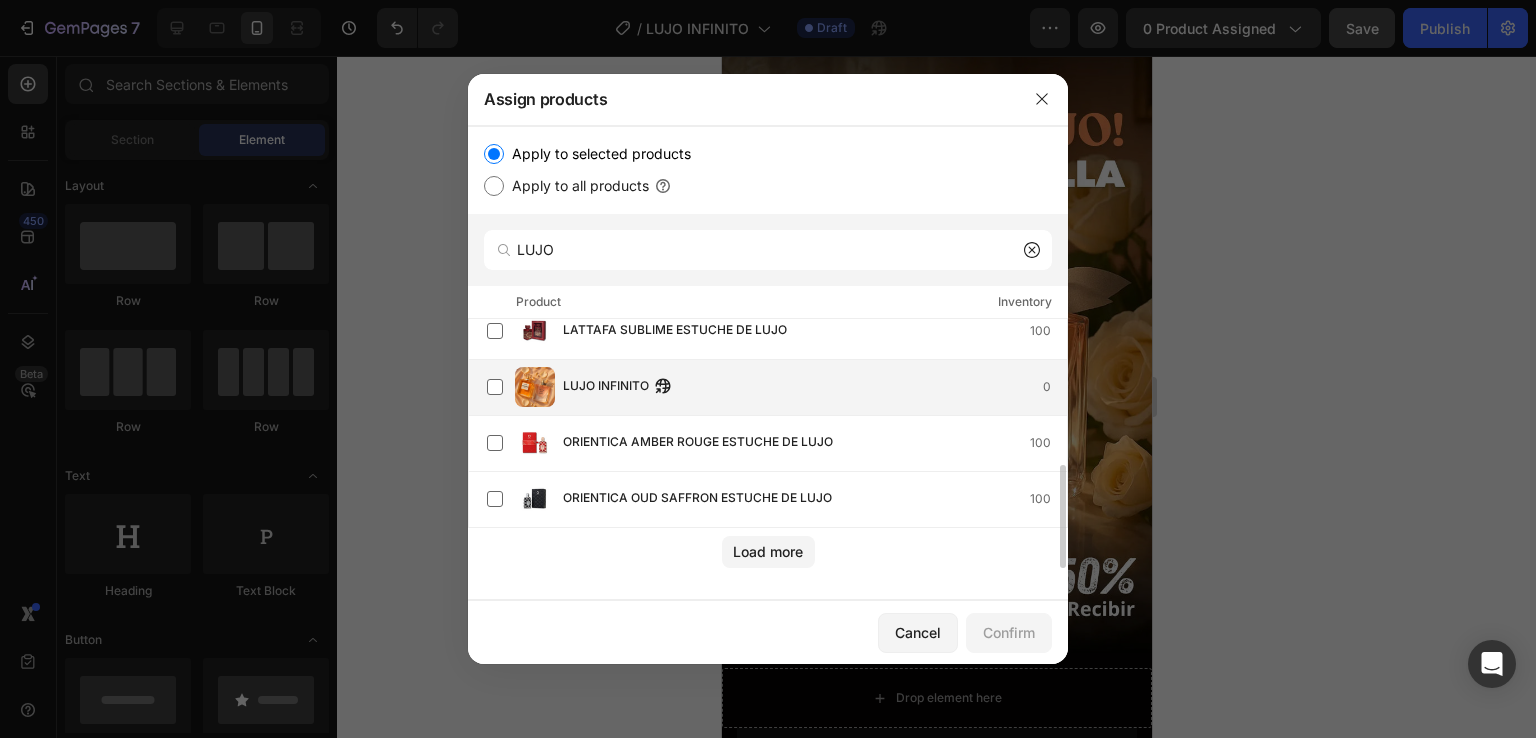 click on "LUJO INFINITO 0" at bounding box center [815, 387] 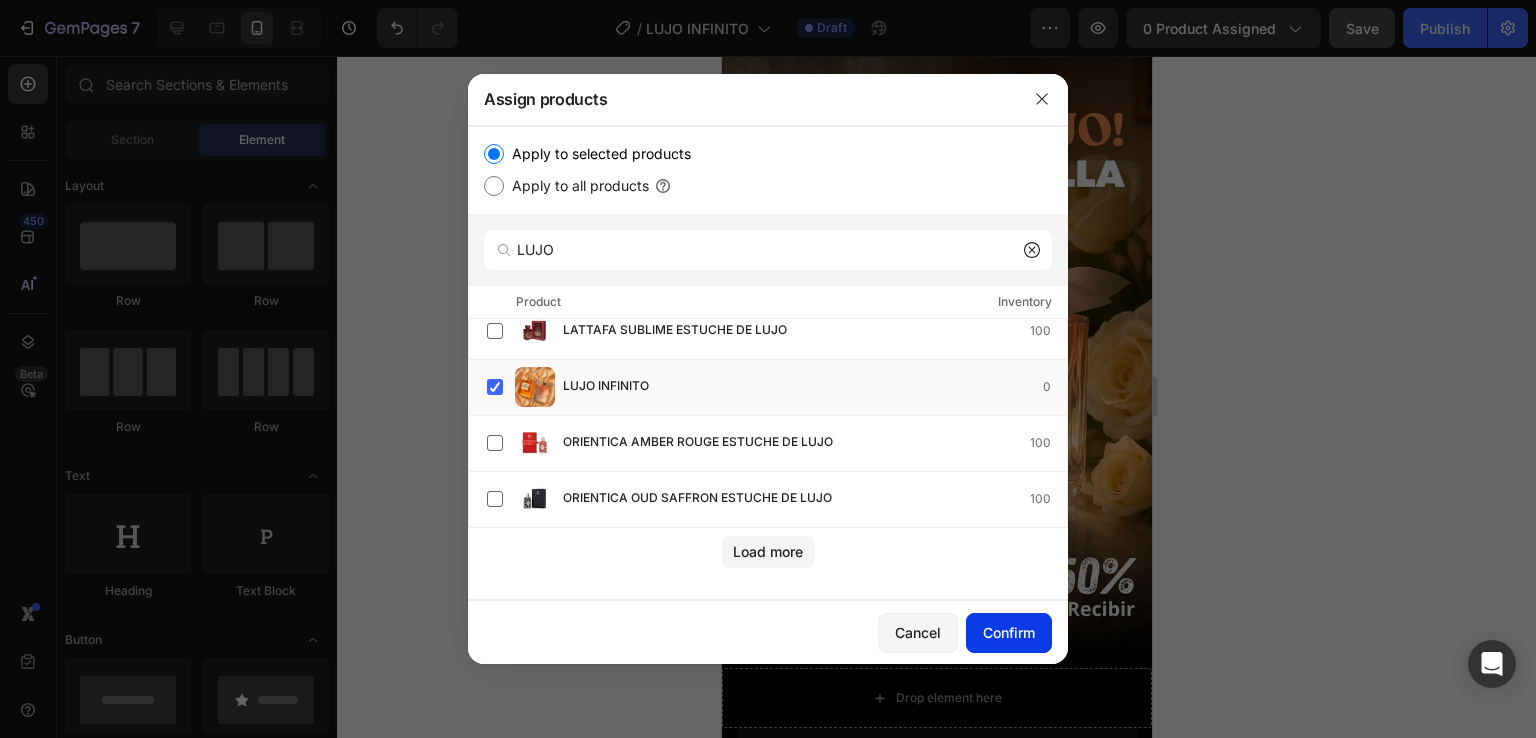click on "Confirm" at bounding box center (1009, 632) 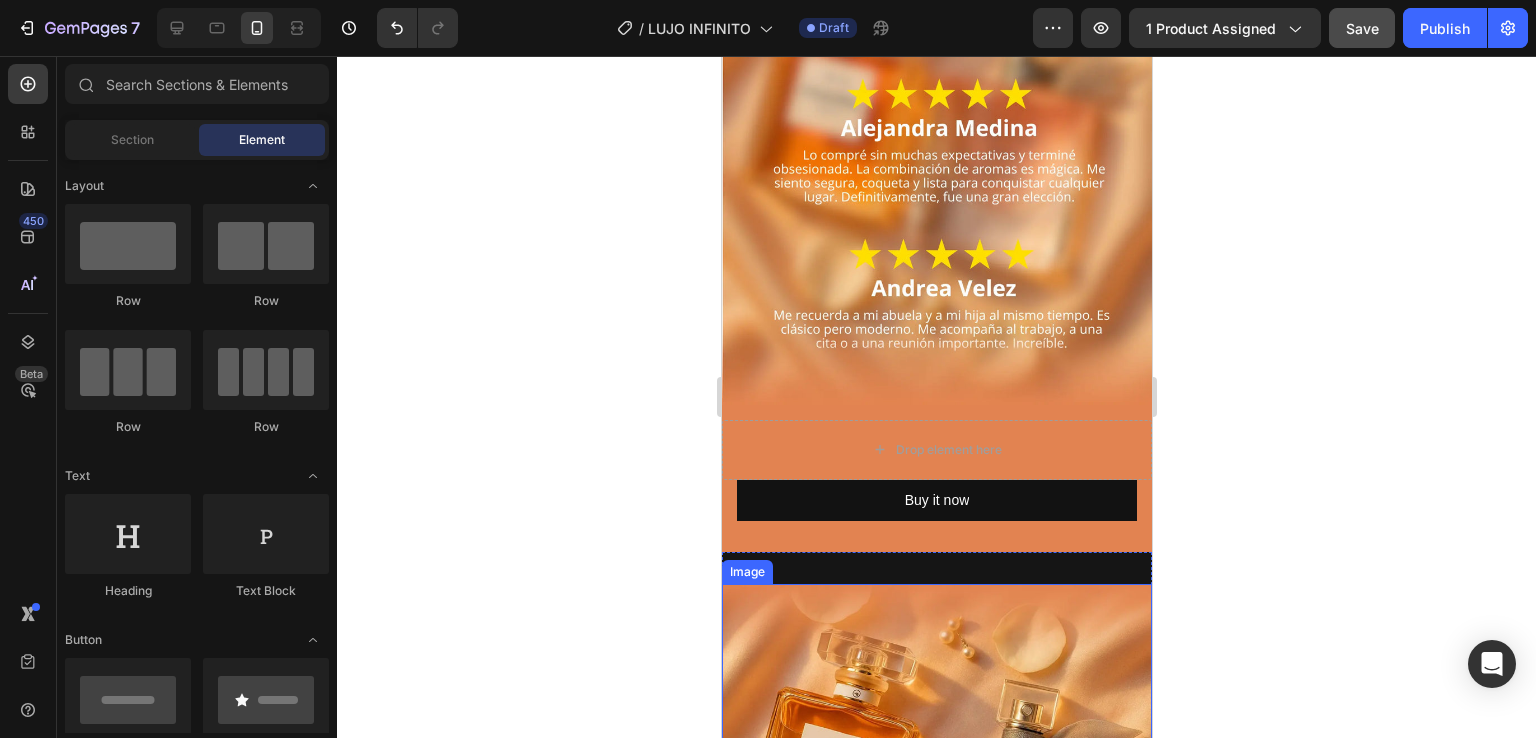 scroll, scrollTop: 2047, scrollLeft: 0, axis: vertical 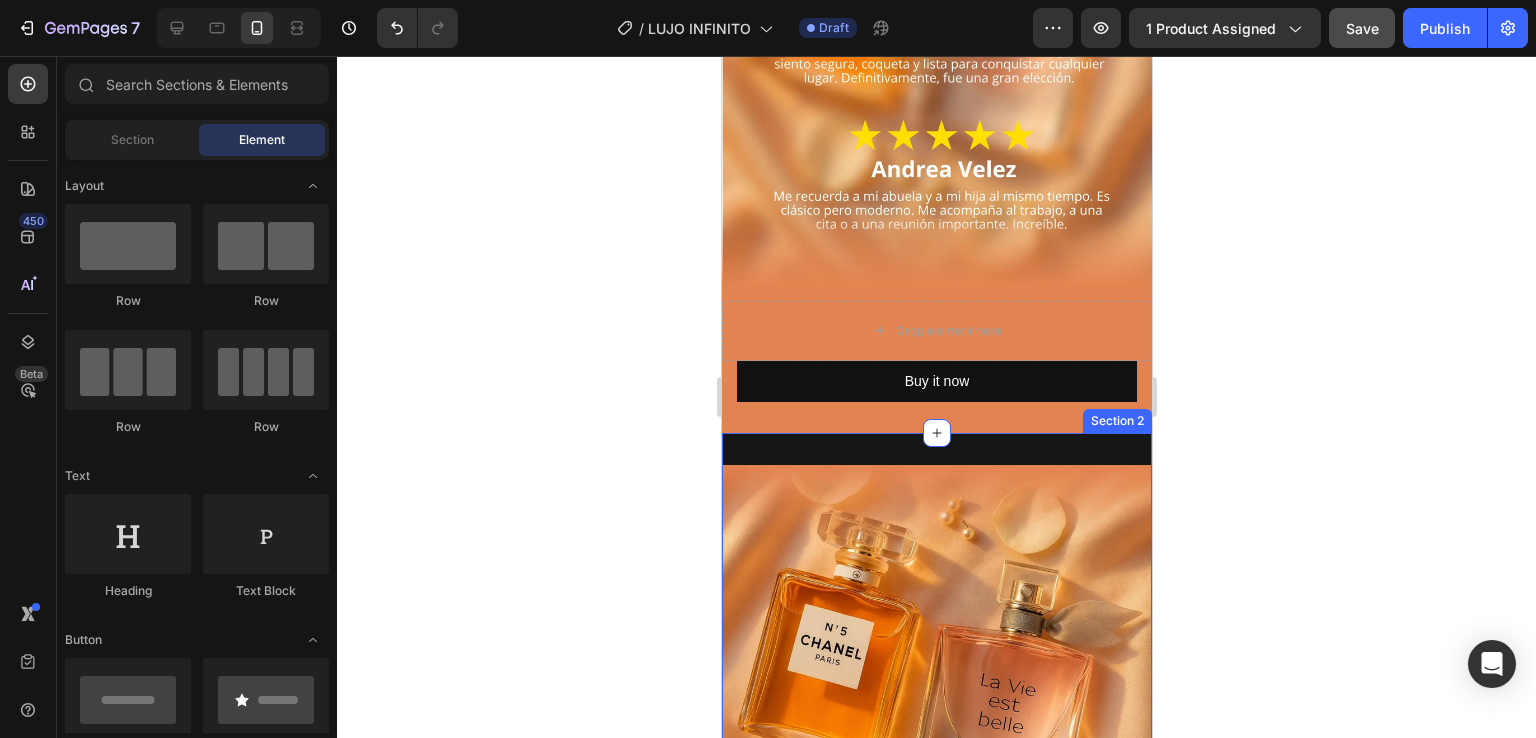 click on "Image Section 2" at bounding box center (936, 743) 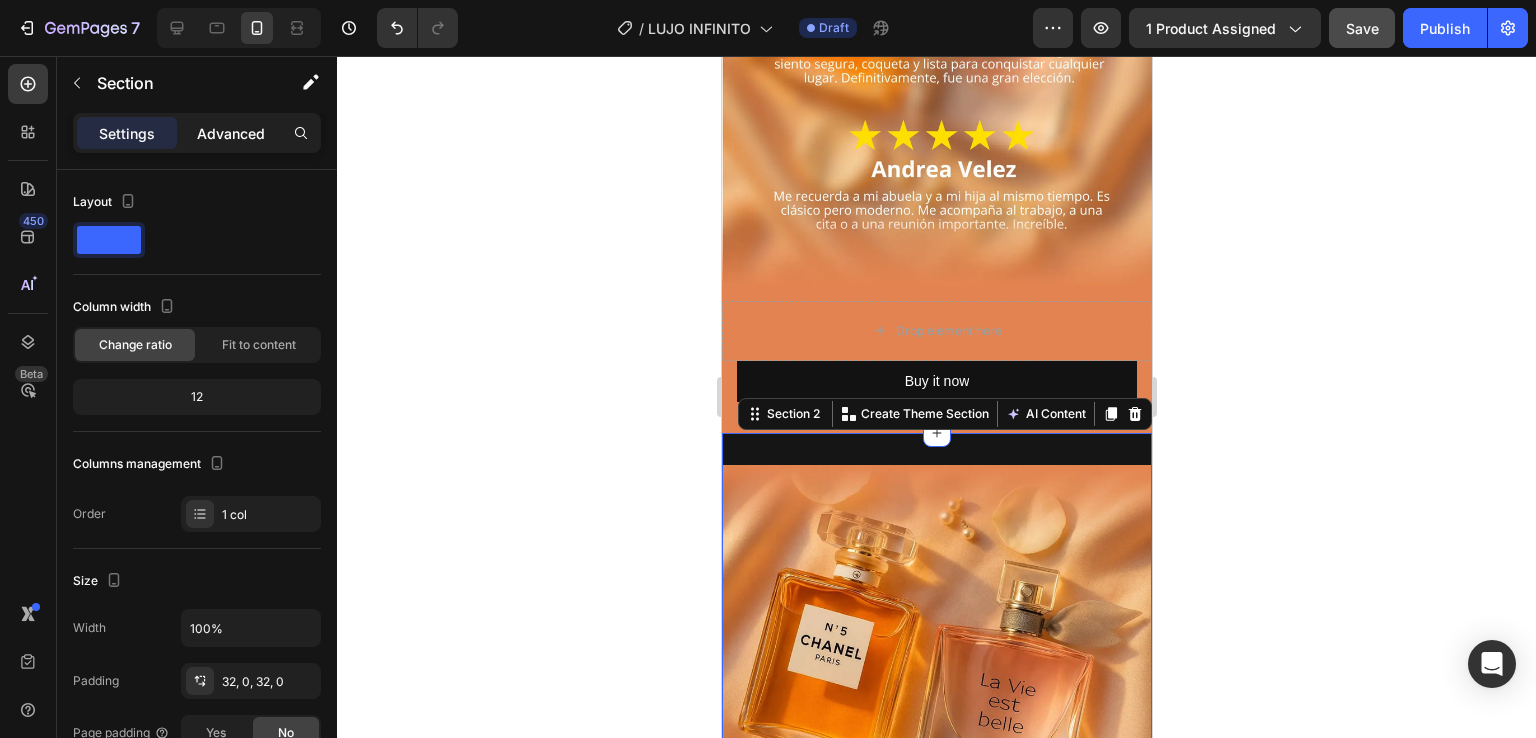 click on "Advanced" 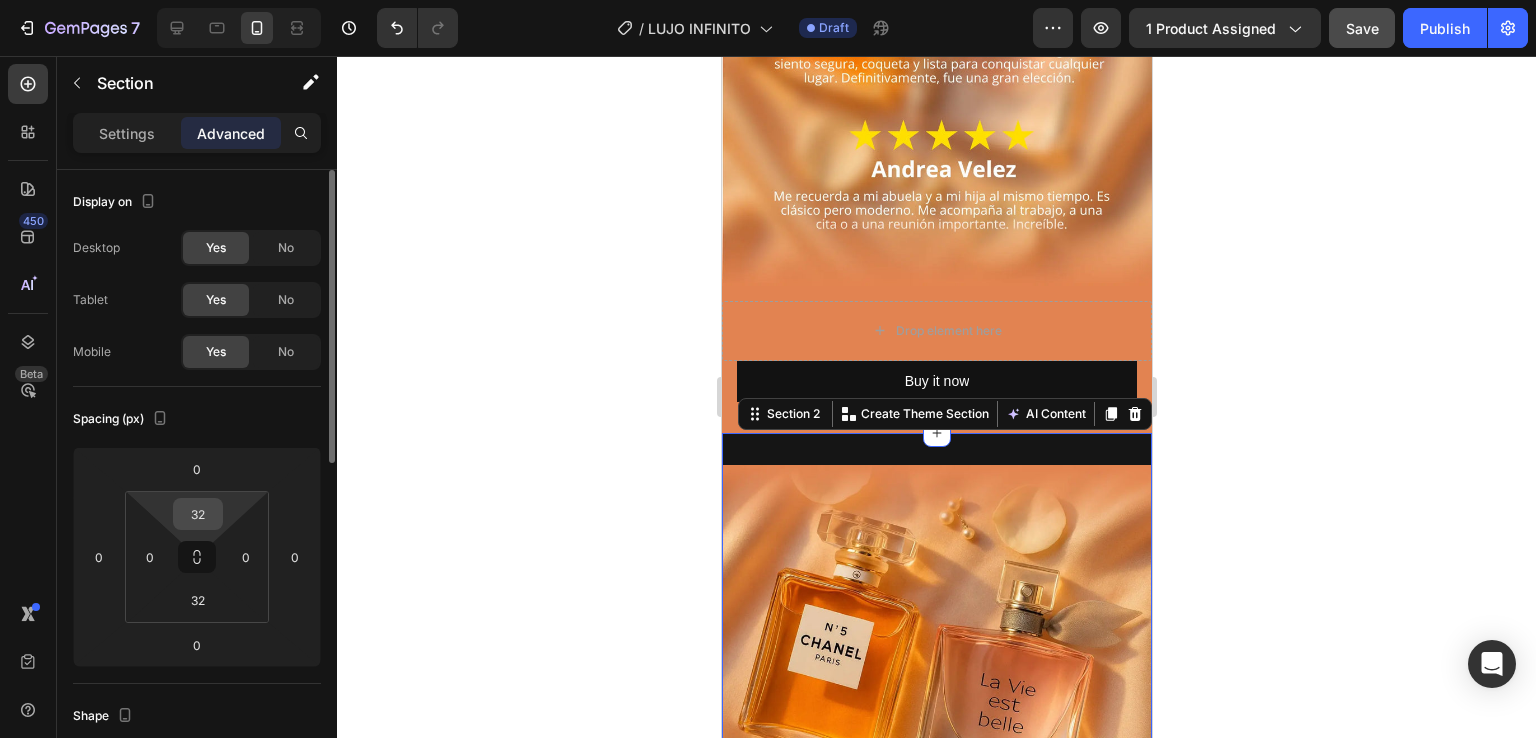 click on "32" at bounding box center [198, 514] 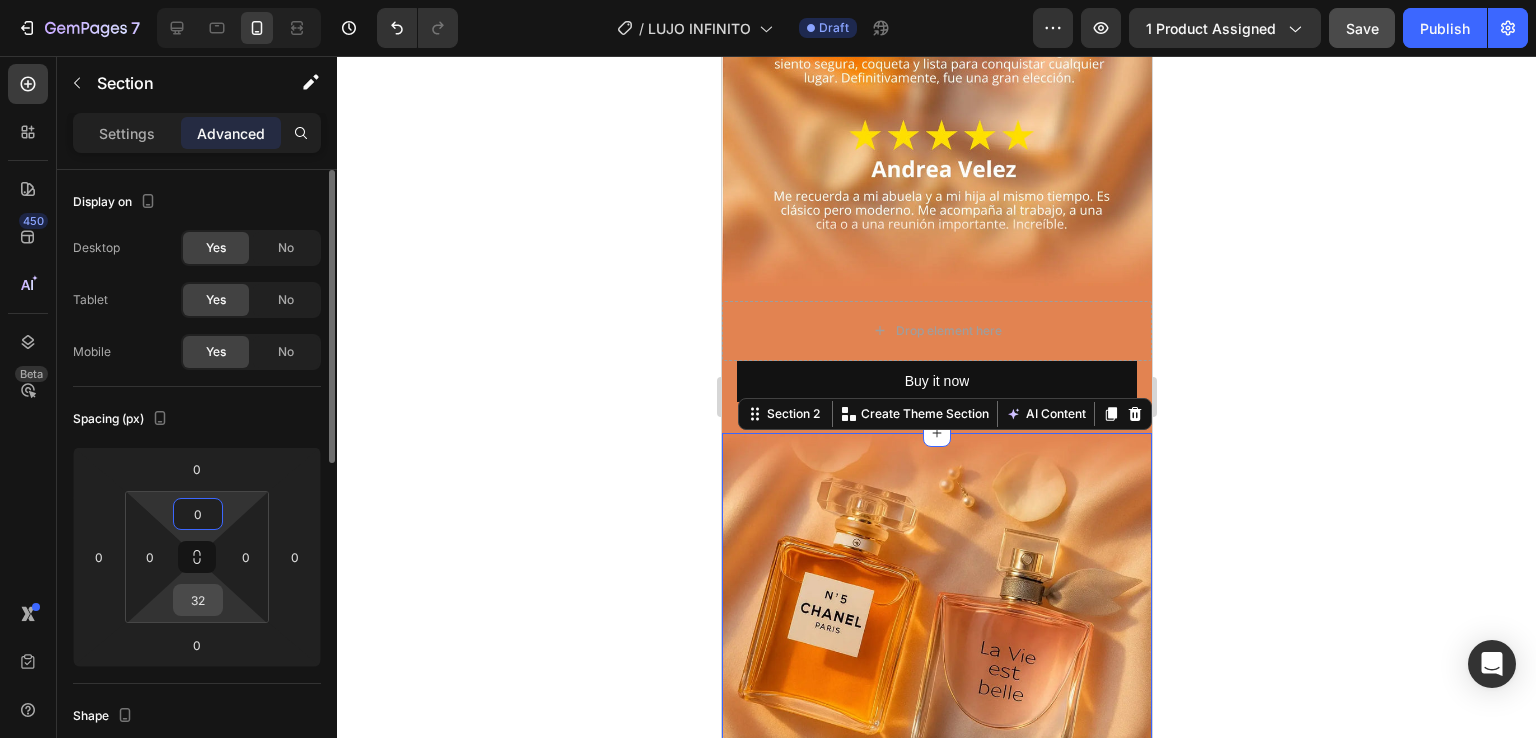 type on "0" 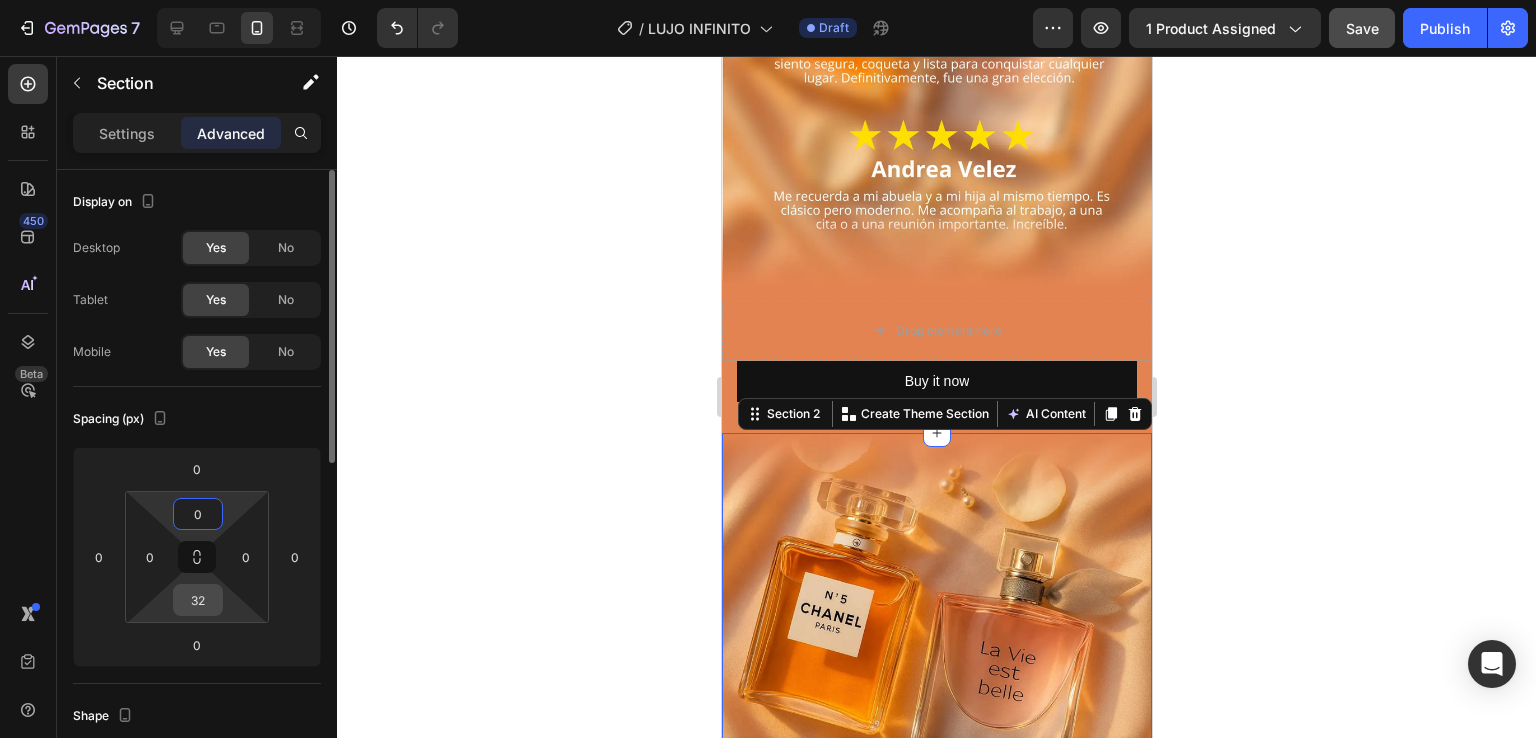 click on "32" at bounding box center [198, 600] 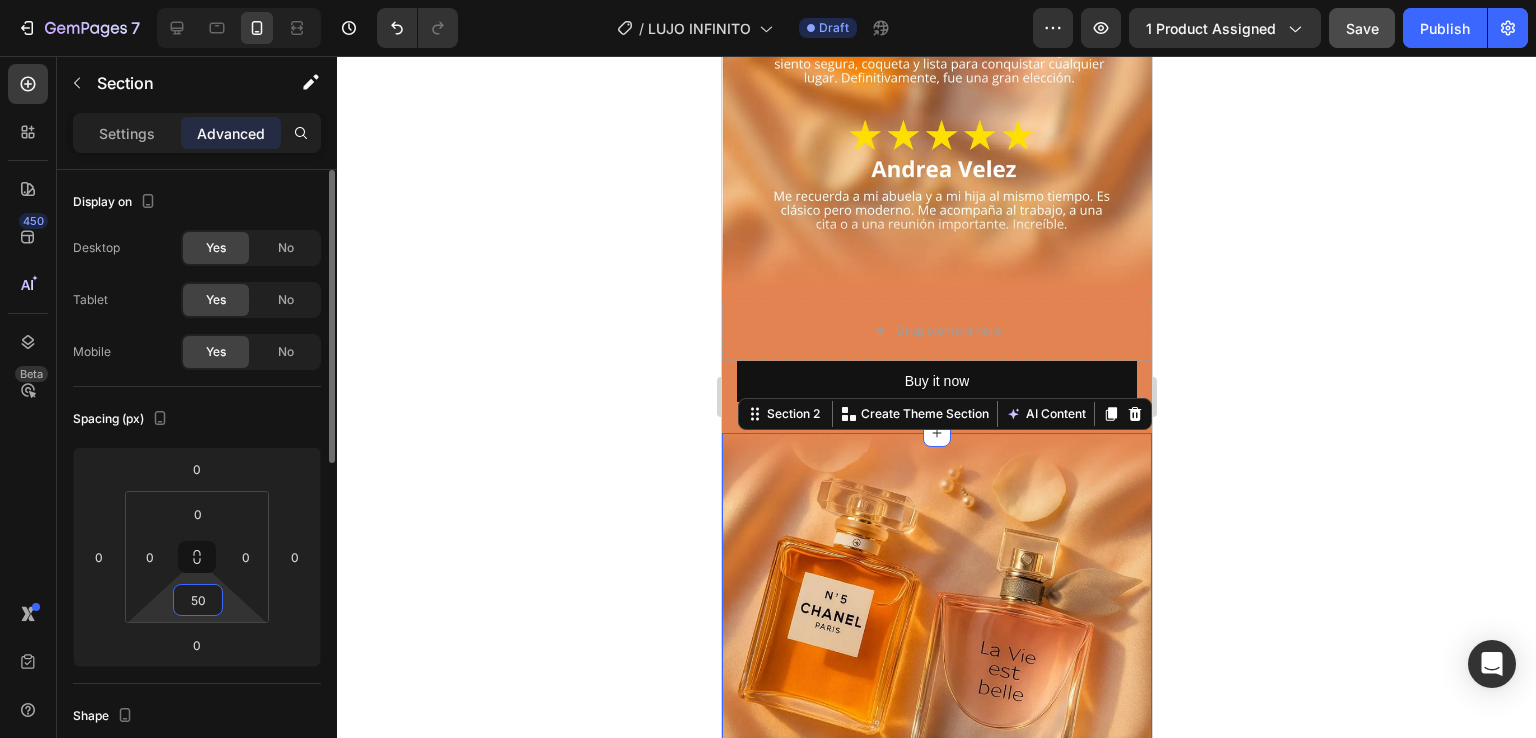type on "50" 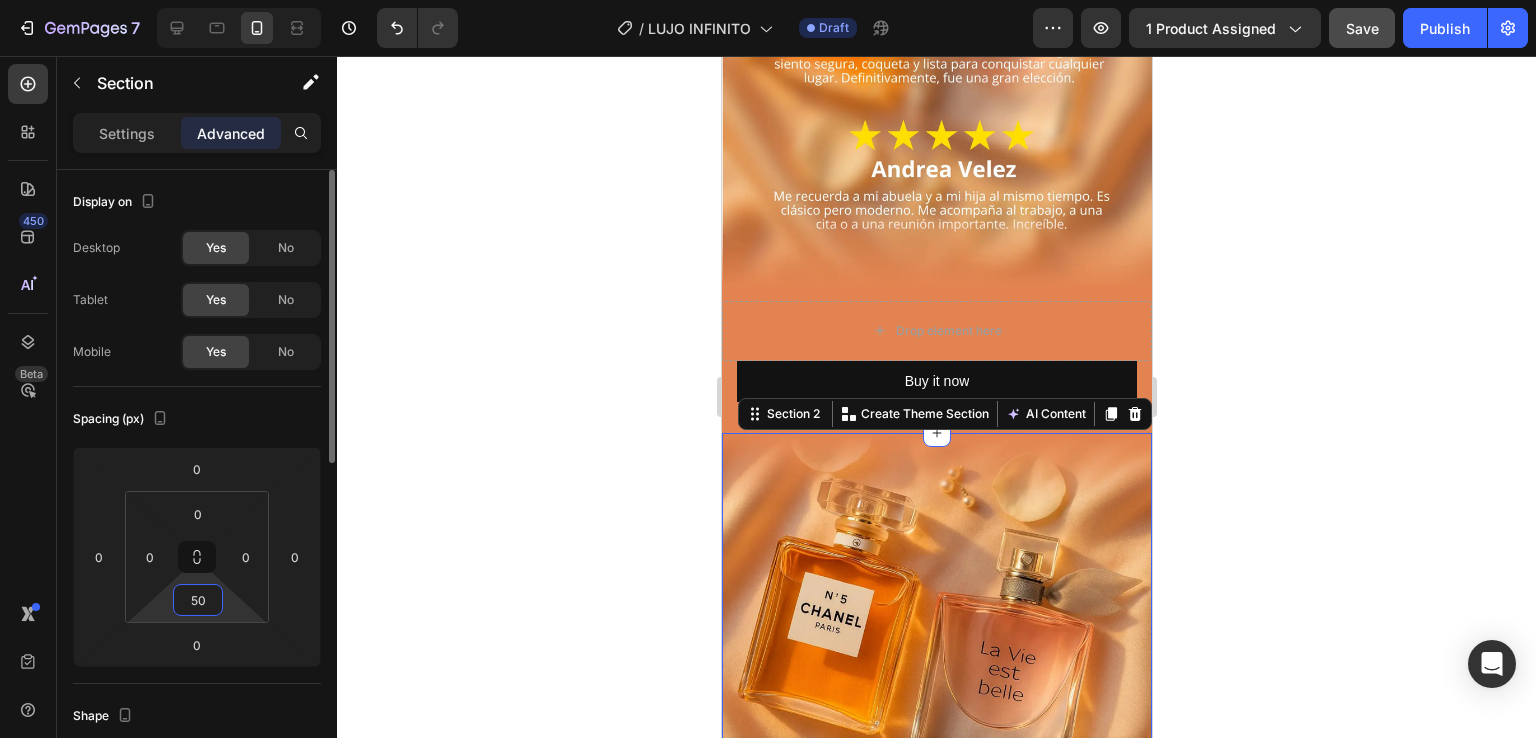 click on "Spacing (px)" at bounding box center [197, 419] 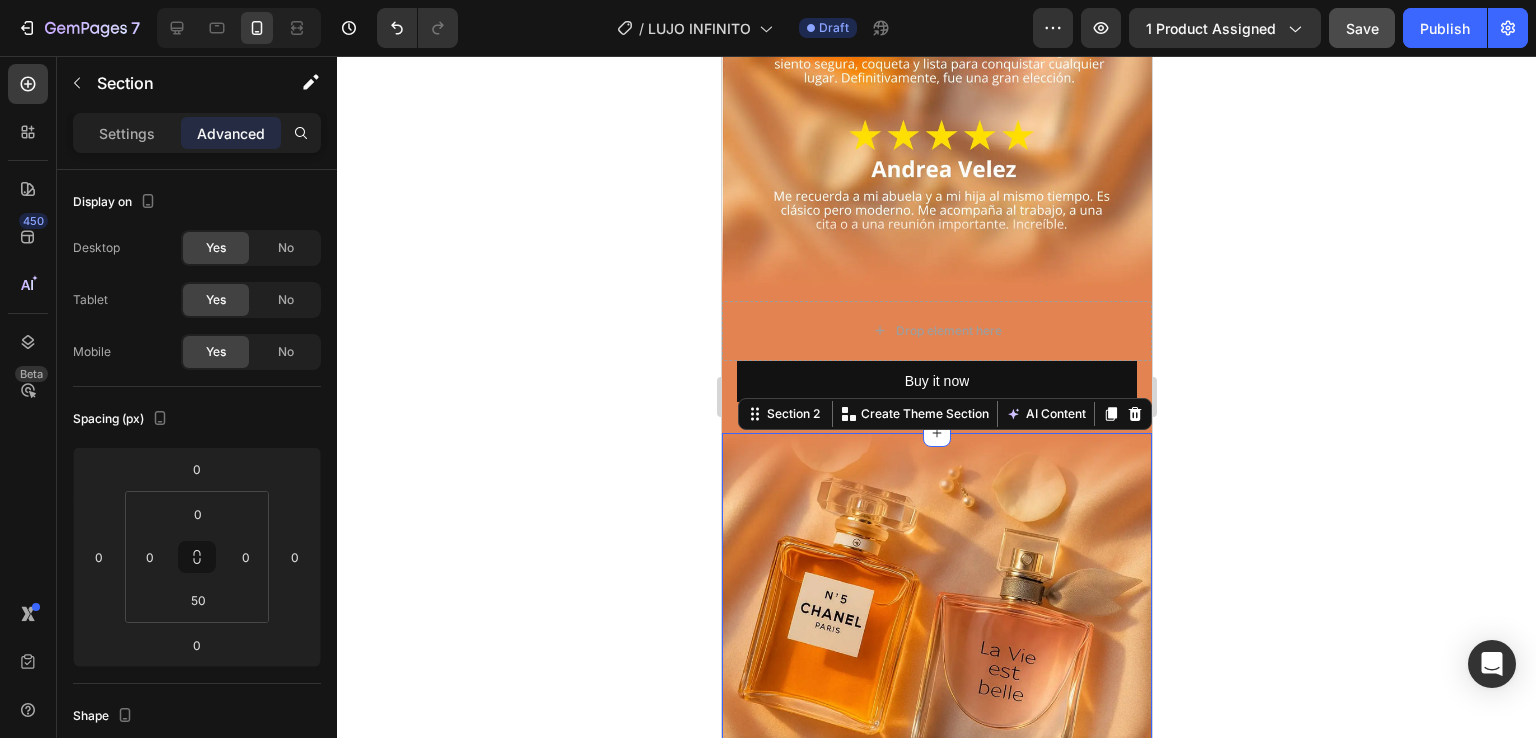 click 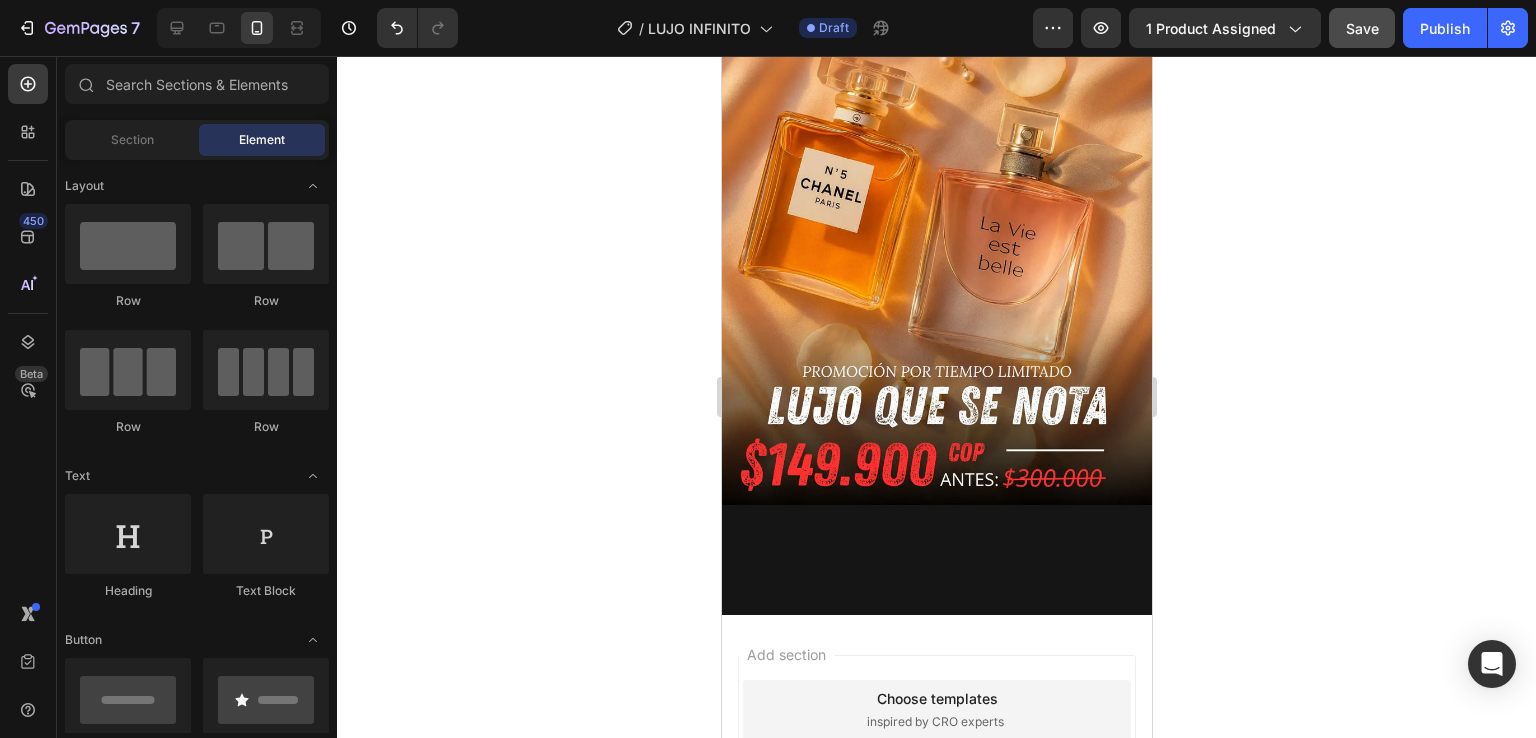 scroll, scrollTop: 2135, scrollLeft: 0, axis: vertical 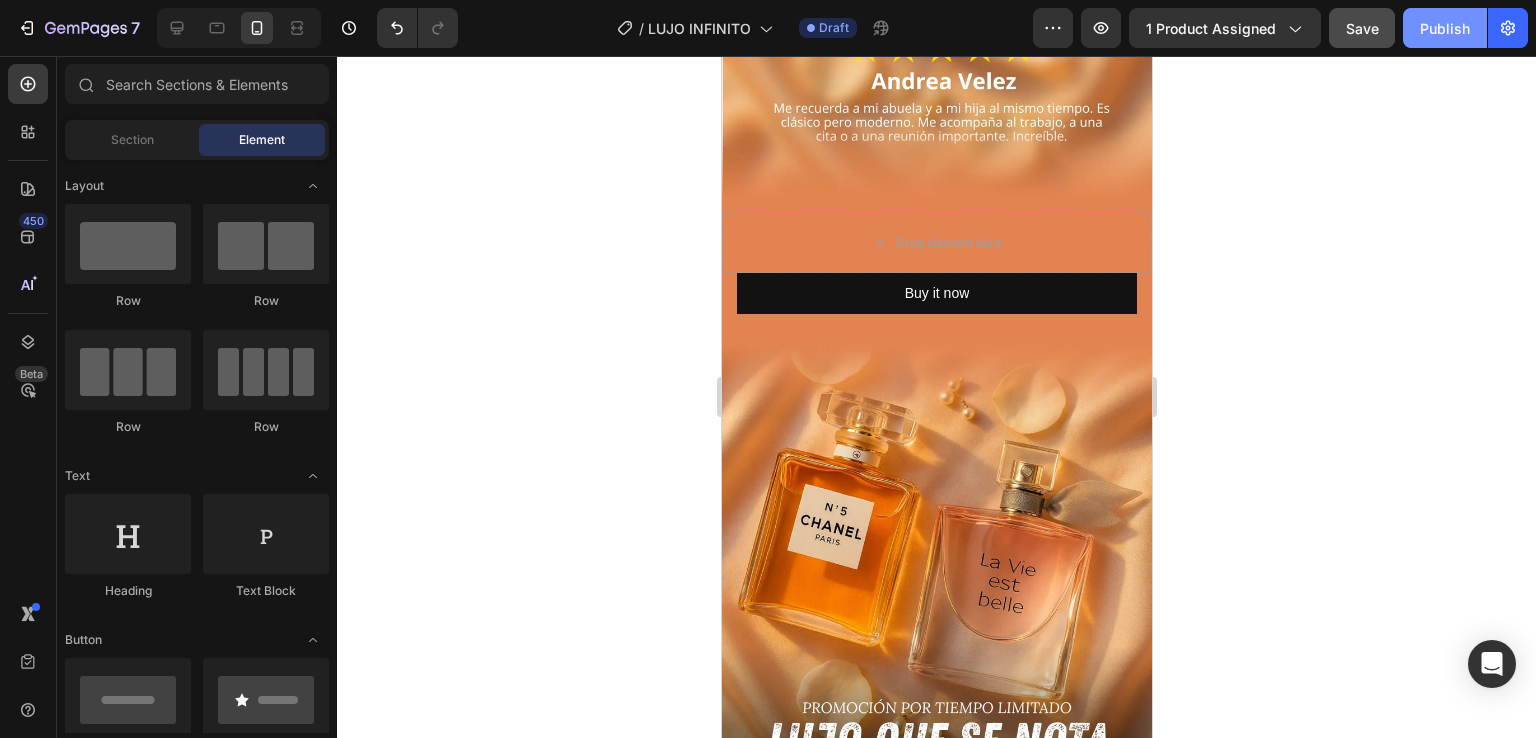 click on "Publish" at bounding box center (1445, 28) 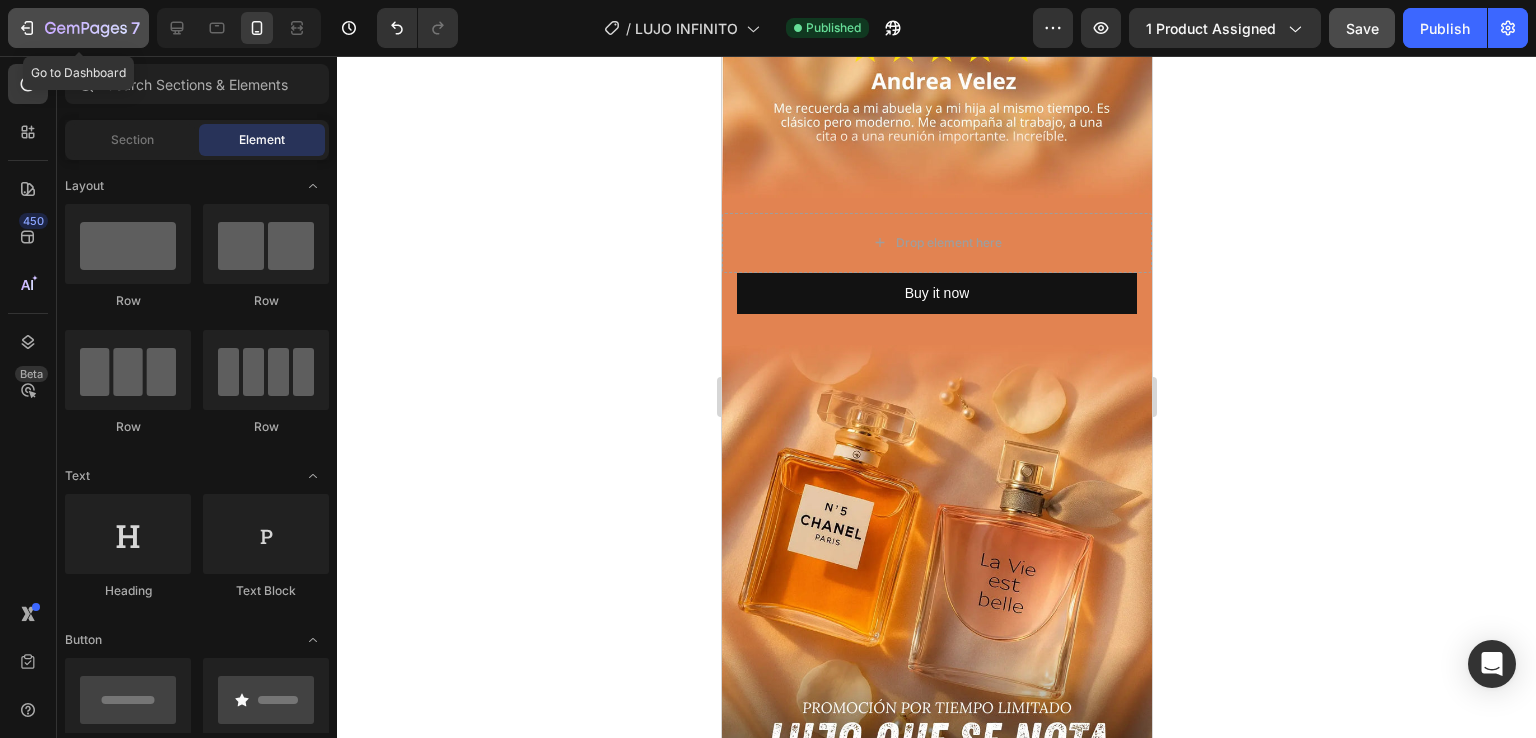 click 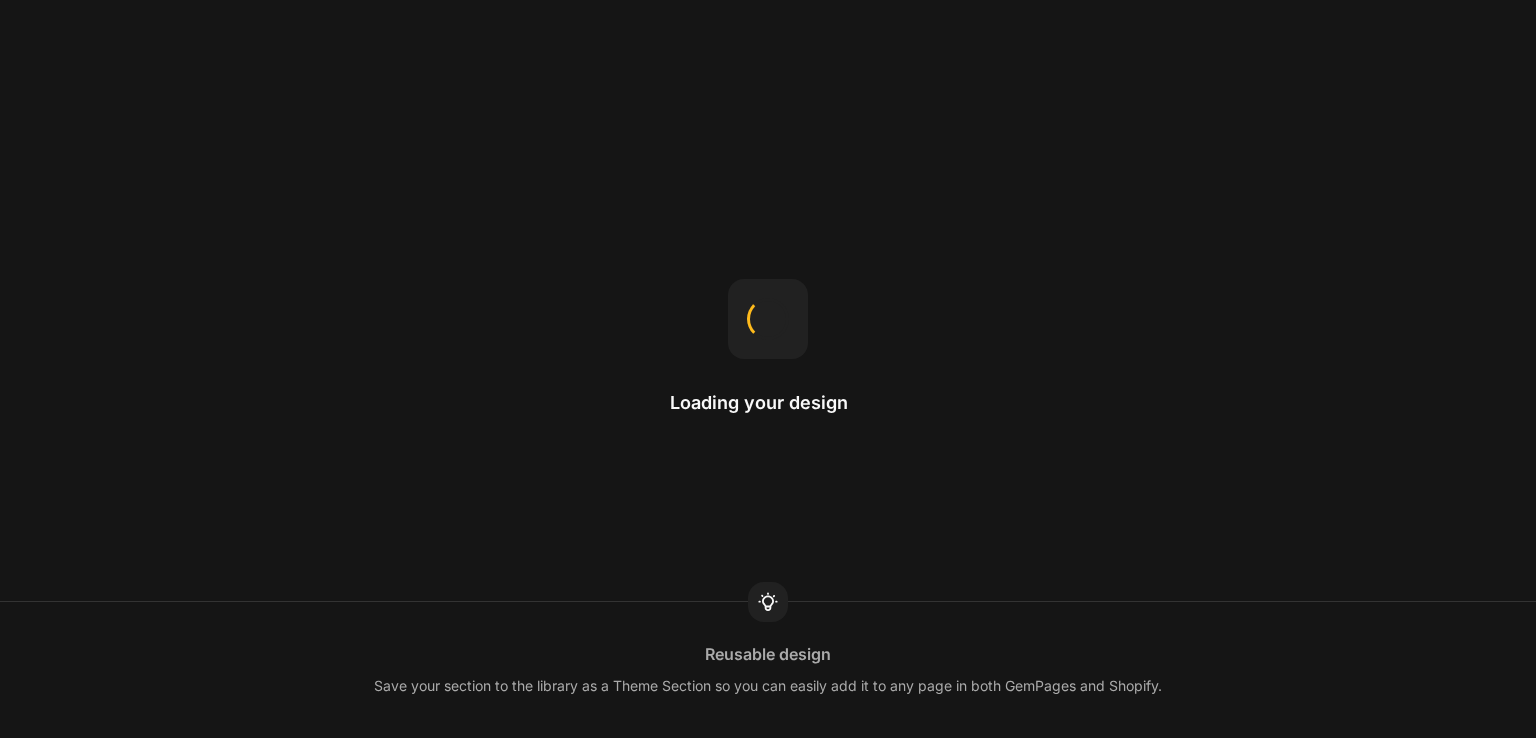 scroll, scrollTop: 0, scrollLeft: 0, axis: both 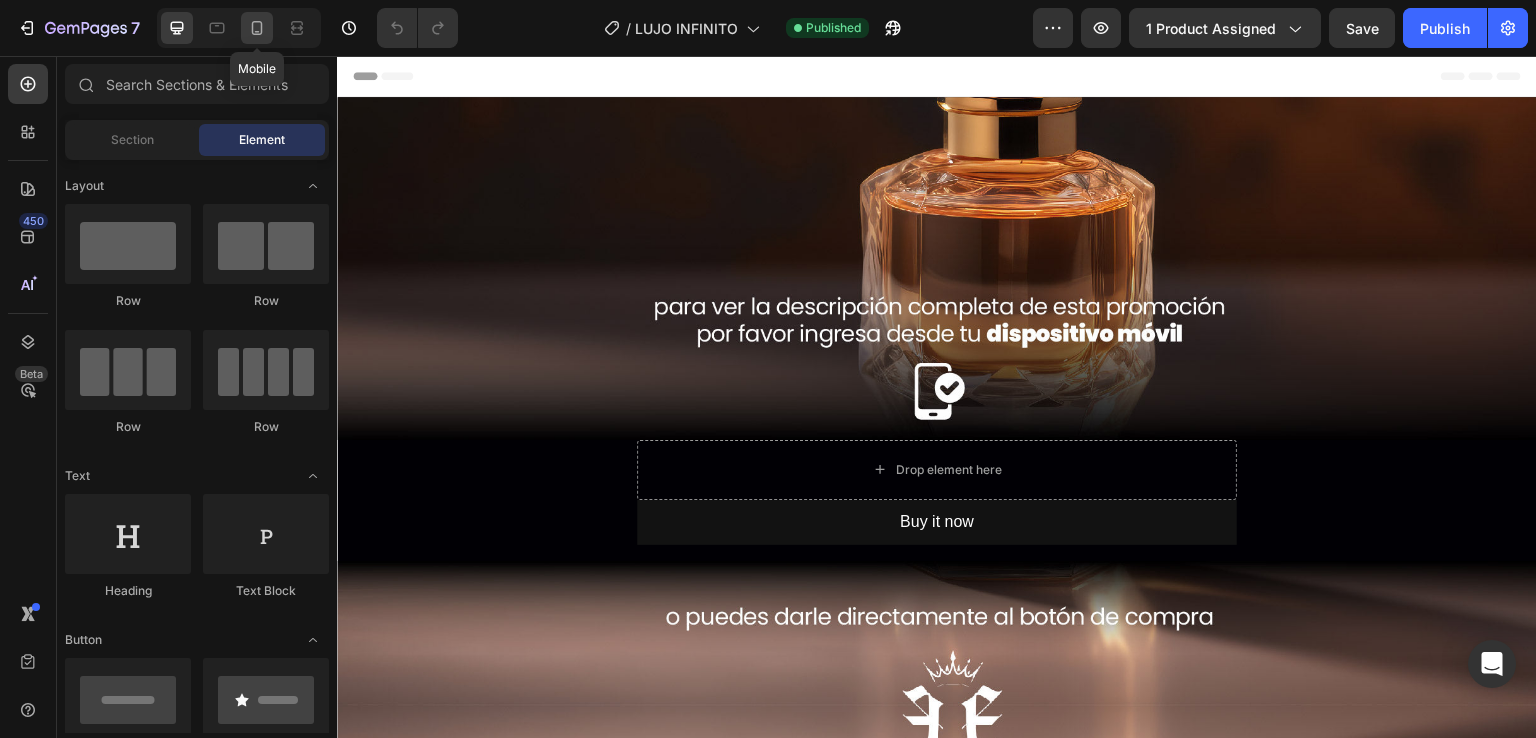 click 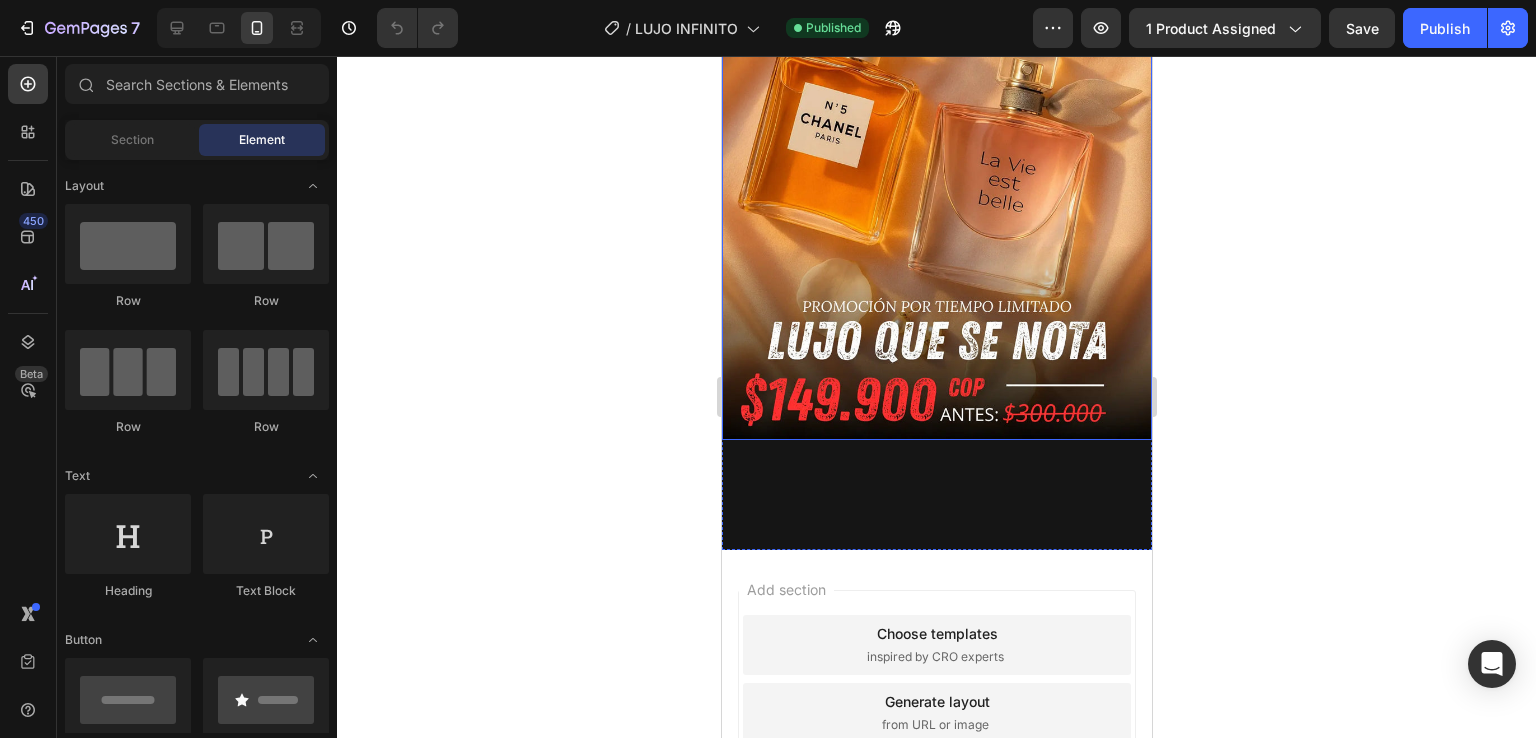 scroll, scrollTop: 2500, scrollLeft: 0, axis: vertical 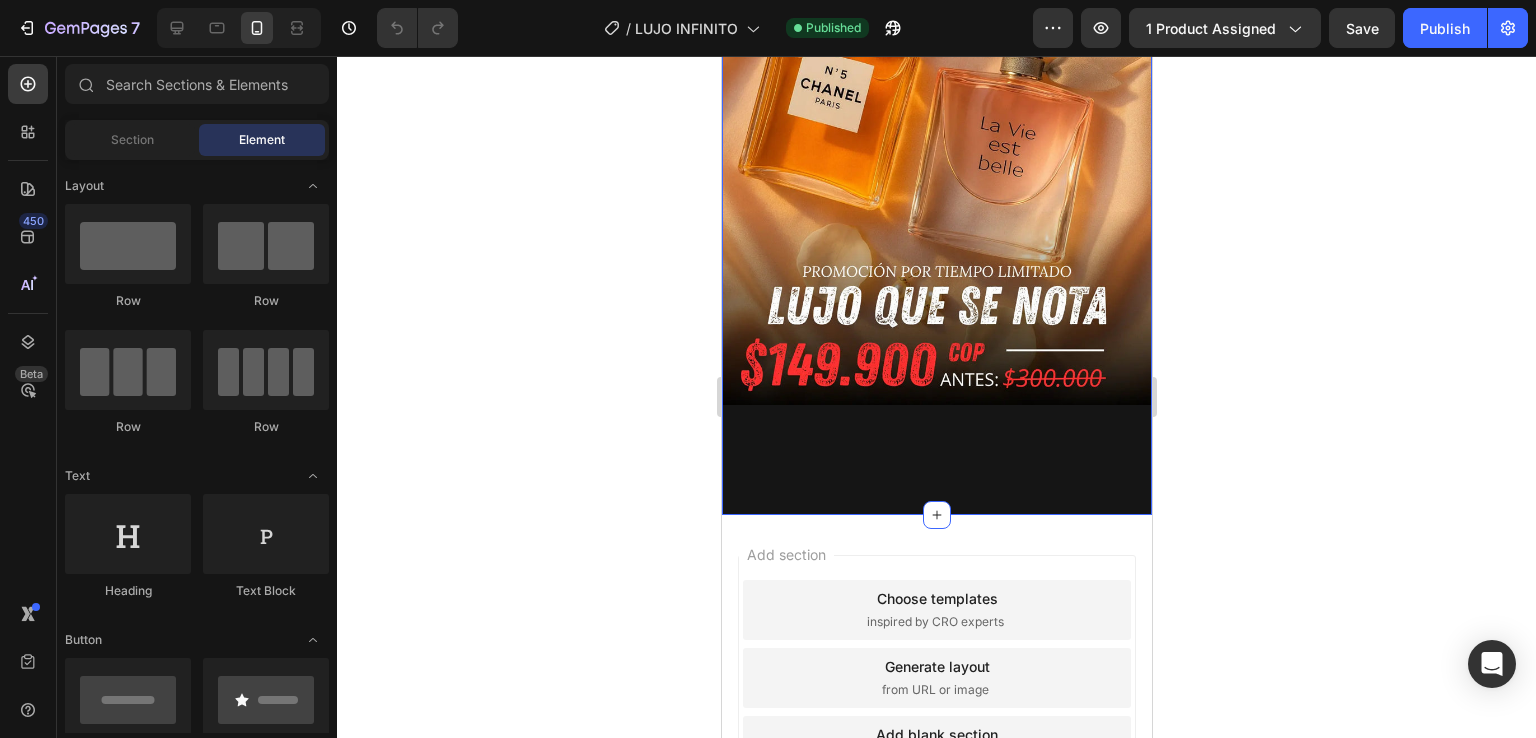 click on "Image Section 2" at bounding box center (936, 211) 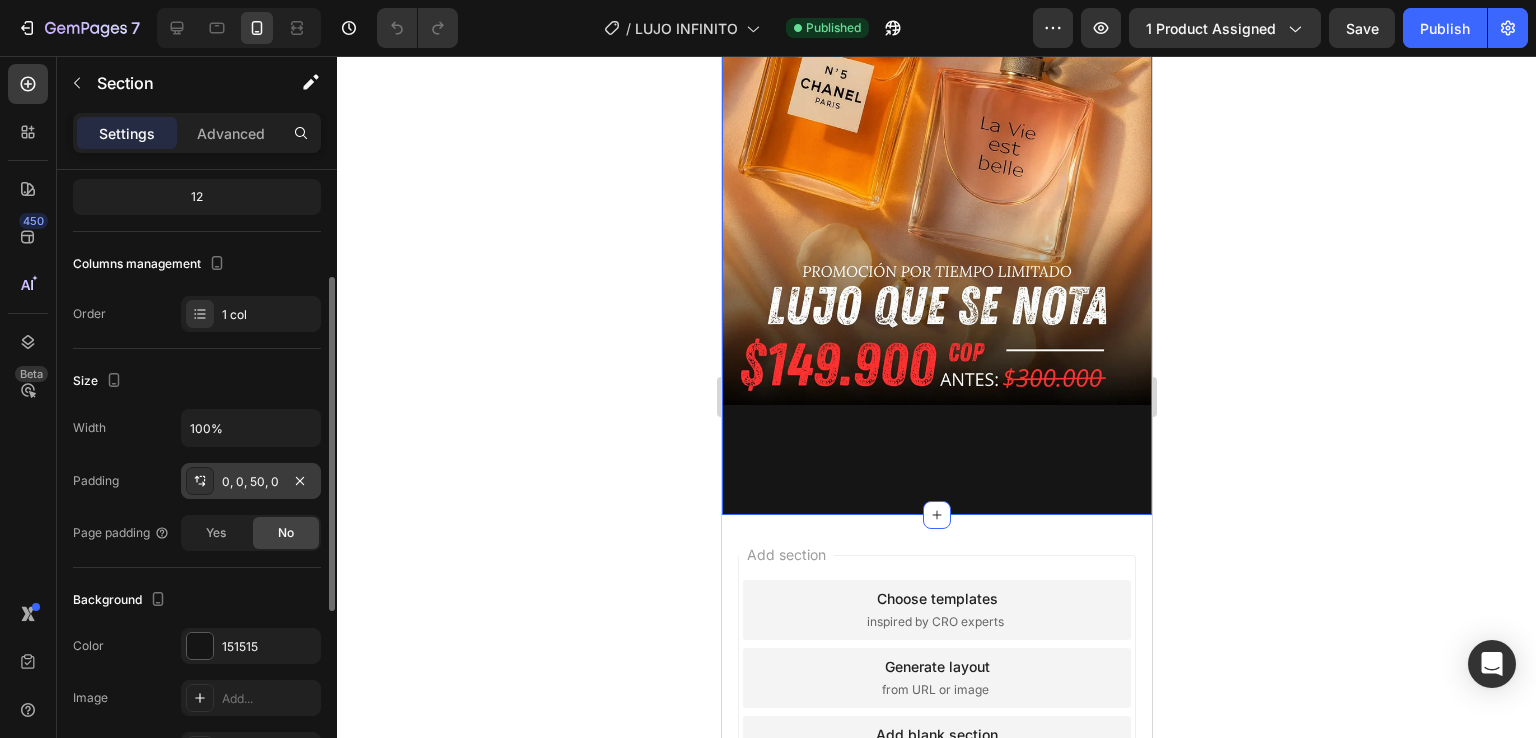 scroll, scrollTop: 400, scrollLeft: 0, axis: vertical 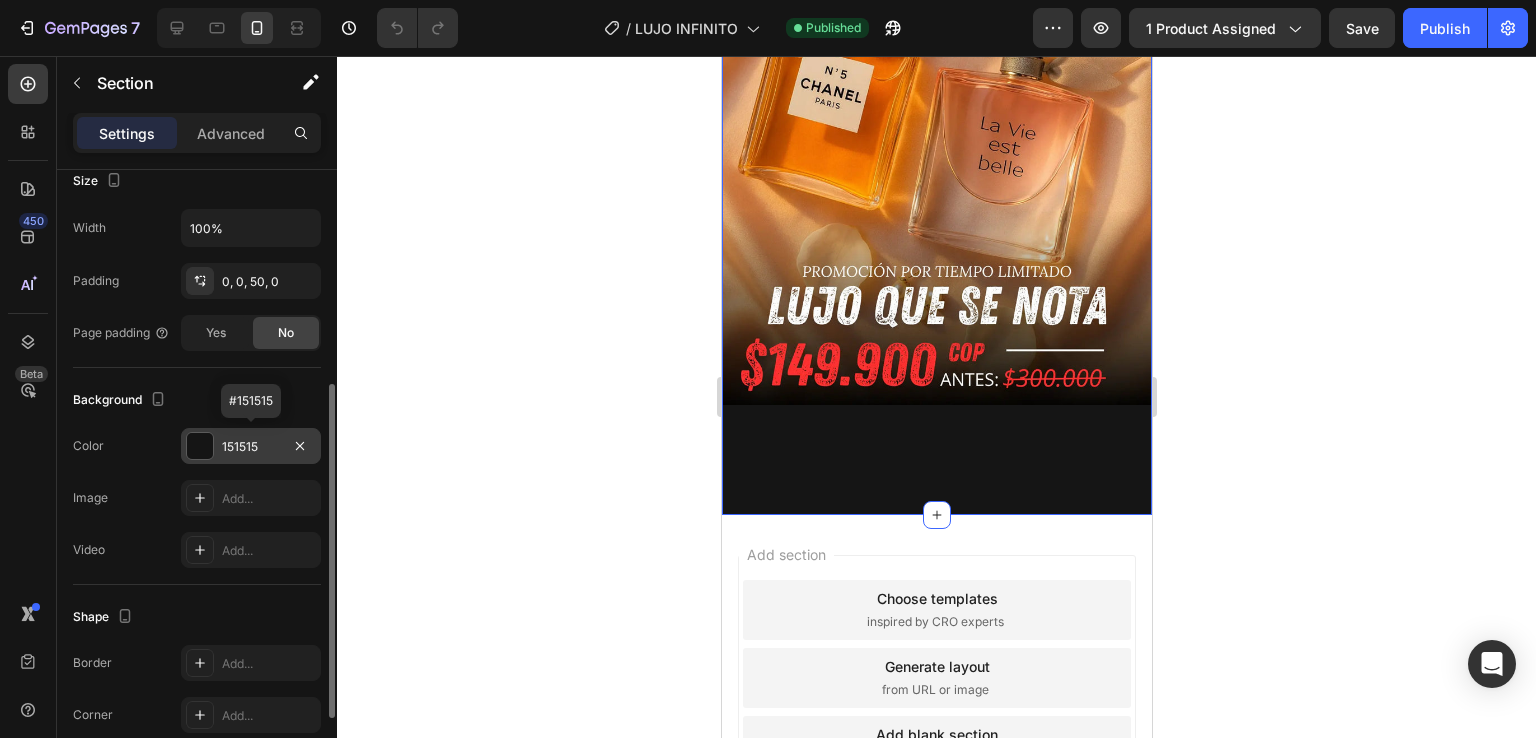 click at bounding box center (200, 446) 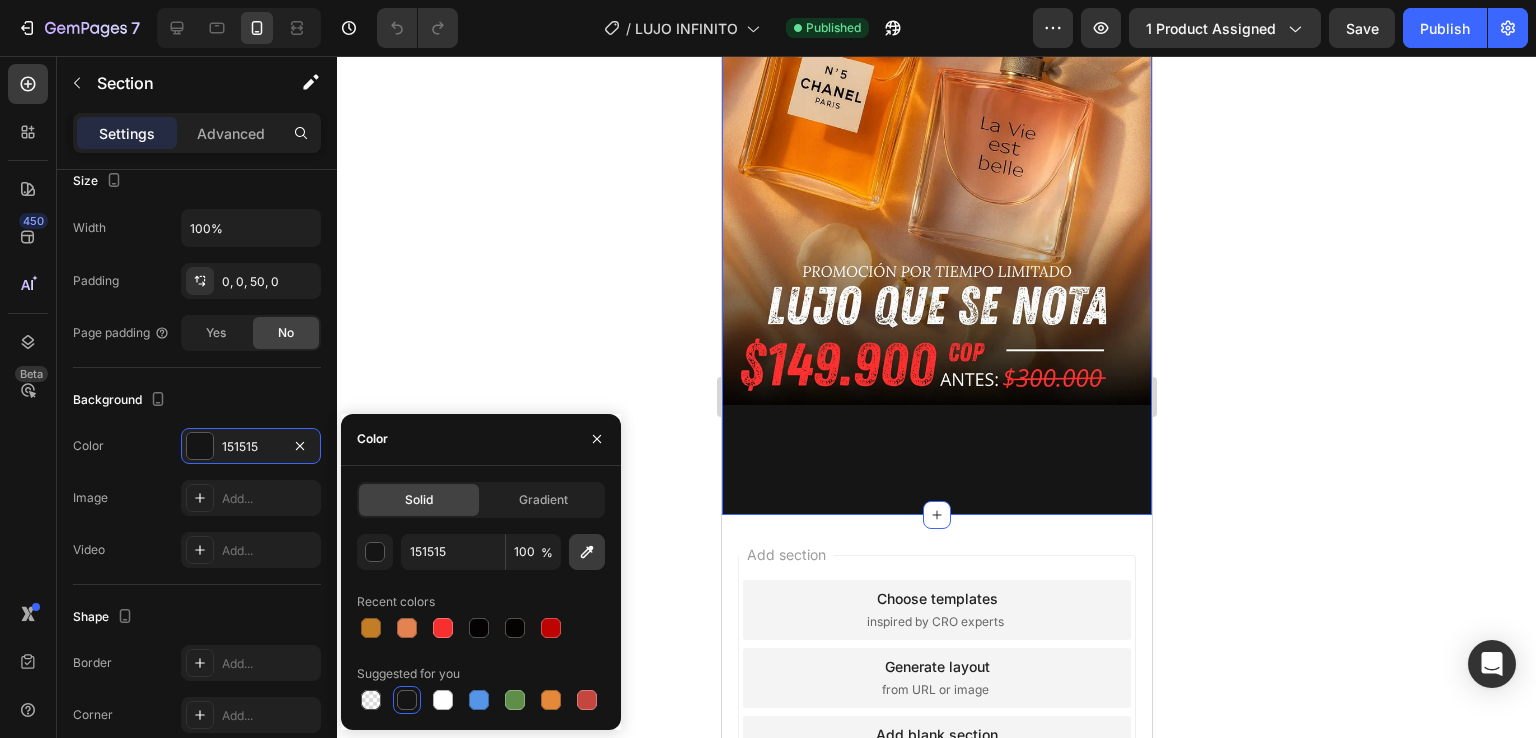 click 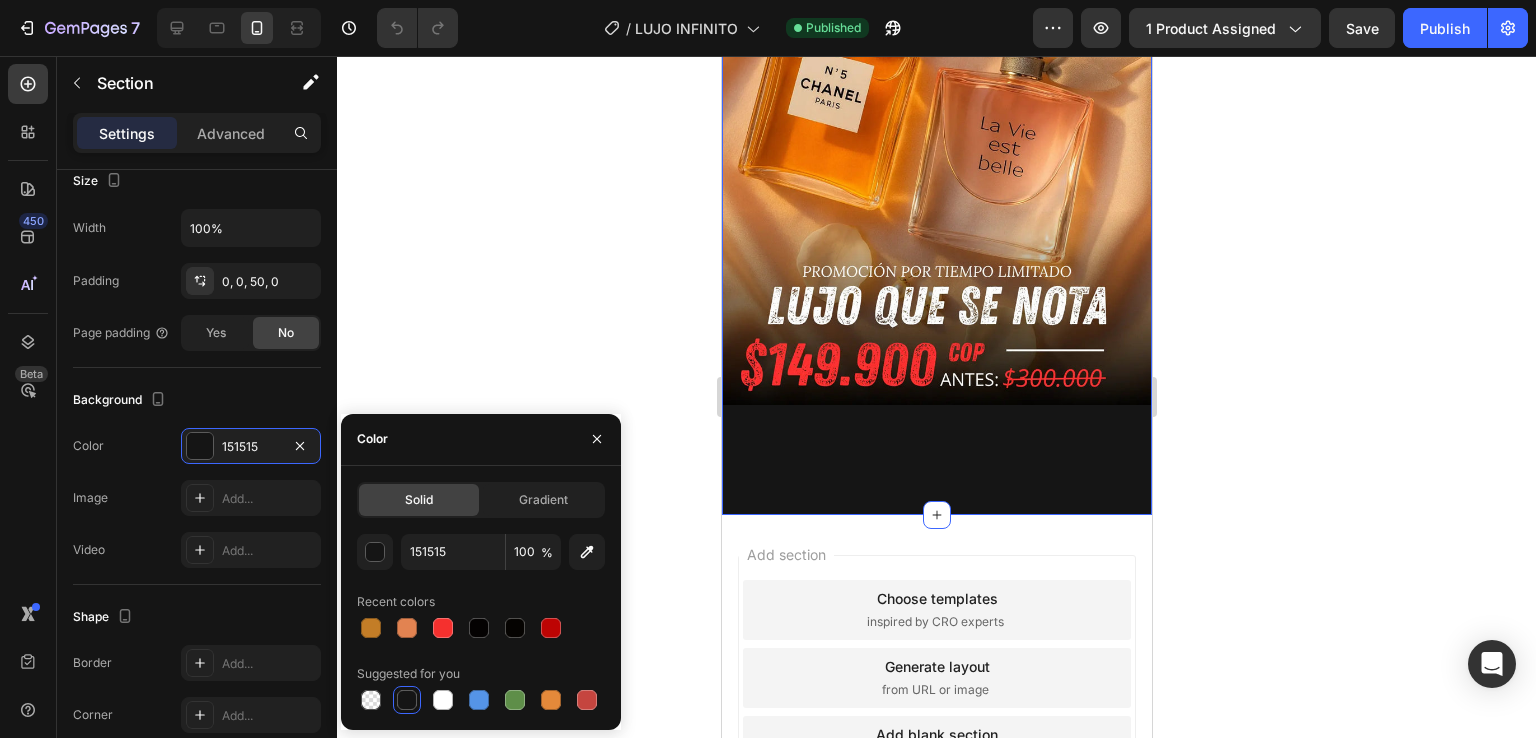 type on "0B0704" 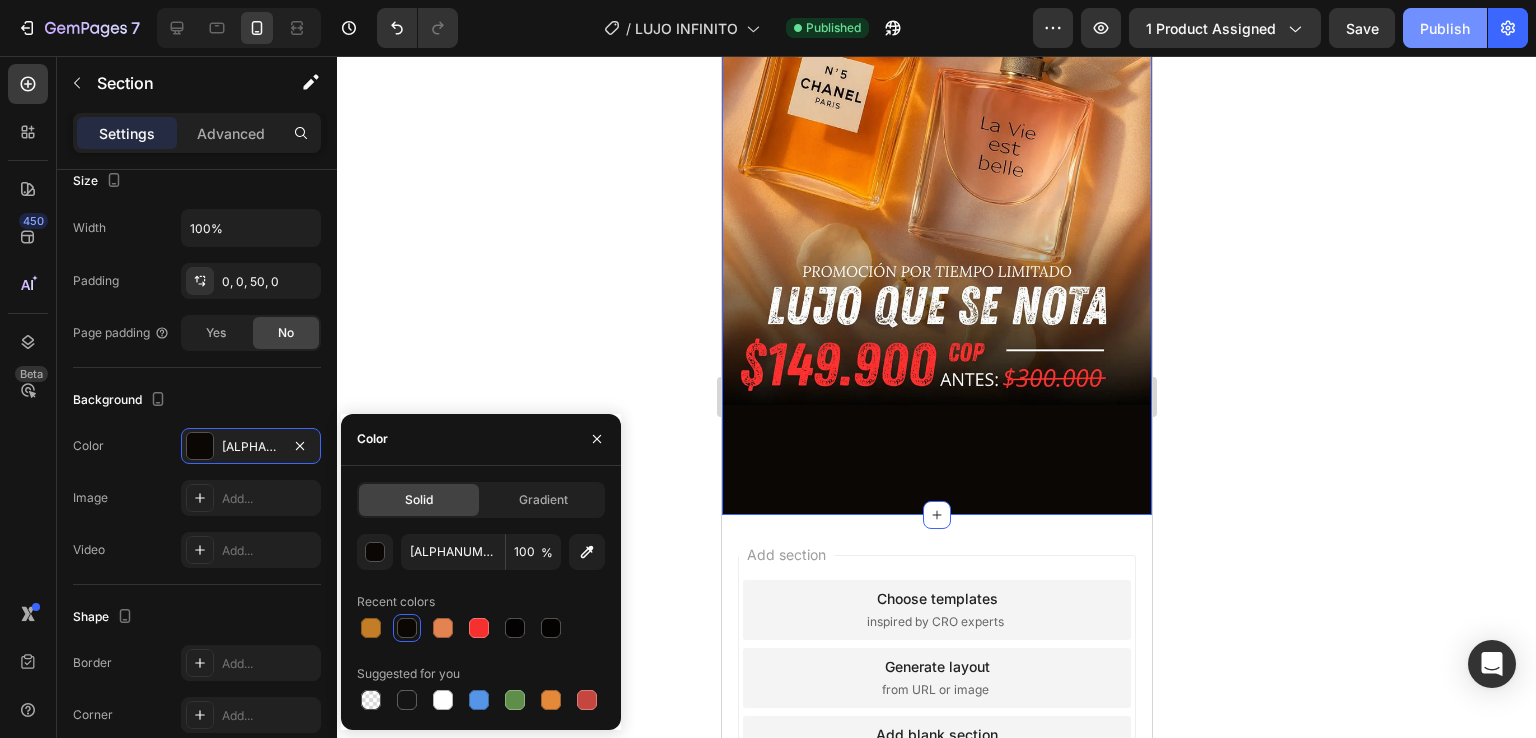 click on "Publish" 